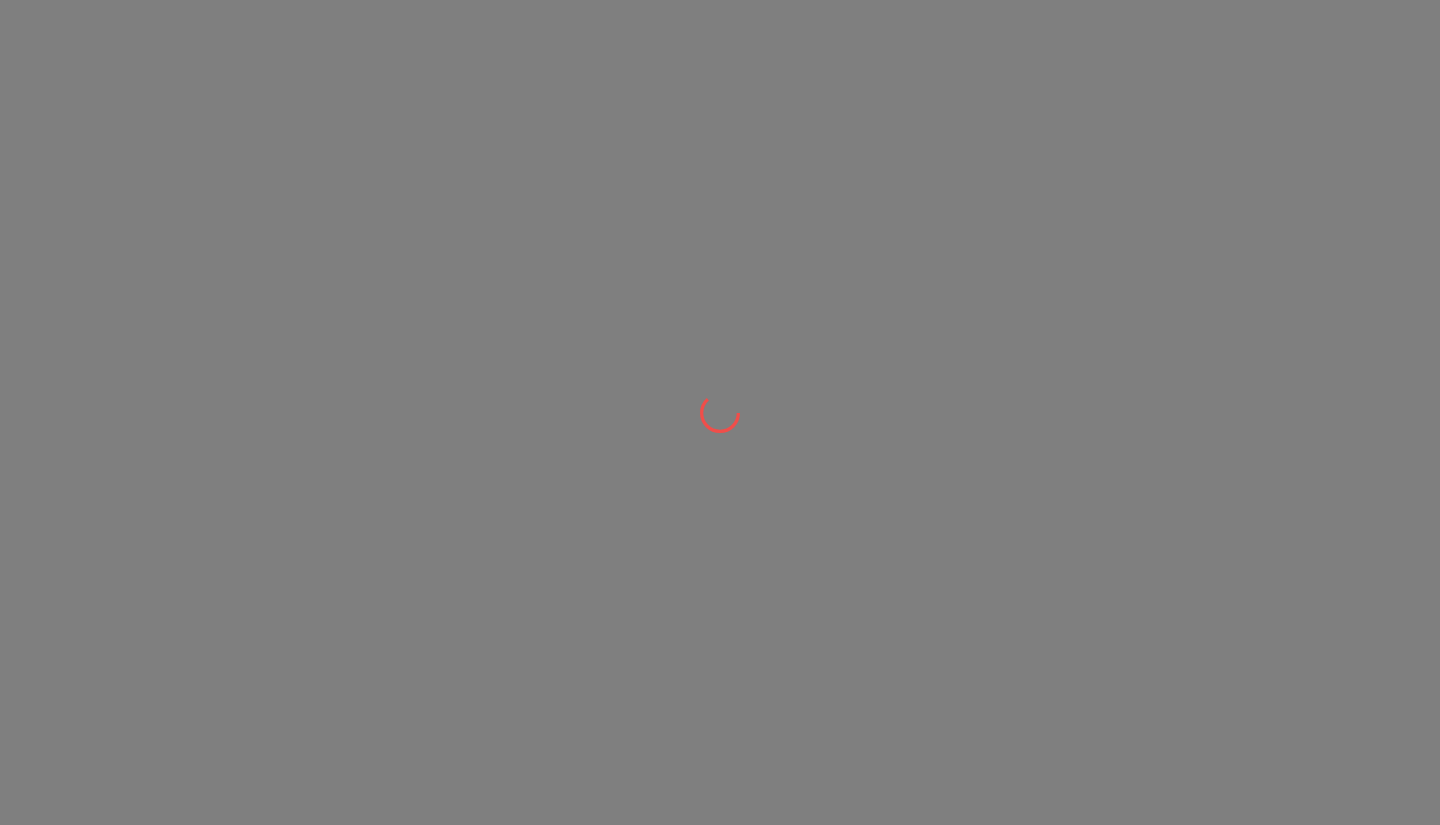 scroll, scrollTop: 0, scrollLeft: 0, axis: both 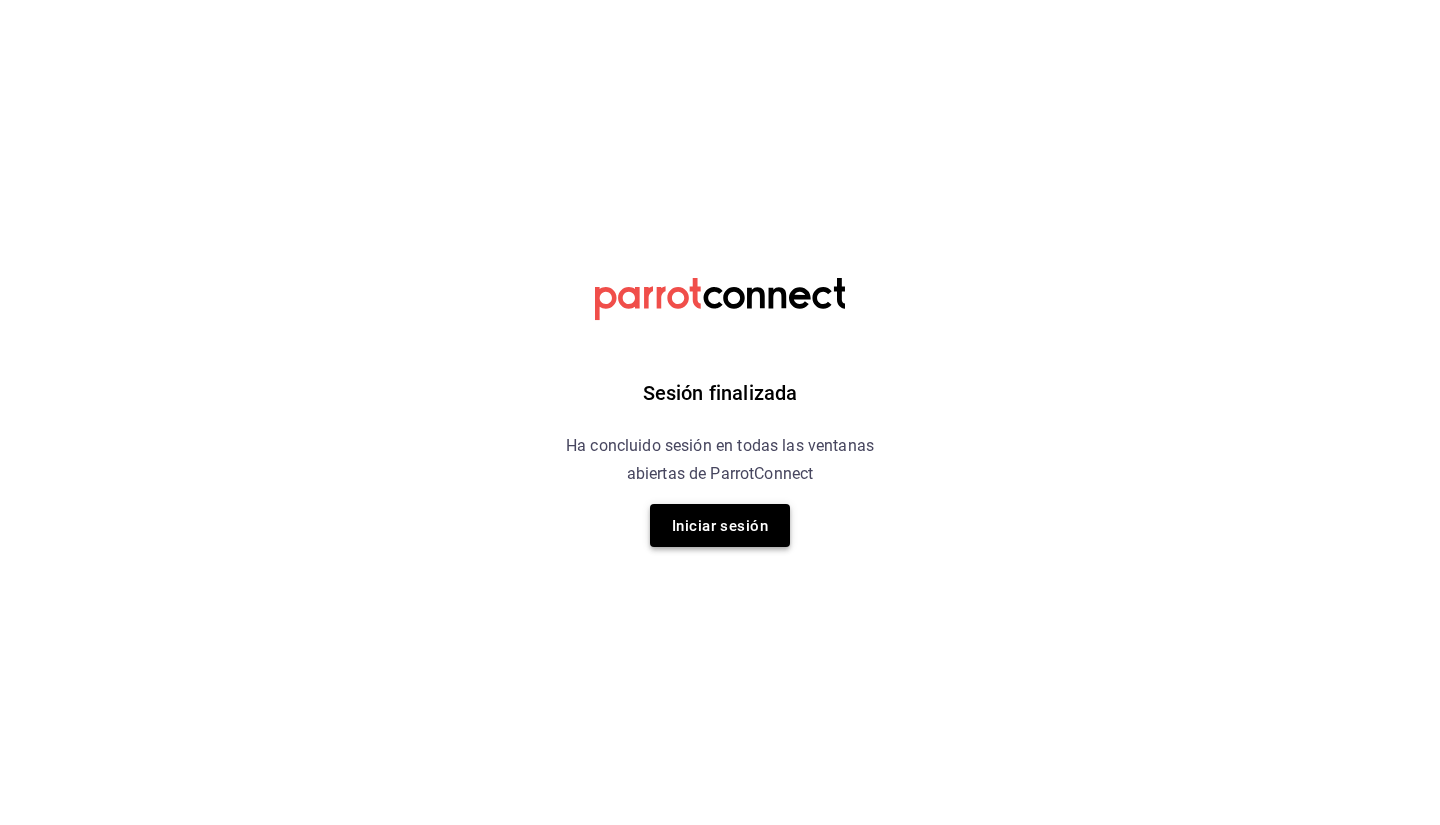 click on "Iniciar sesión" at bounding box center (720, 526) 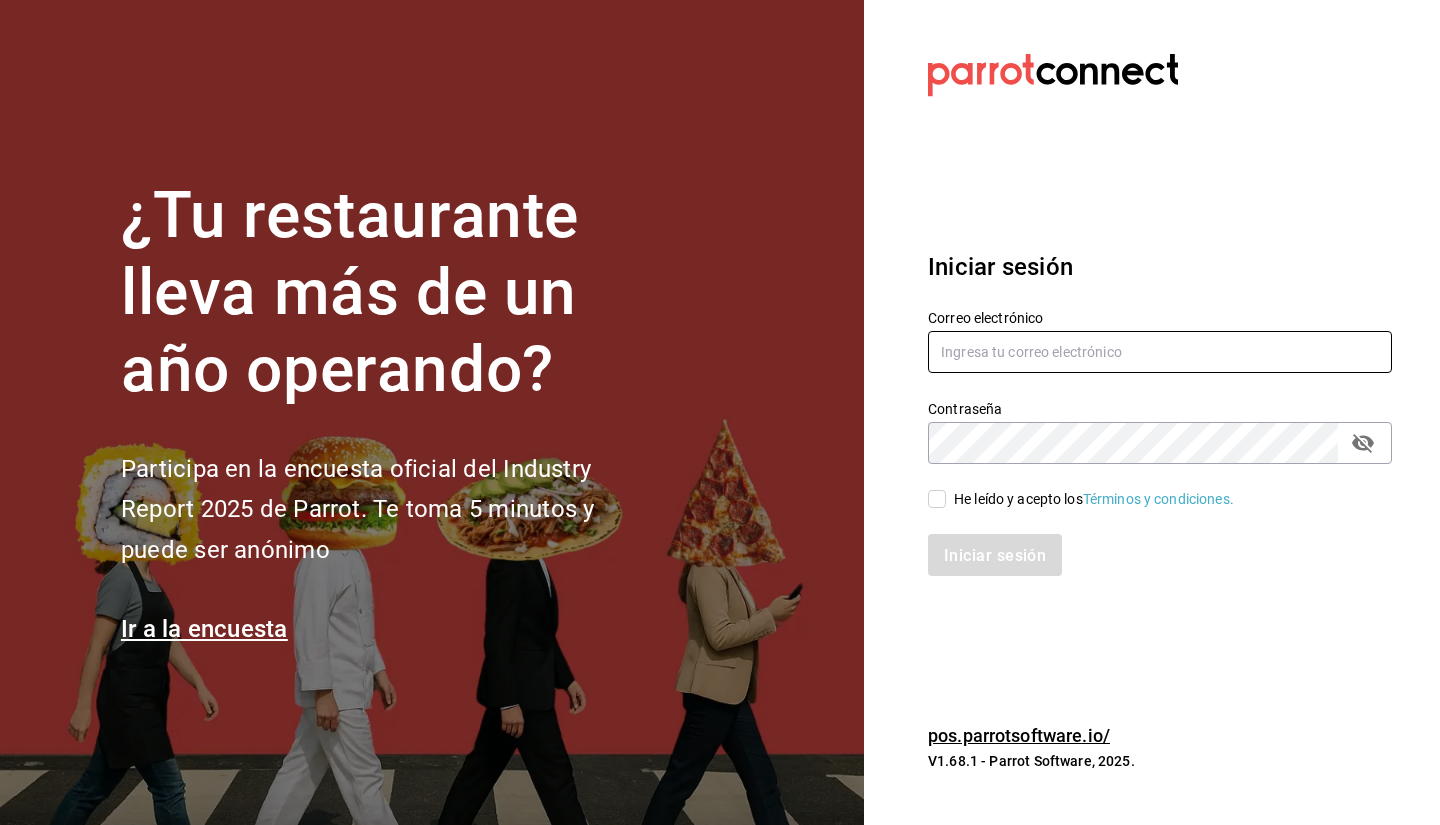 click at bounding box center [1160, 352] 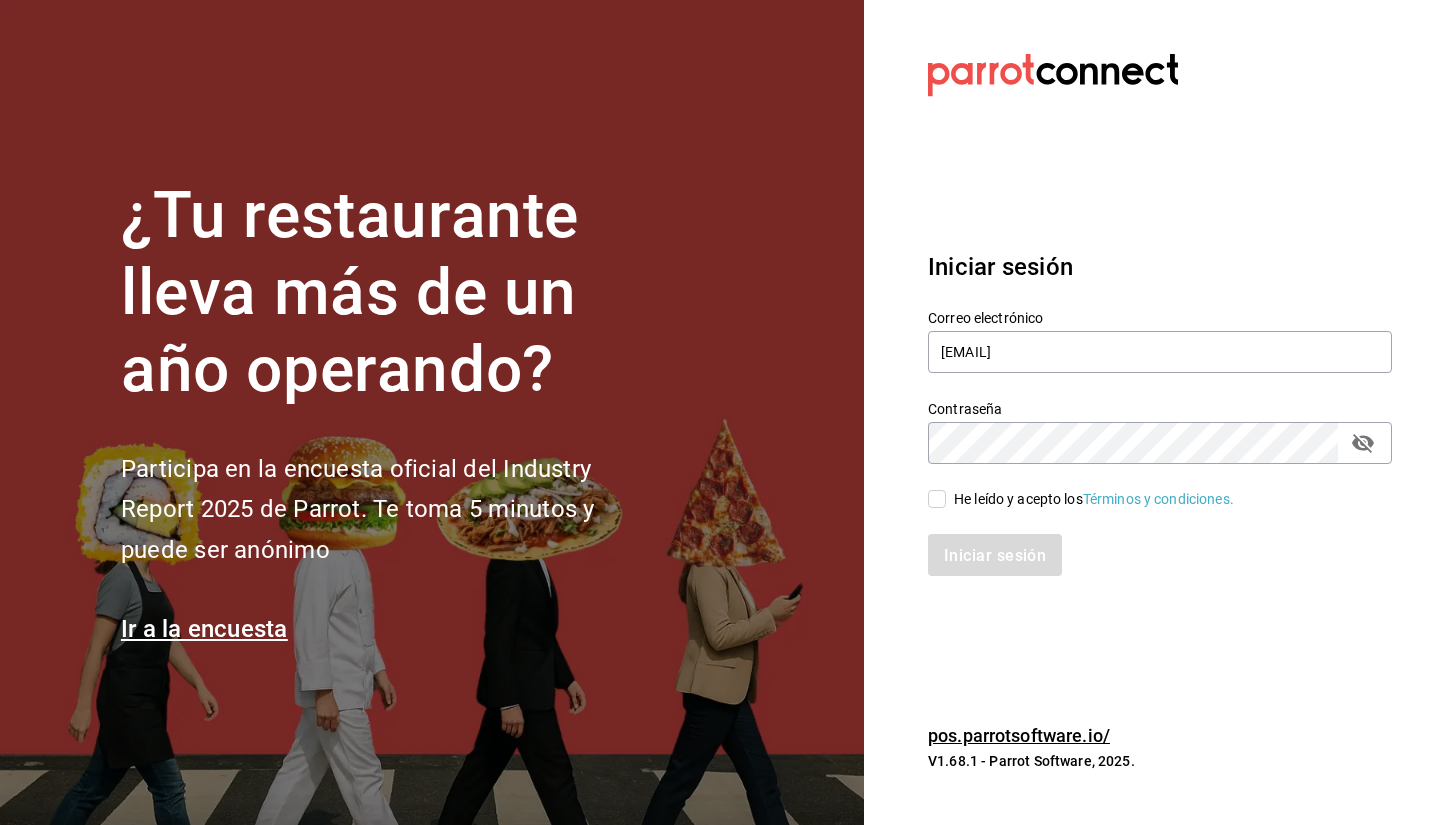 click on "He leído y acepto los  Términos y condiciones." at bounding box center [937, 499] 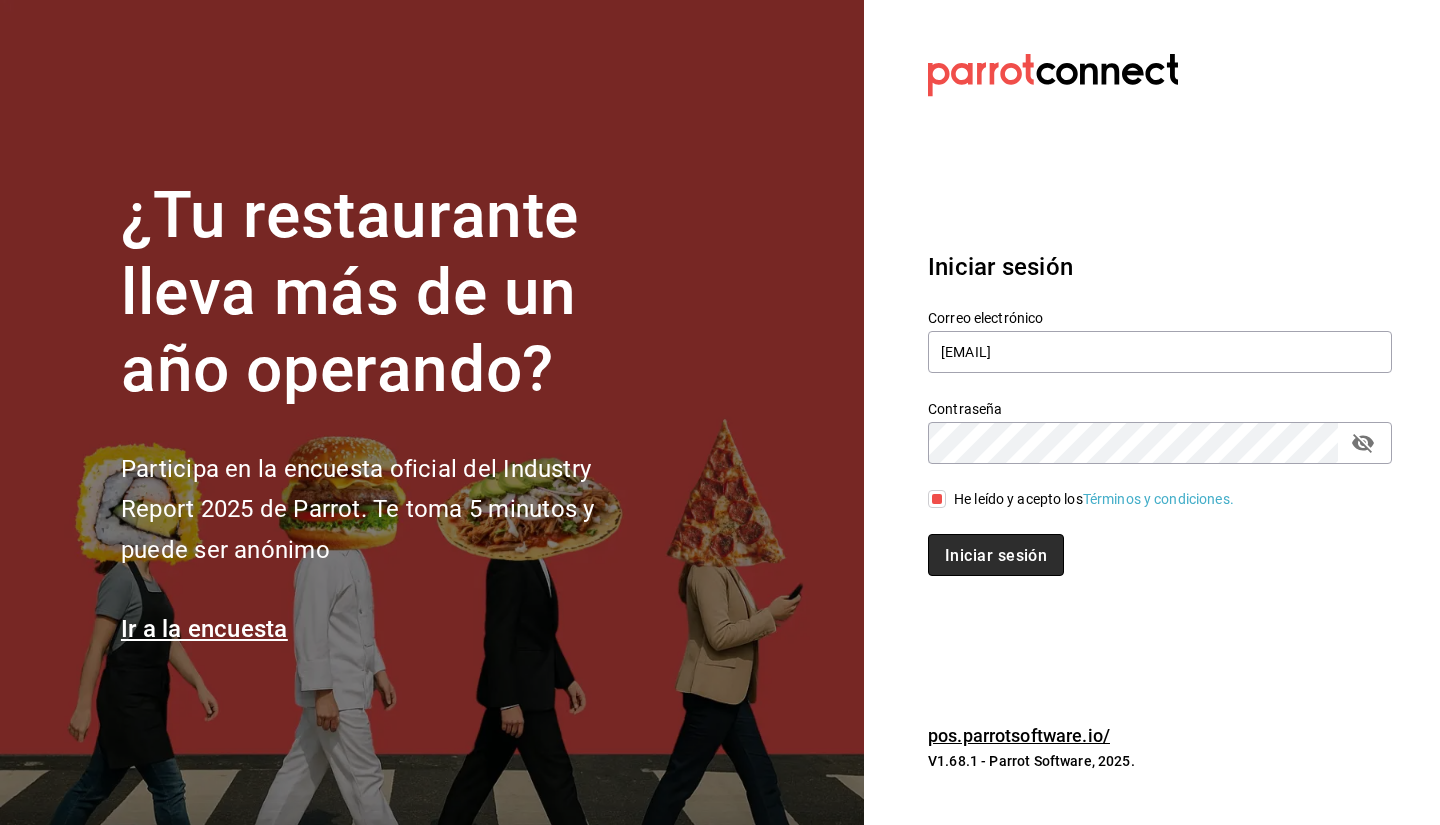 click on "Iniciar sesión" at bounding box center [996, 554] 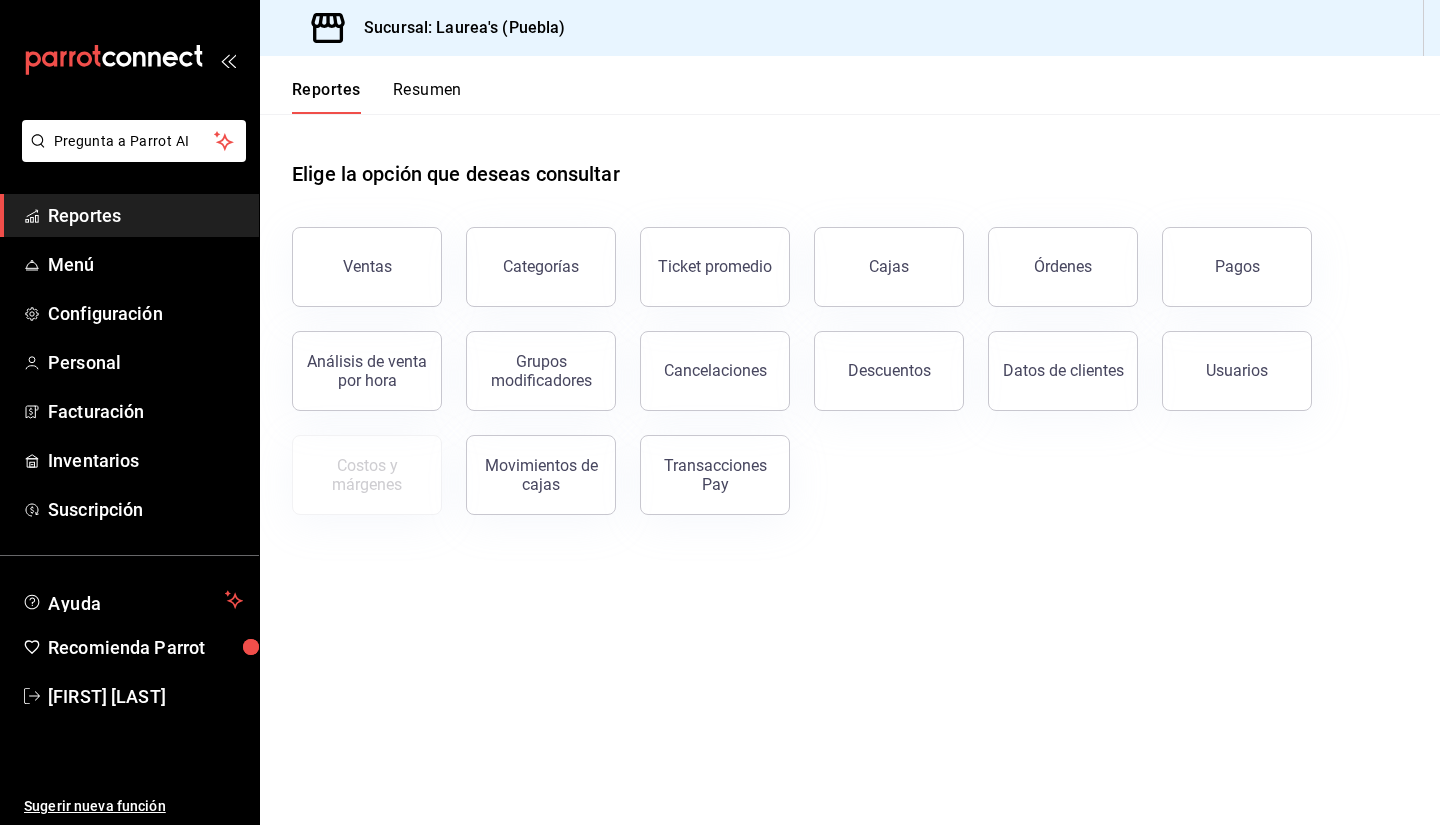 scroll, scrollTop: 0, scrollLeft: 0, axis: both 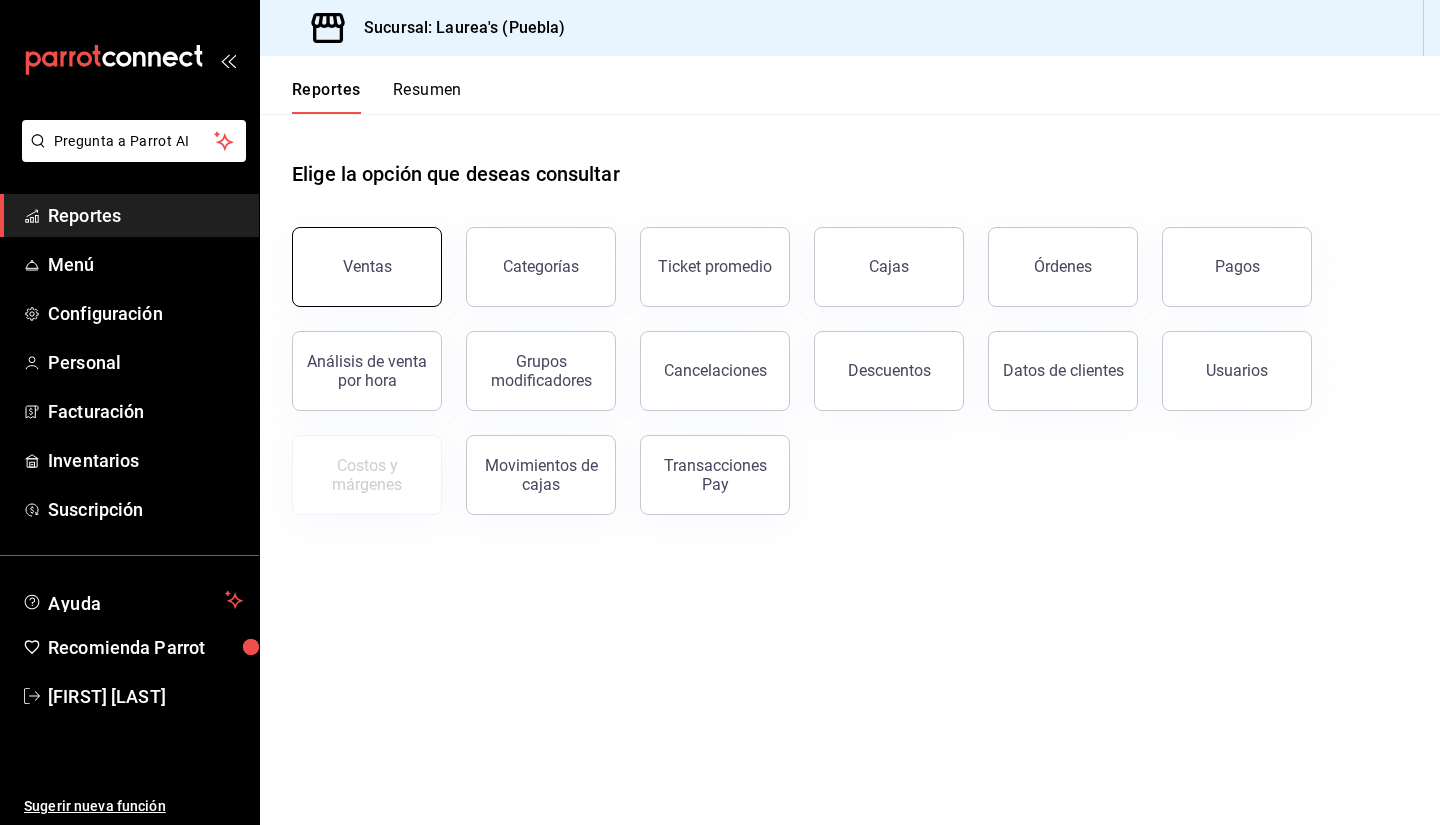 click on "Ventas" at bounding box center [367, 266] 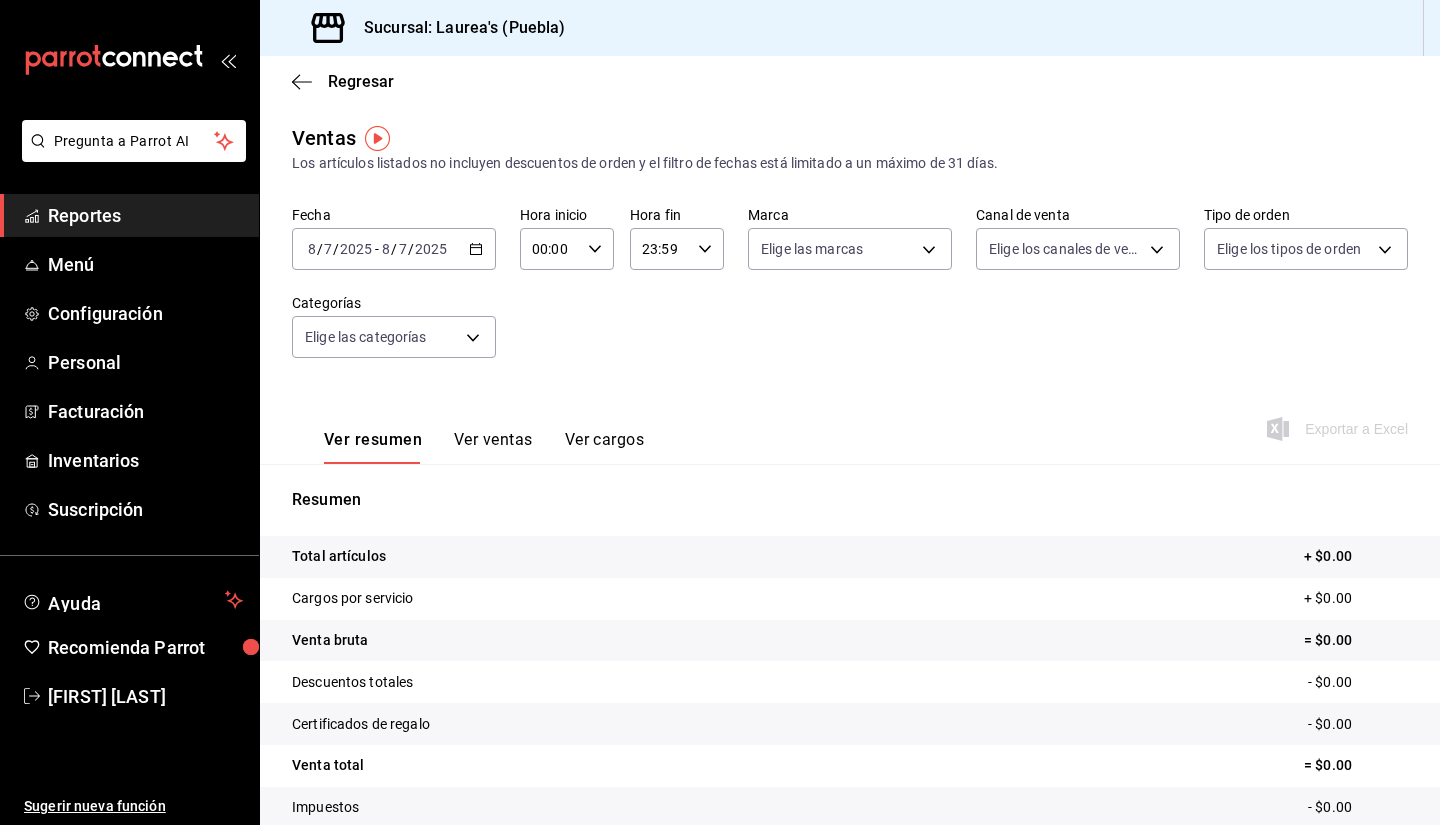 click on "2025-08-07 8 / 7 / 2025 - 2025-08-07 8 / 7 / 2025" at bounding box center (394, 249) 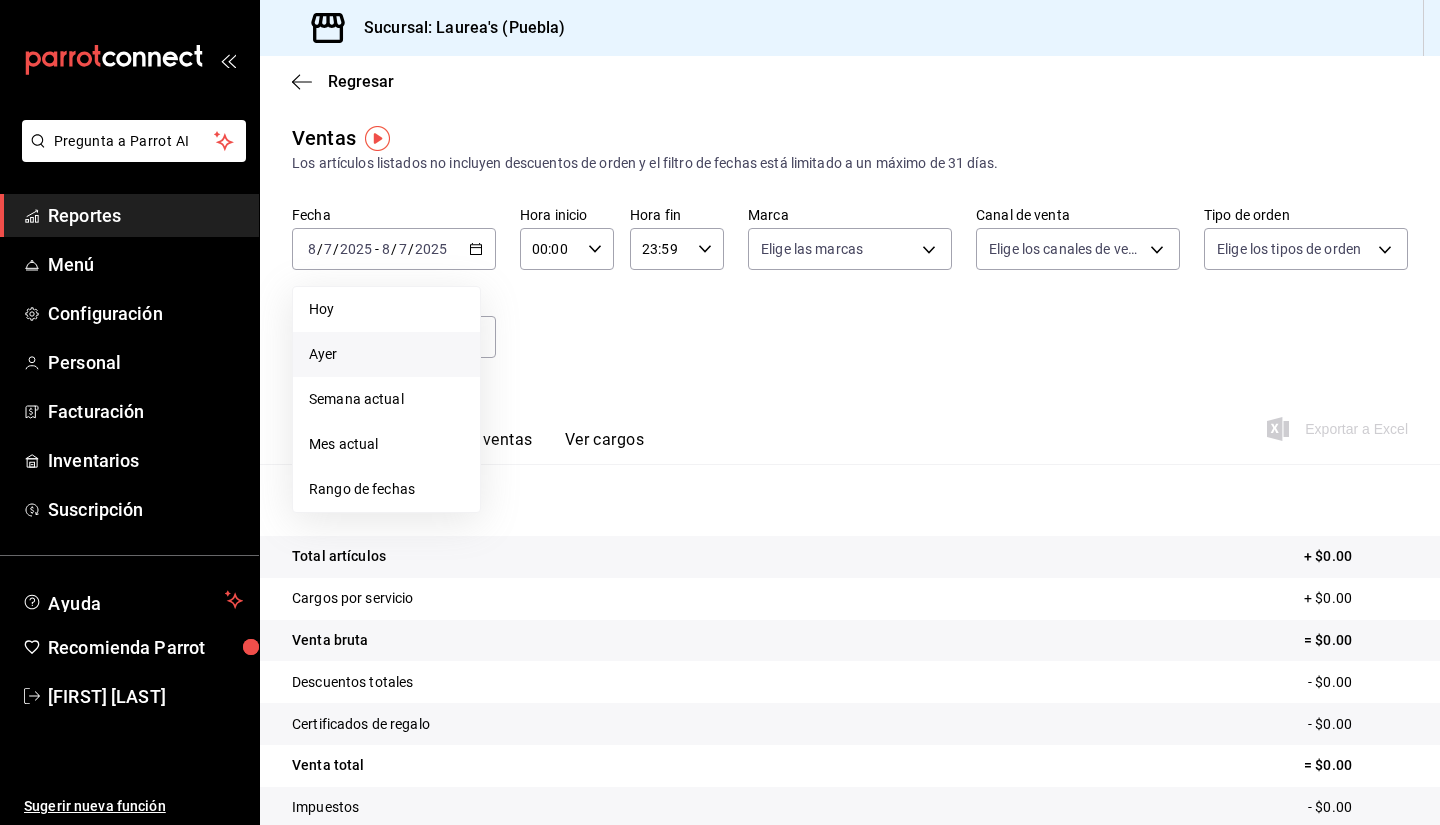 click on "Ayer" at bounding box center (386, 354) 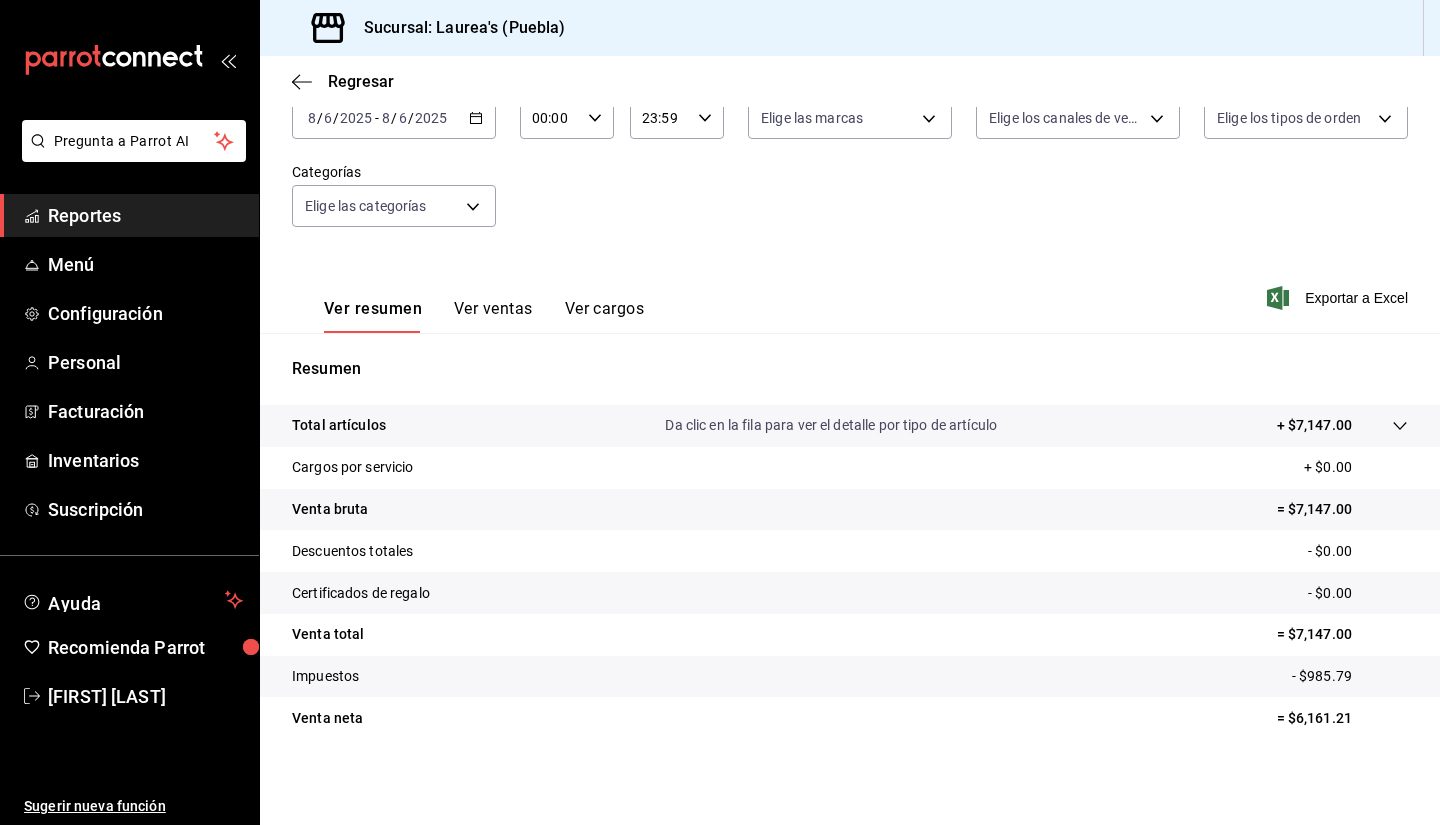 scroll, scrollTop: 133, scrollLeft: 0, axis: vertical 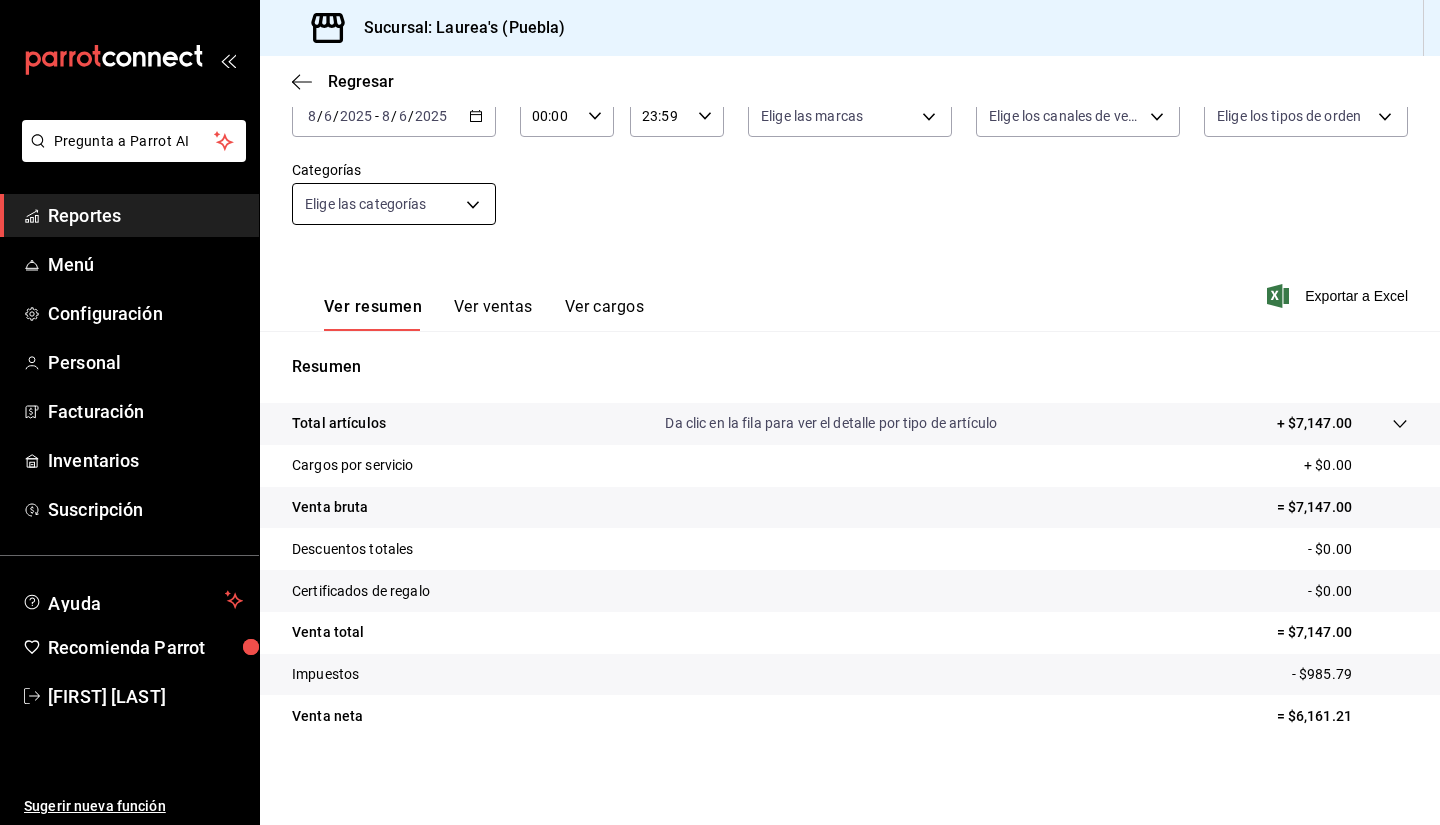 click on "Pregunta a Parrot AI Reportes   Menú   Configuración   Personal   Facturación   Inventarios     Ayuda" at bounding box center (720, 412) 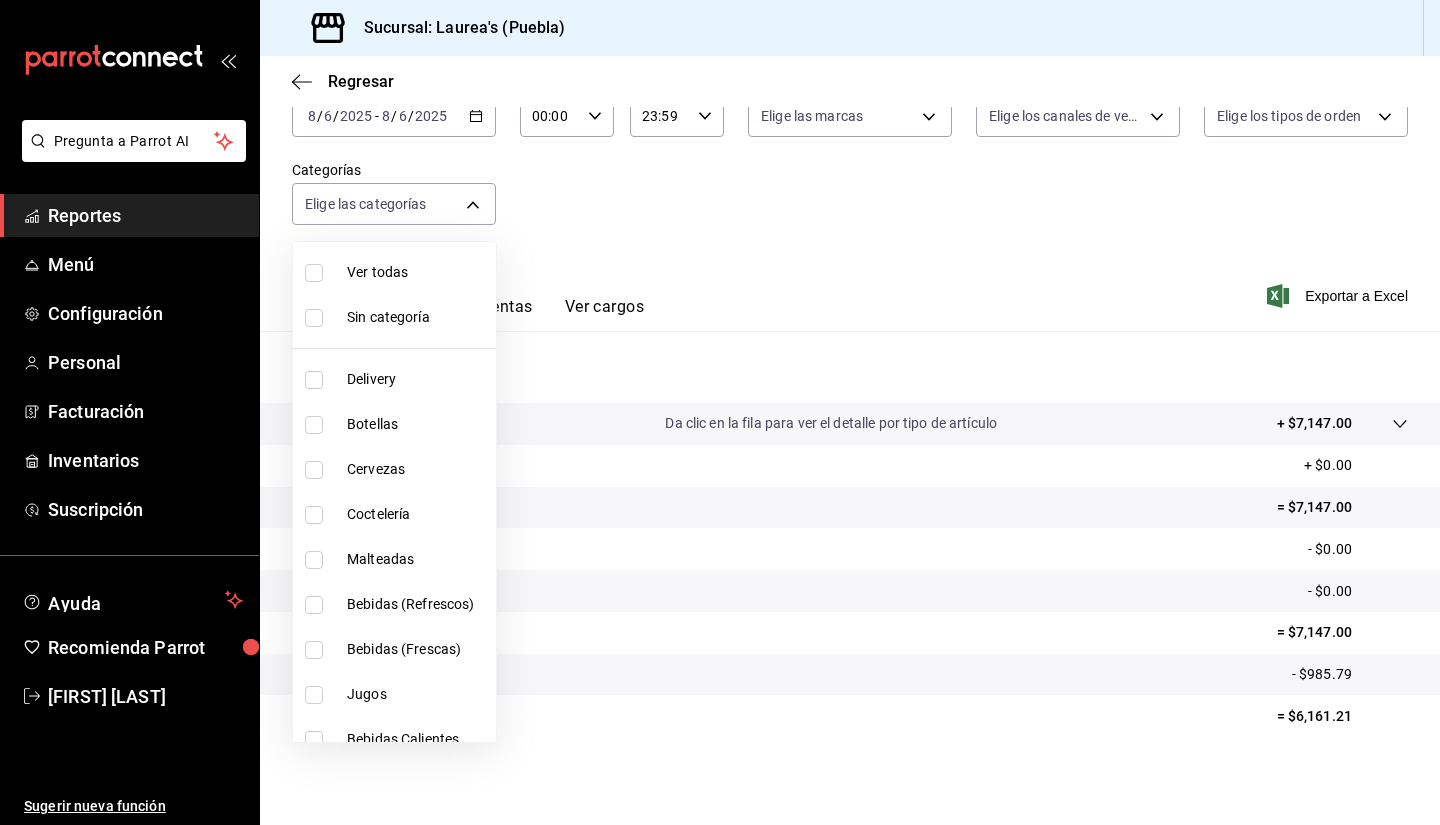 click on "Coctelería" at bounding box center [417, 514] 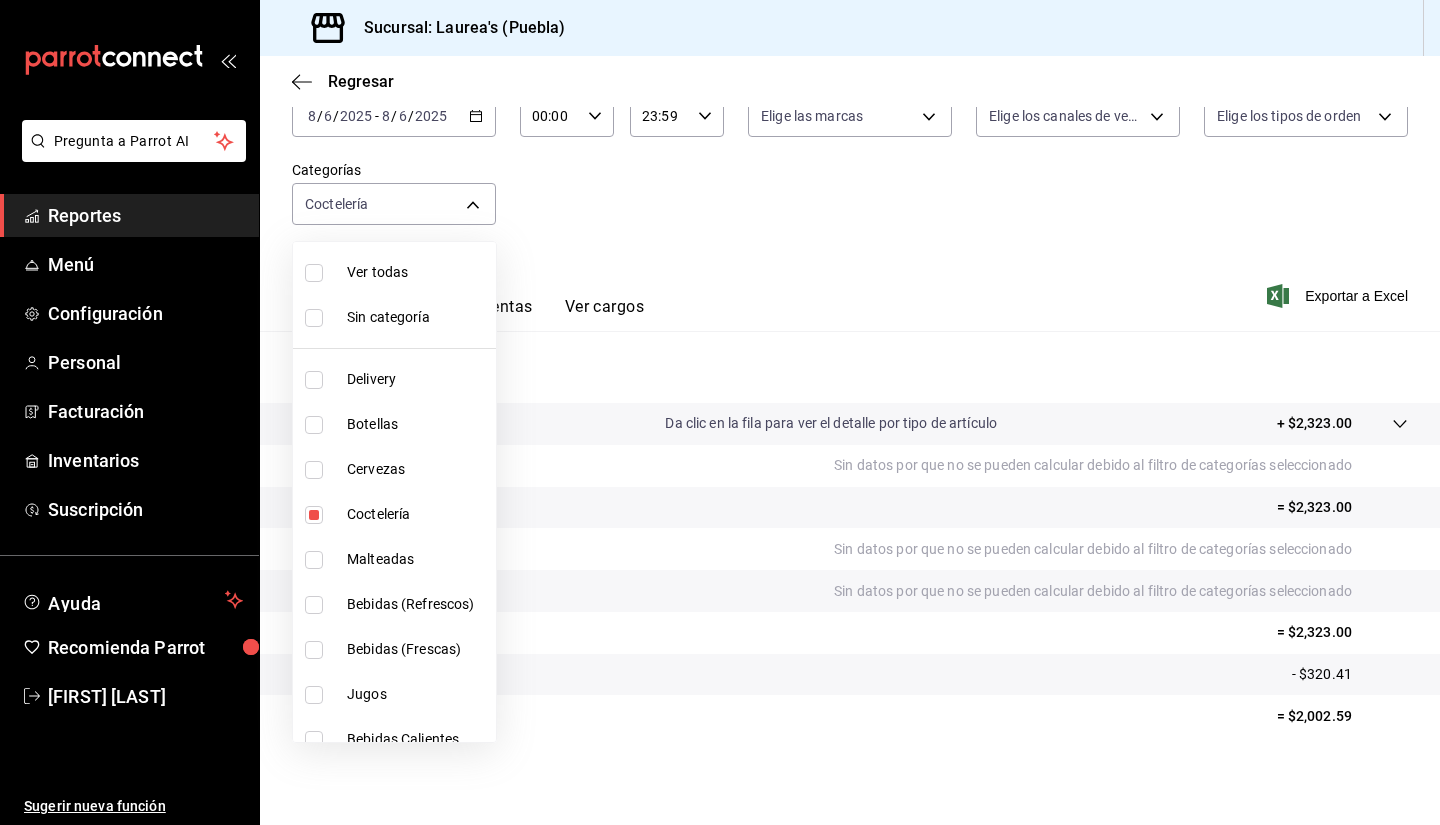 click on "Cervezas" at bounding box center [394, 469] 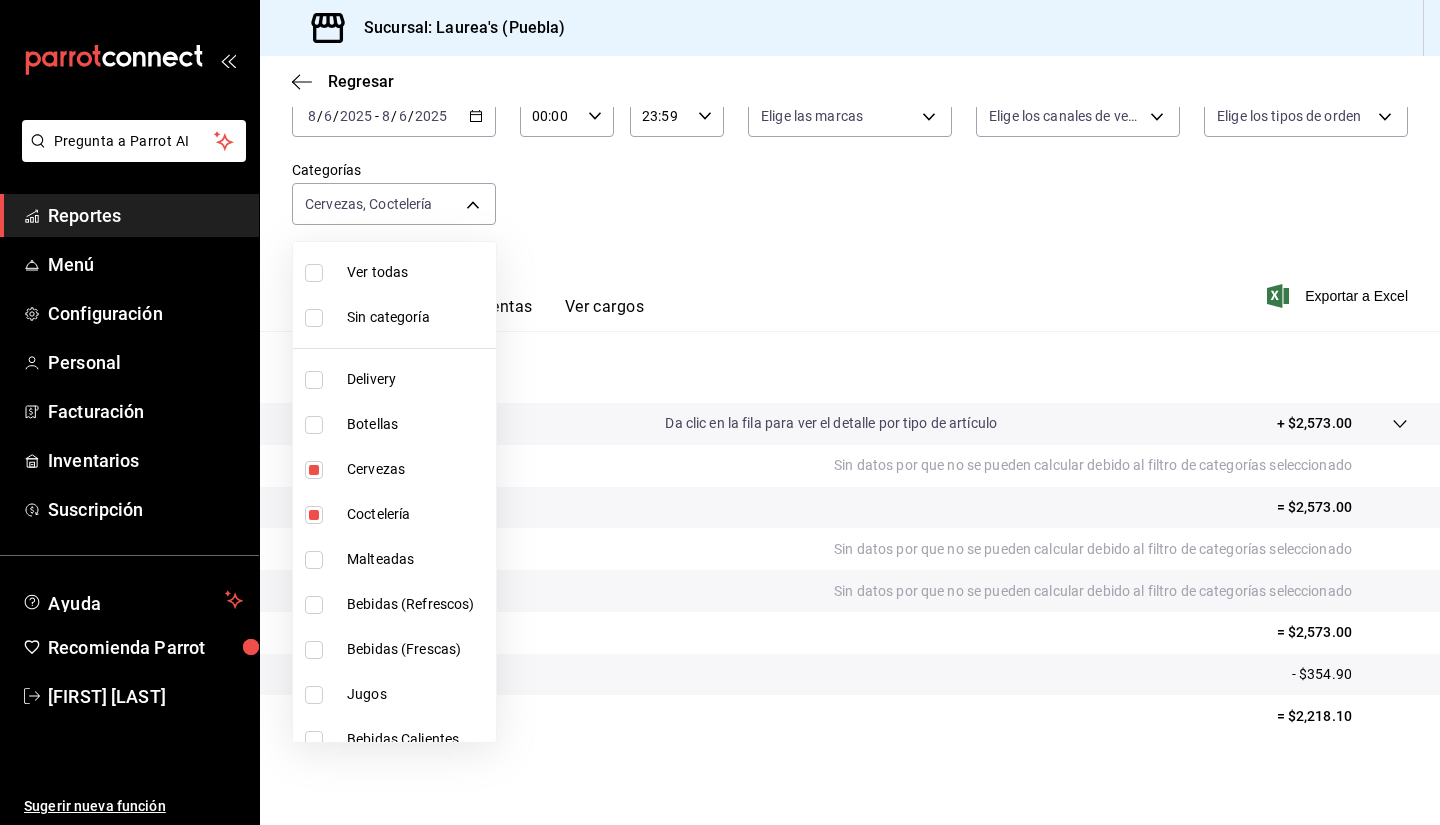 click on "Cervezas" at bounding box center [417, 469] 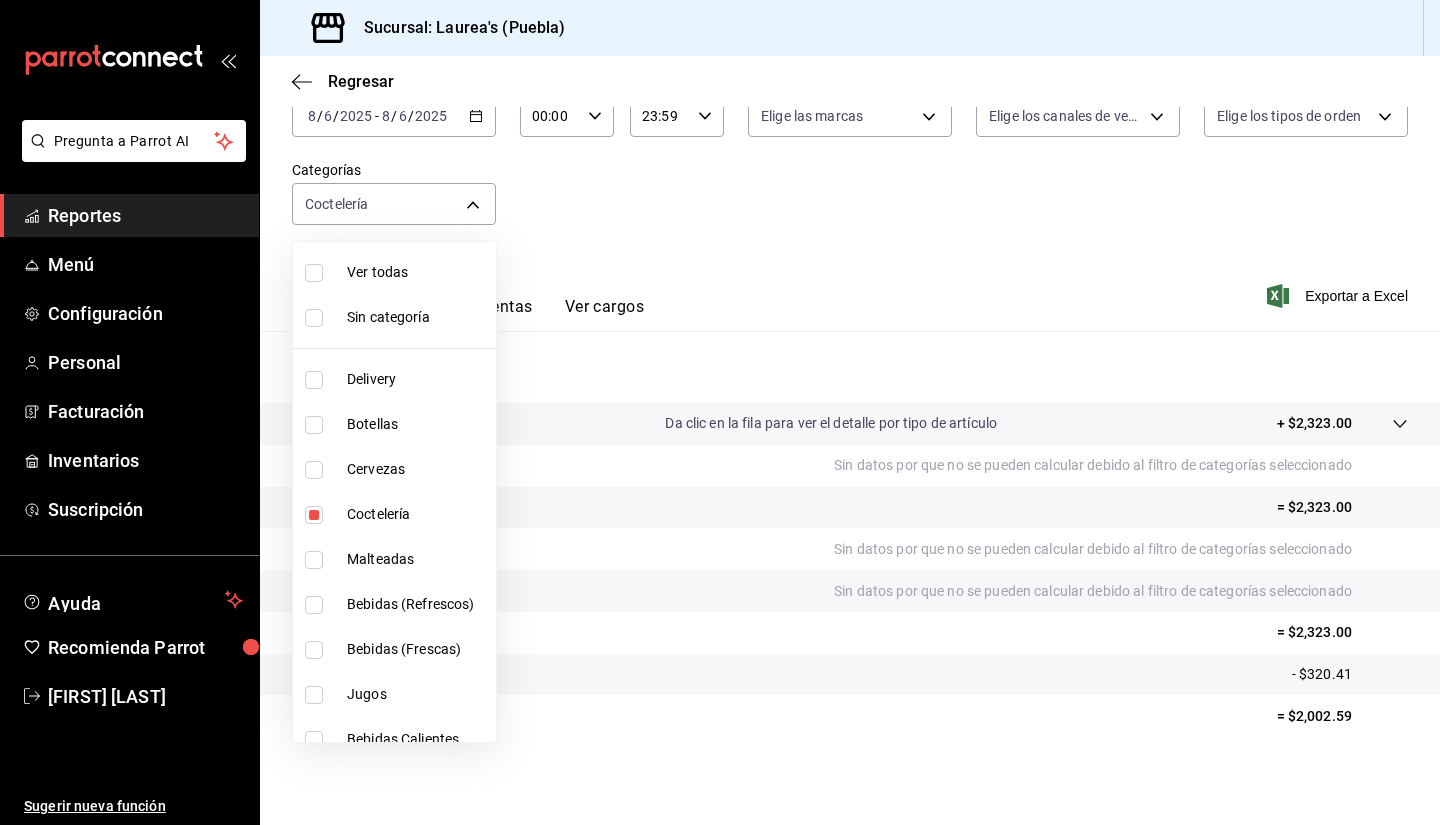 click at bounding box center (720, 412) 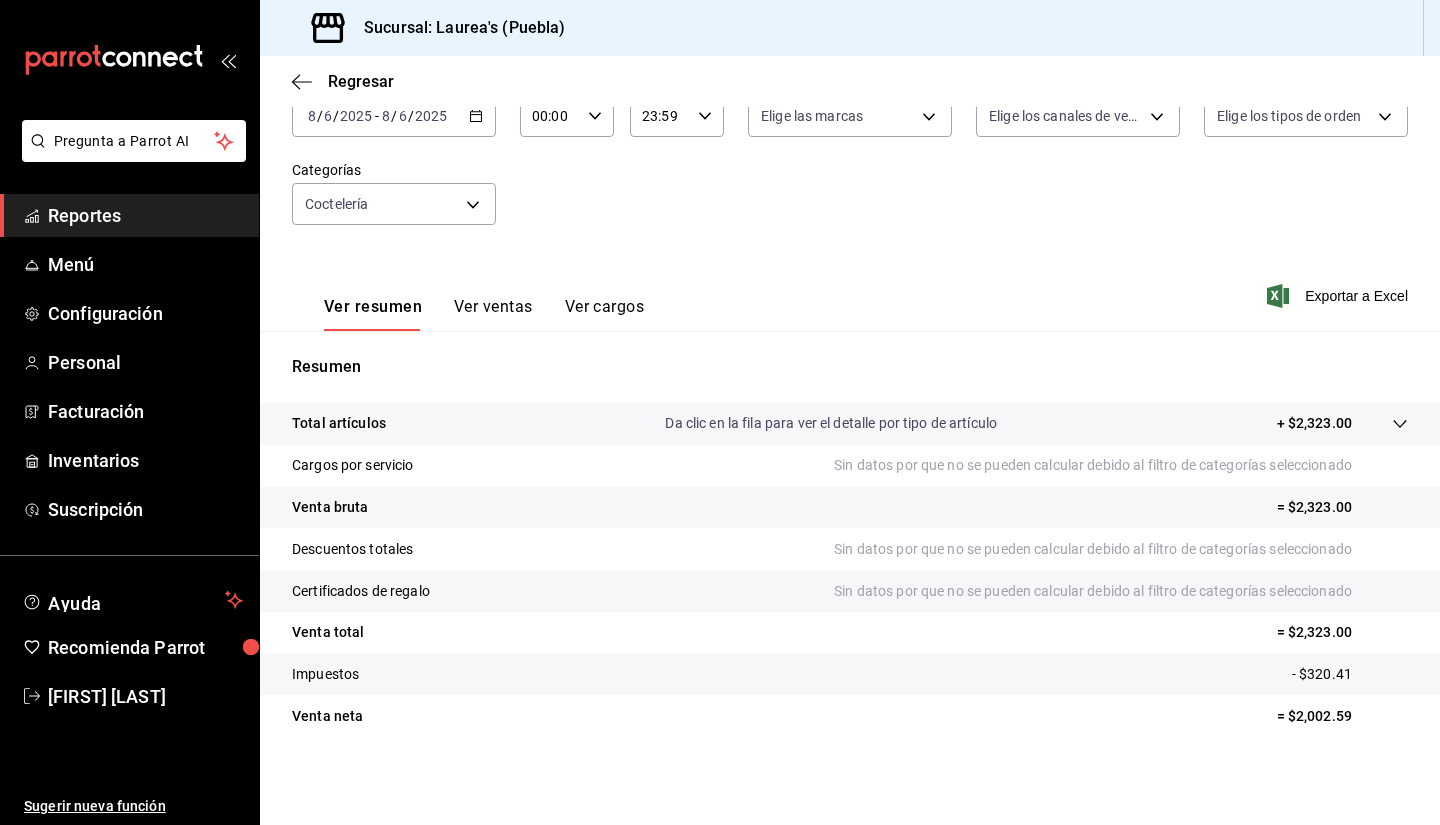 click on "Ver todas Sin categoría Delivery Botellas Cervezas Coctelería Malteadas Bebidas (Refrescos) Bebidas (Frescas) Jugos Bebidas Calientes Postres Snacks (Alitas) Snacks Ensaladas Del Mar (Adicional) Del Mar Guarniciones Cortes A La Parrilla Pastas Y Sopas Entradas Platillos Desayunos / Entradas" at bounding box center [720, 412] 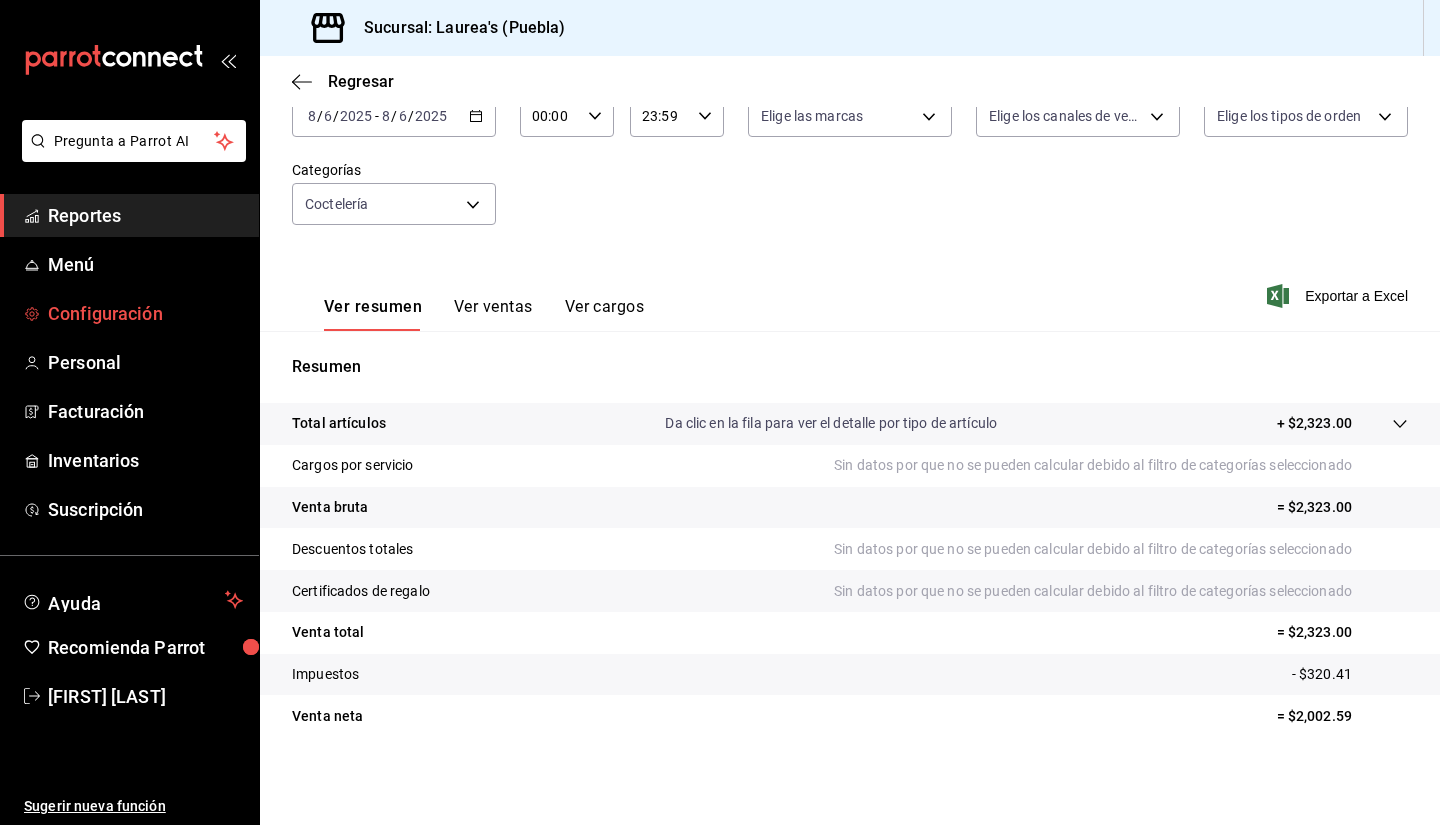 click on "Configuración" at bounding box center [145, 313] 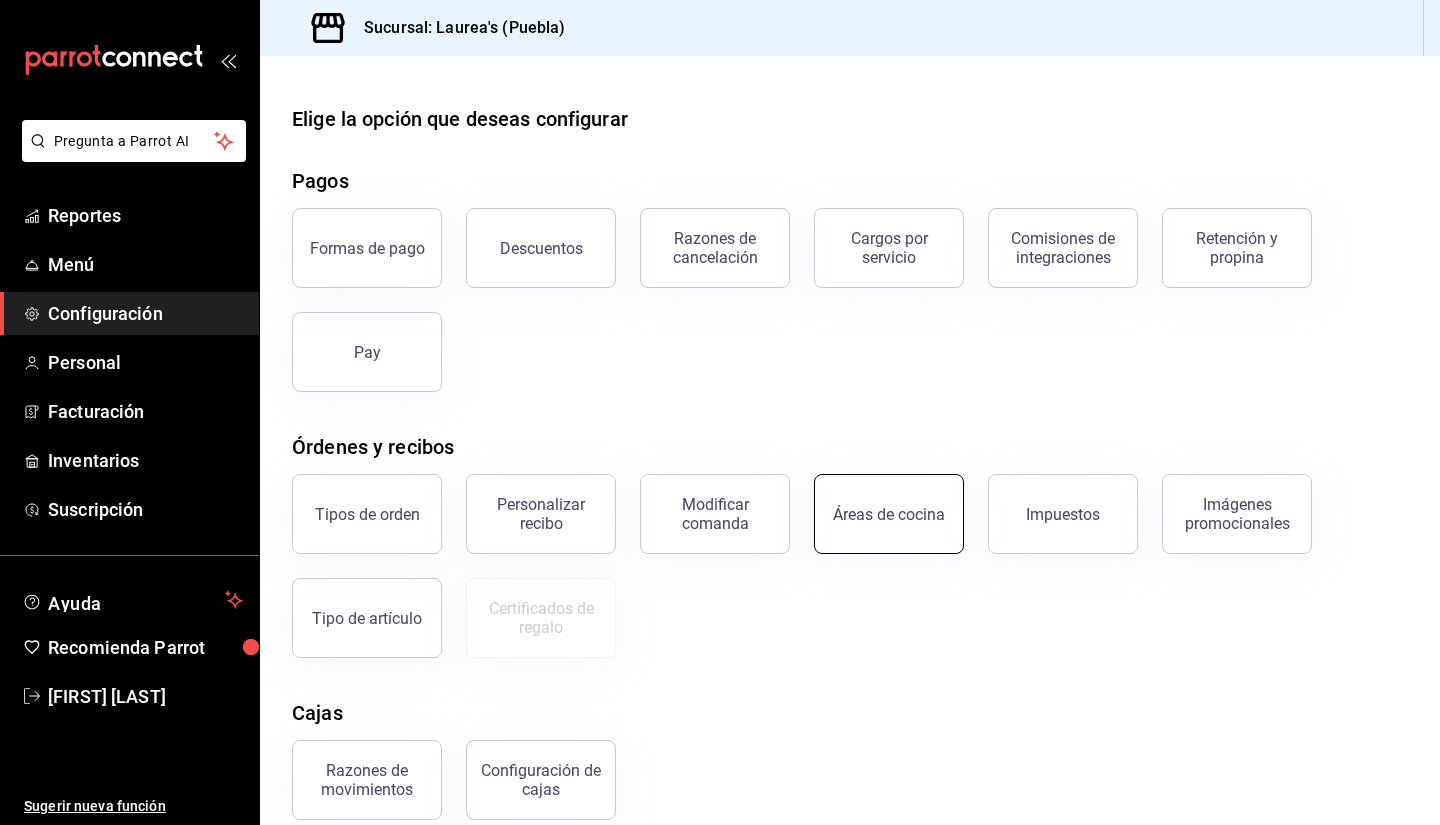 click on "Áreas de cocina" at bounding box center (889, 514) 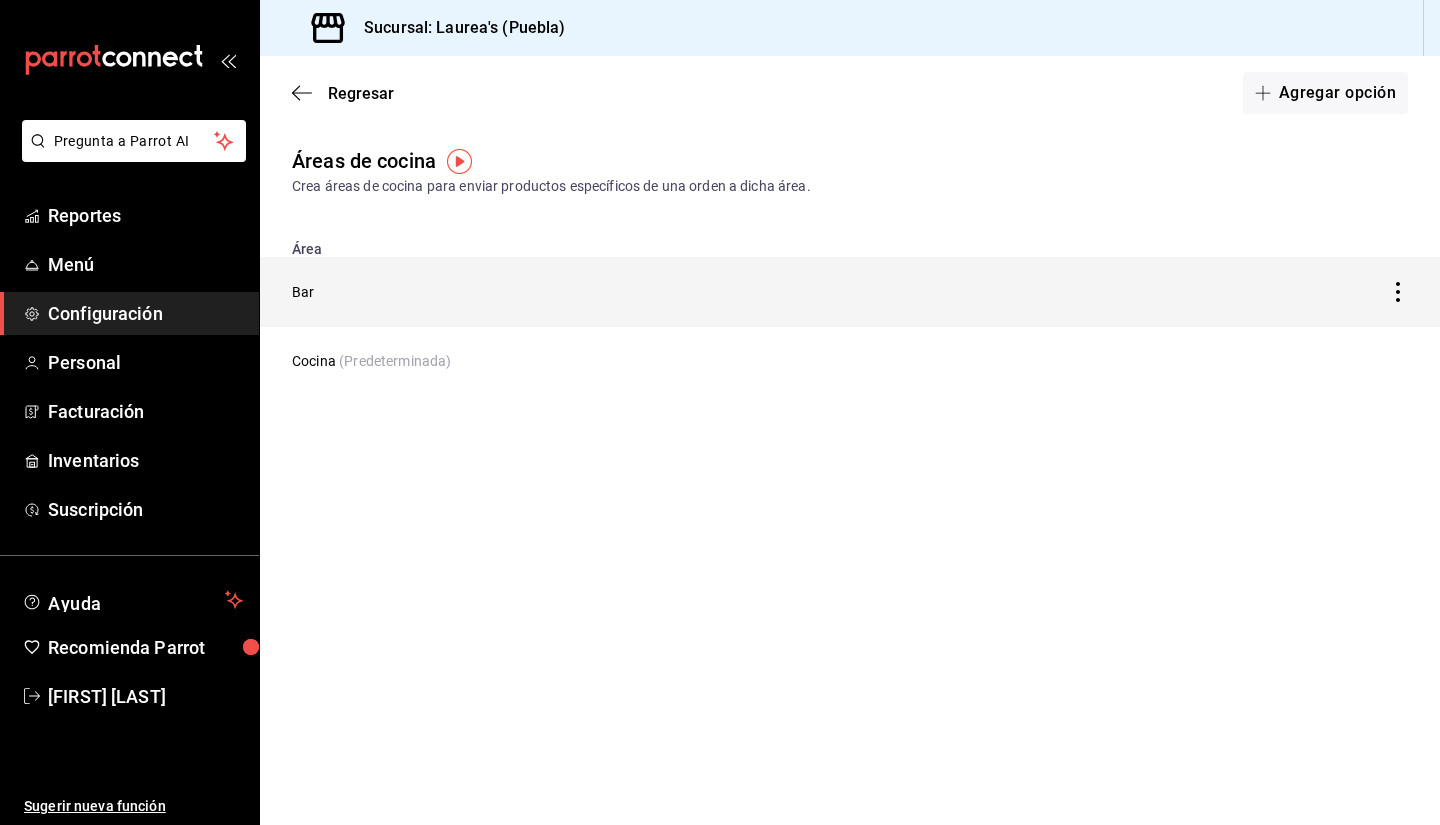 click on "Bar" at bounding box center (696, 292) 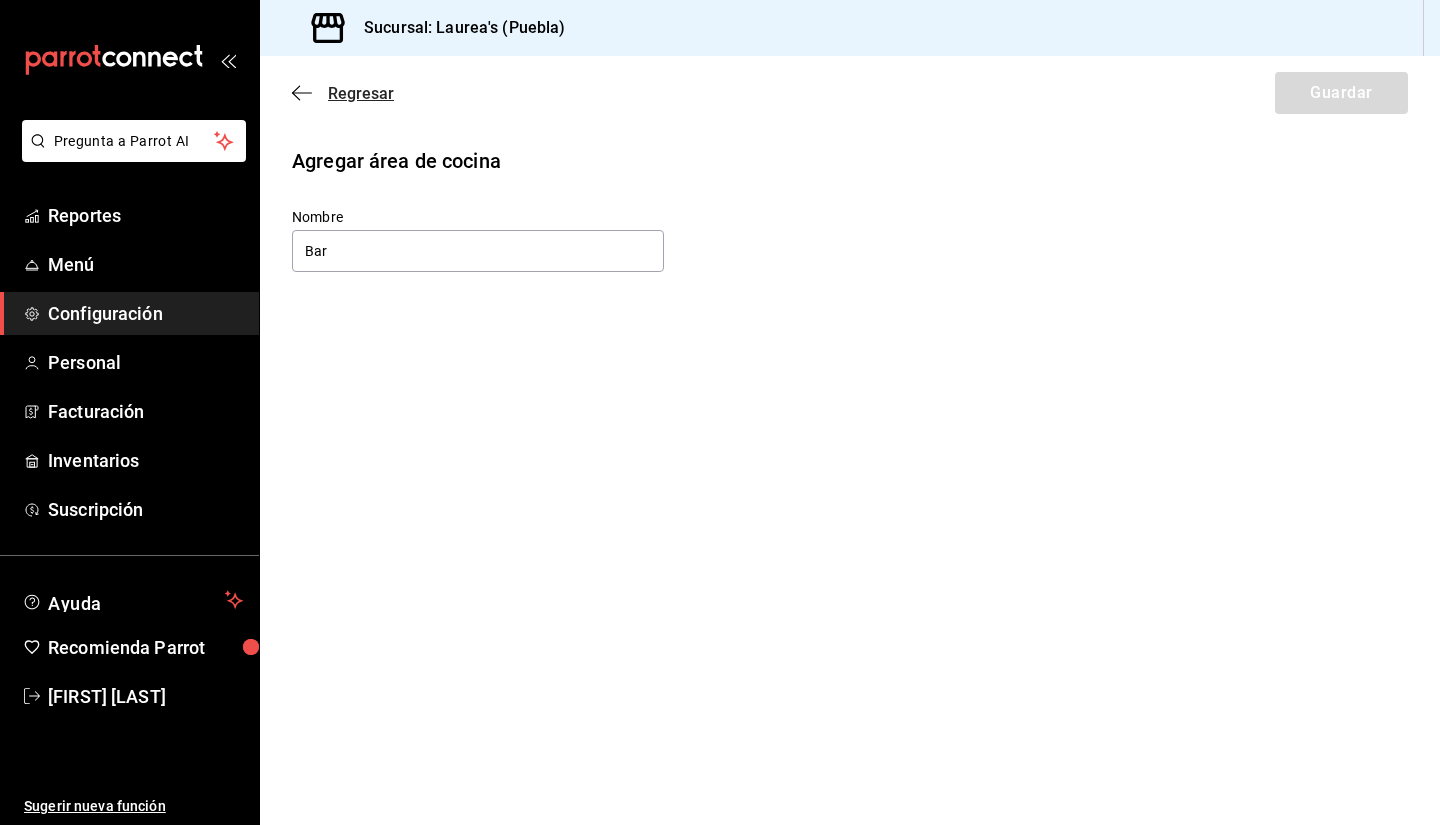click 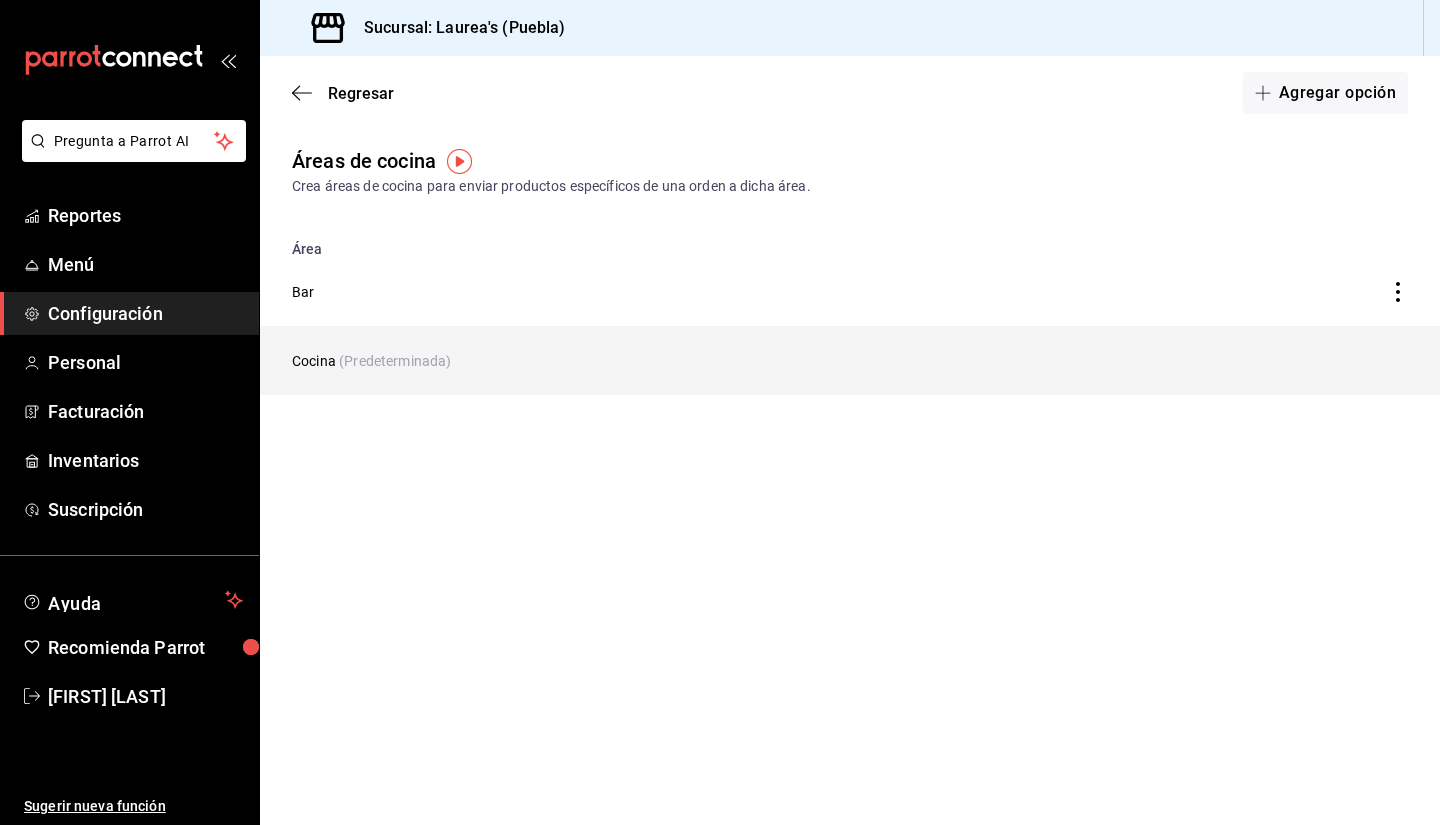 click on "Cocina   (Predeterminada)" at bounding box center (696, 361) 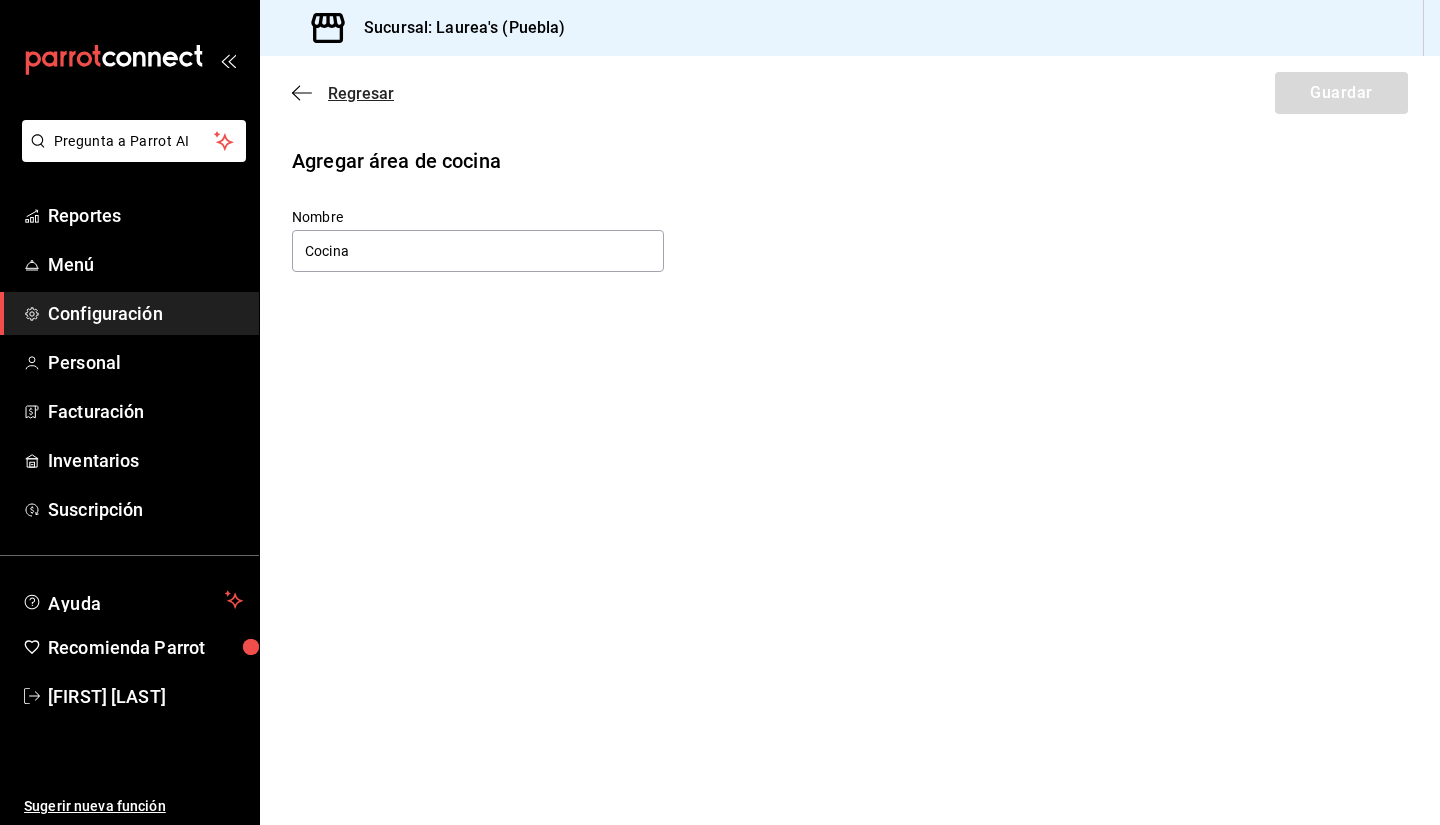 click 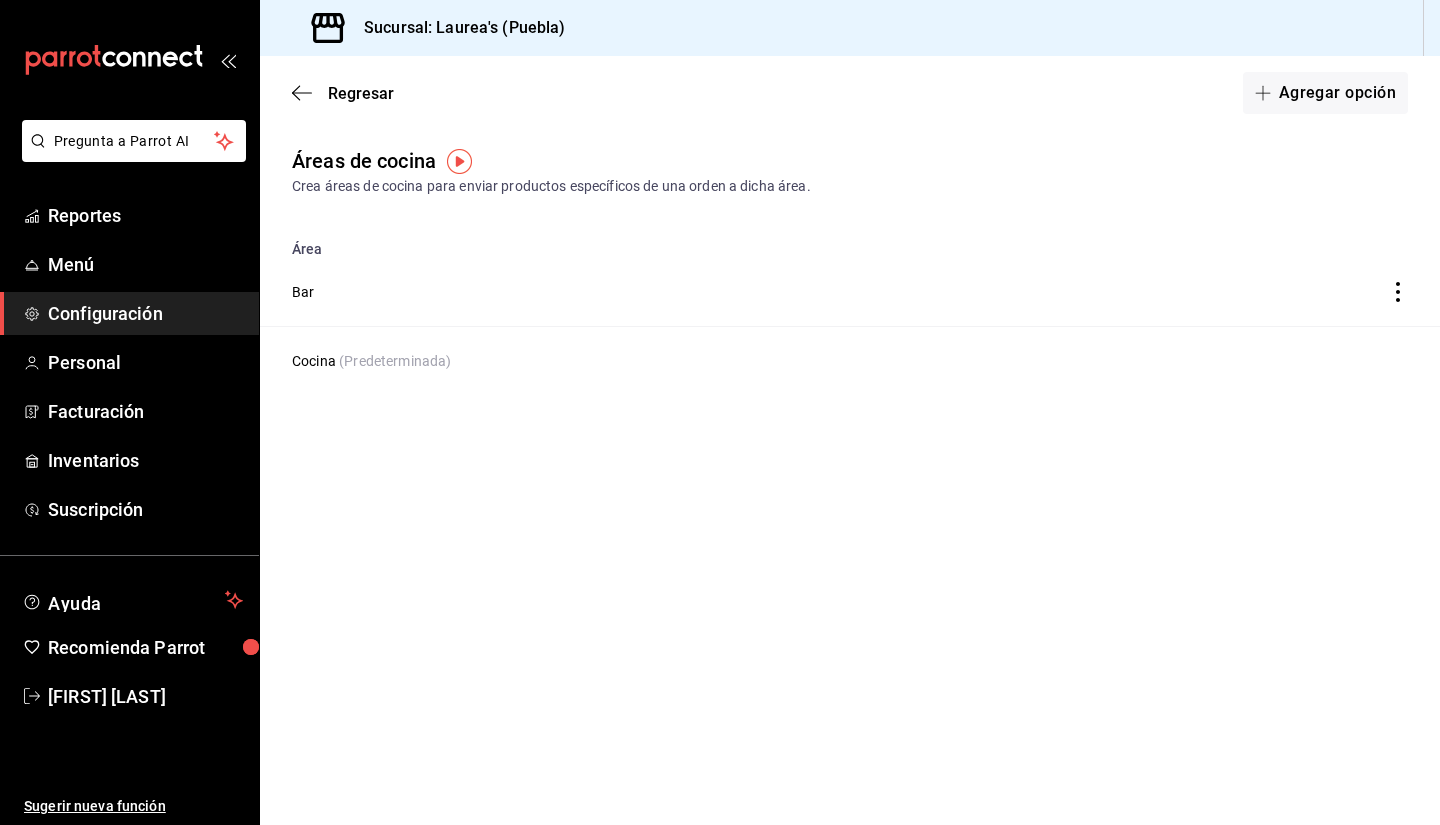 click on "Crea áreas de cocina para enviar productos específicos de una orden a dicha área." at bounding box center [850, 186] 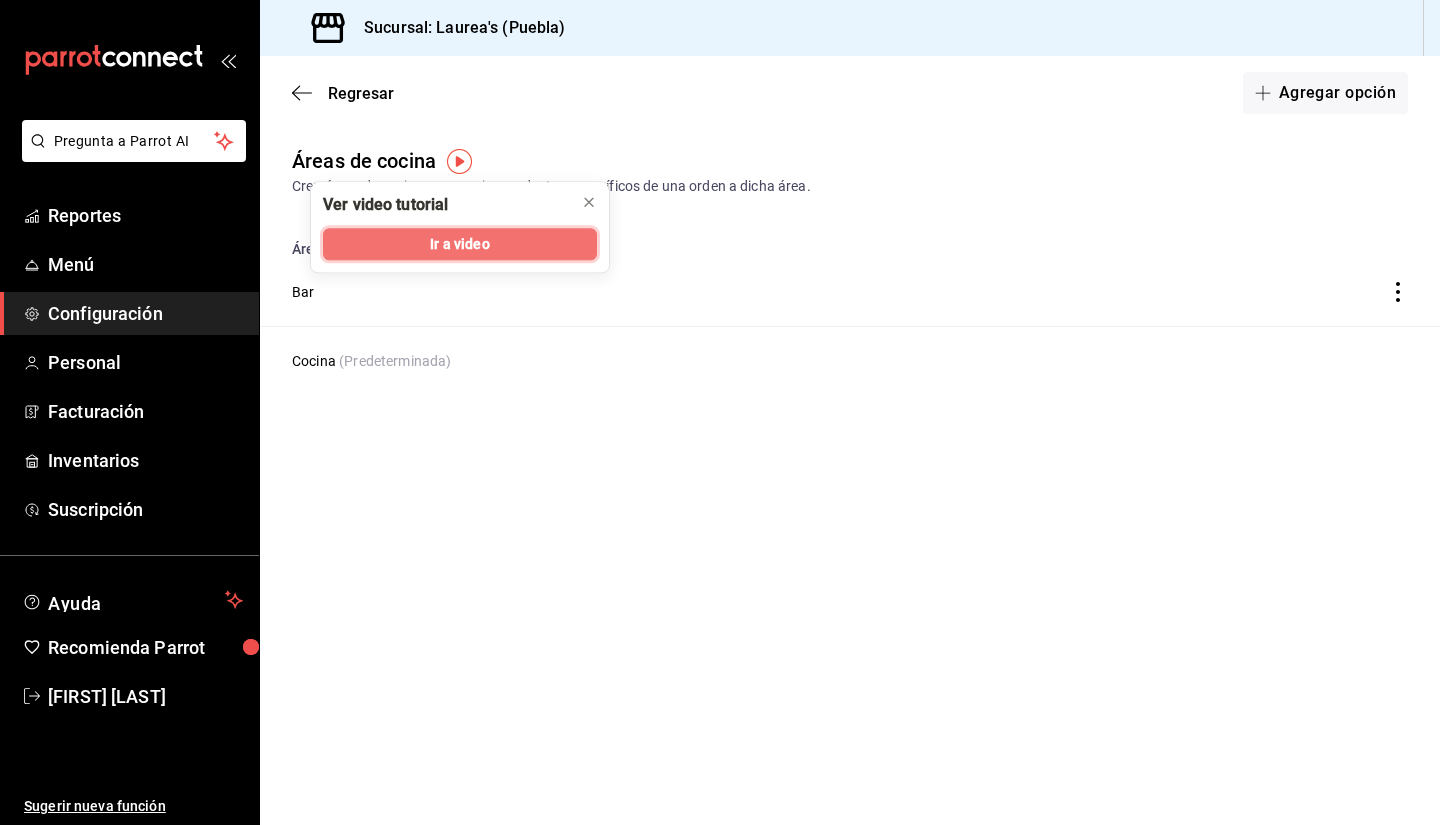 click on "Ir a video" at bounding box center [459, 244] 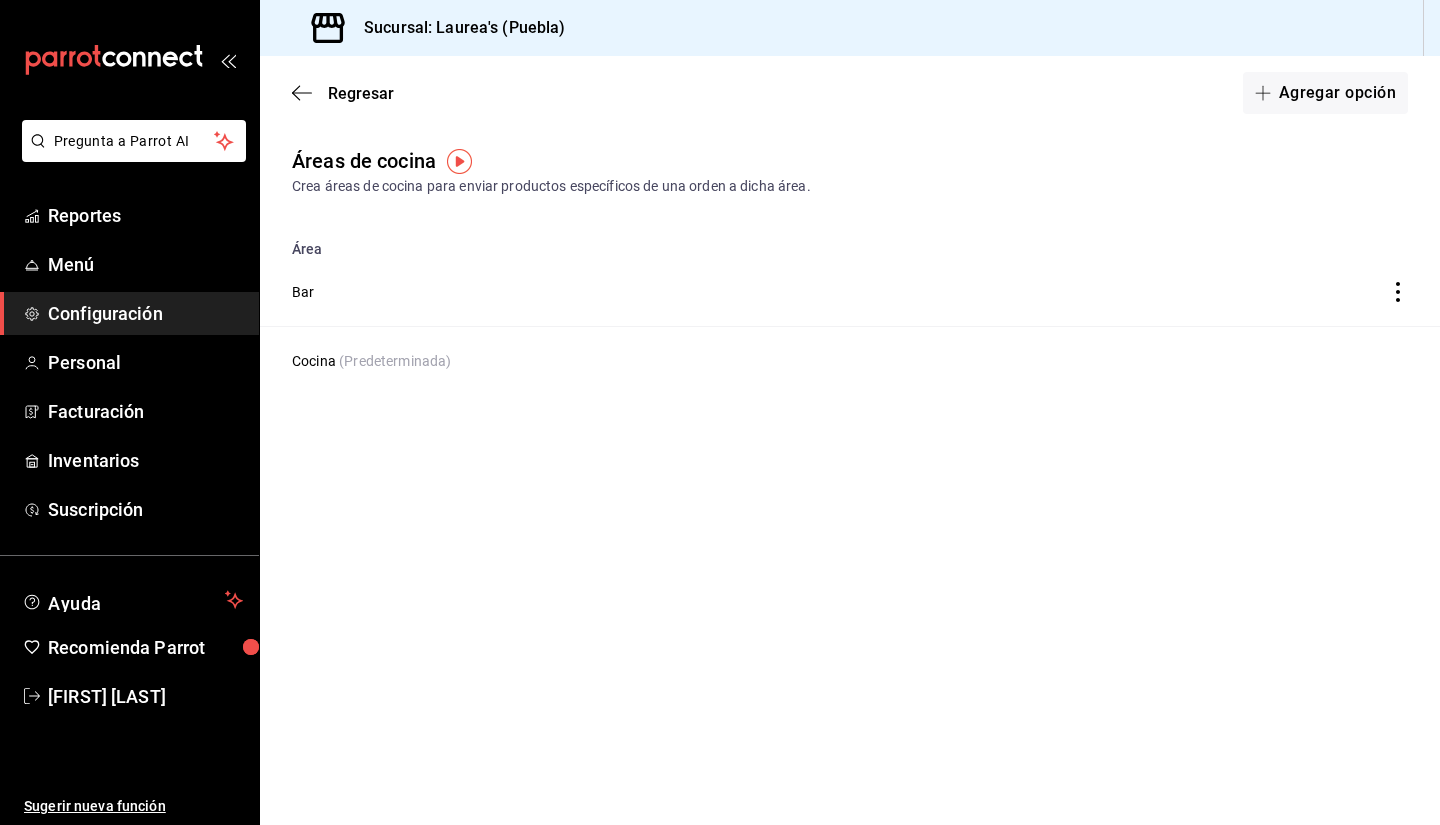 click on "Configuración" at bounding box center [145, 313] 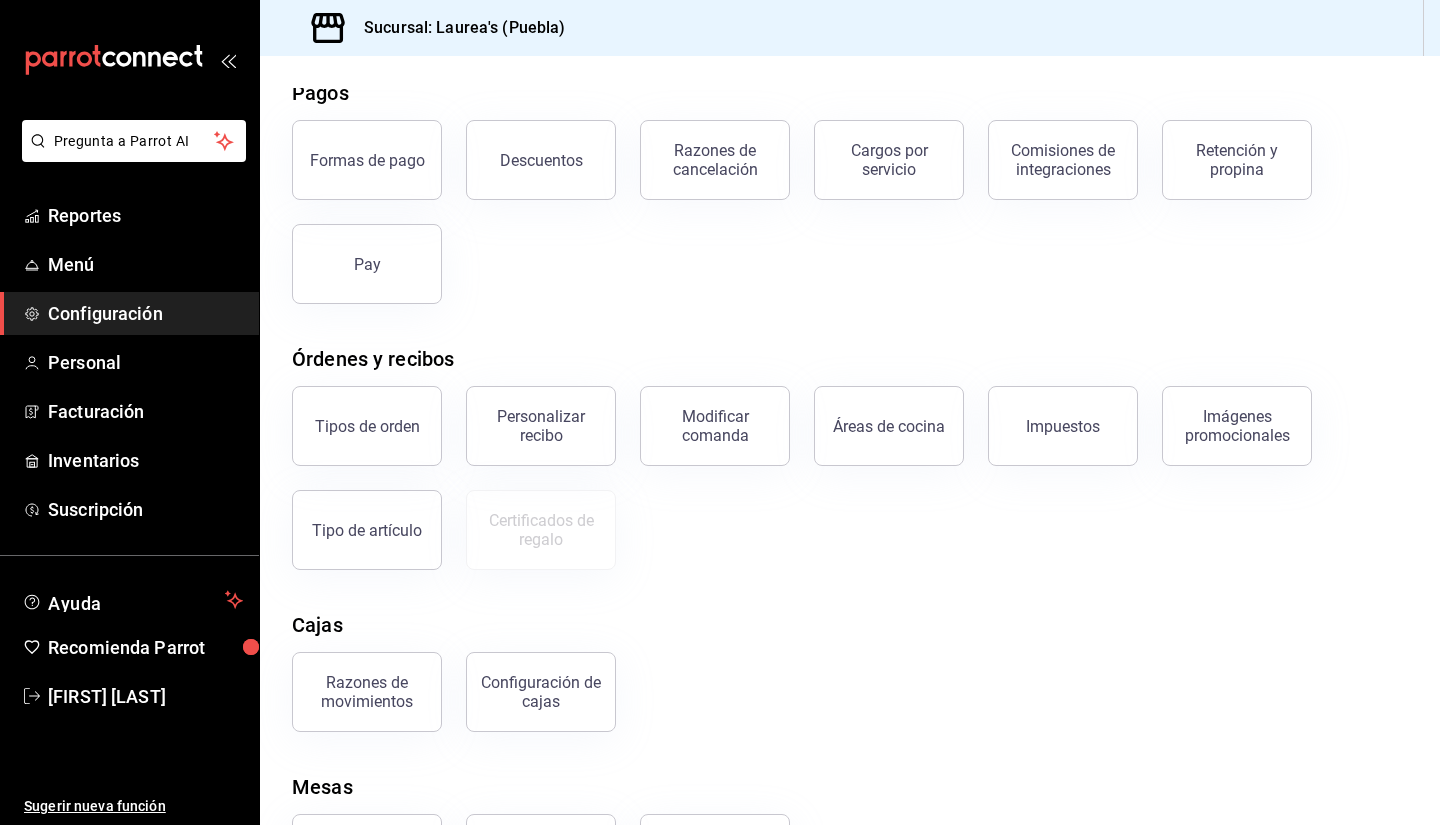 scroll, scrollTop: 0, scrollLeft: 0, axis: both 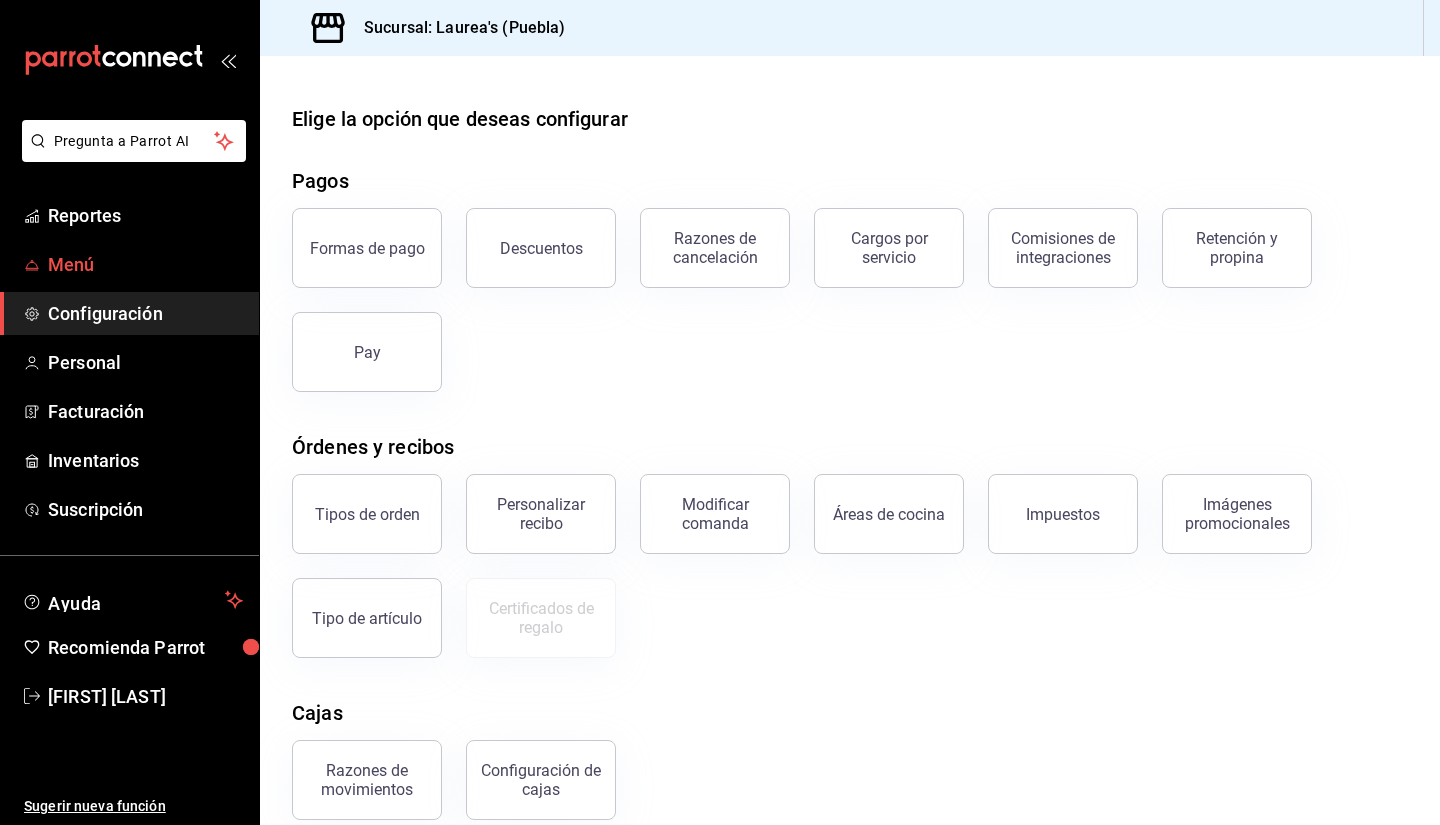 click on "Menú" at bounding box center [129, 264] 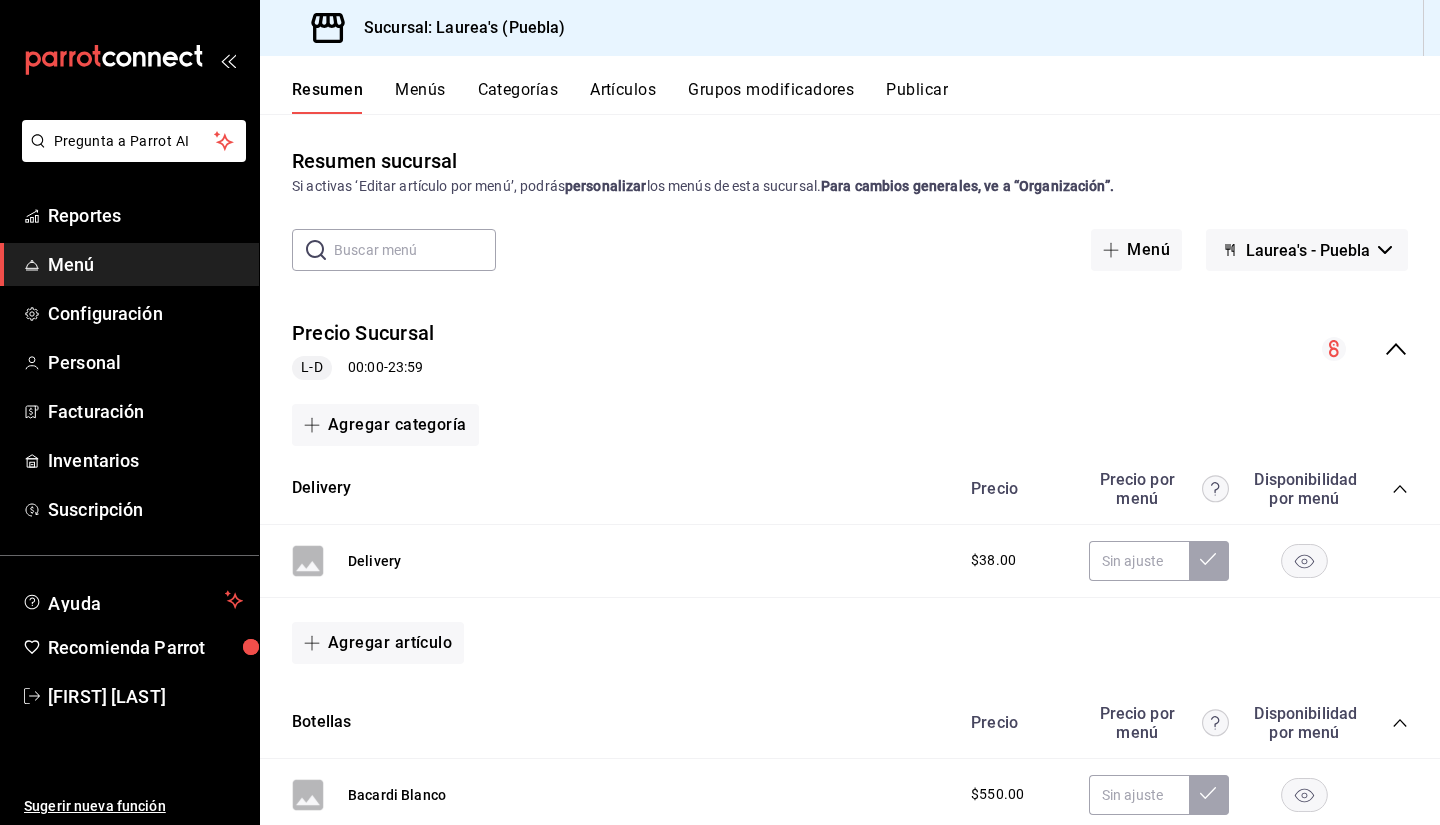 click 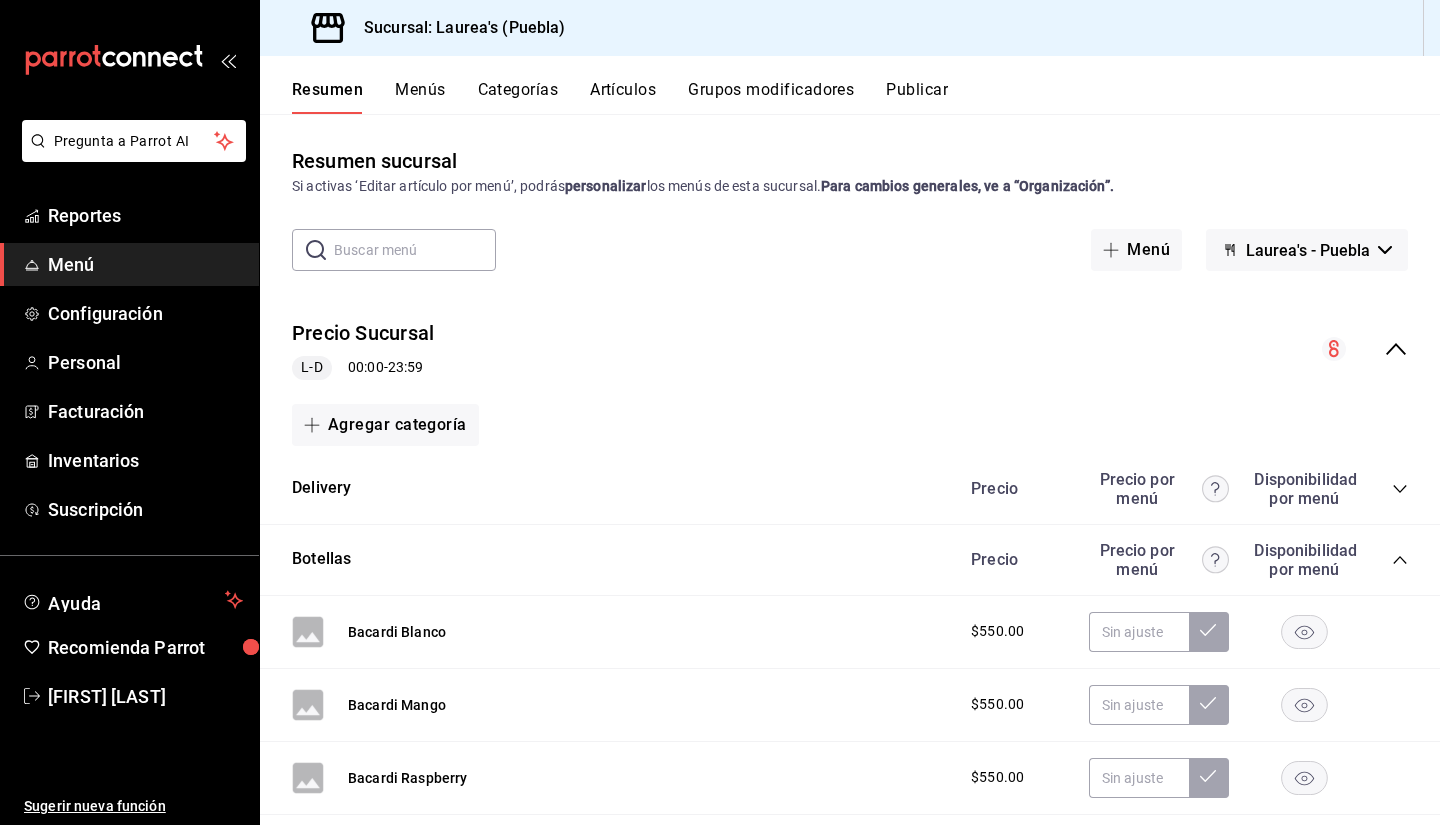 click 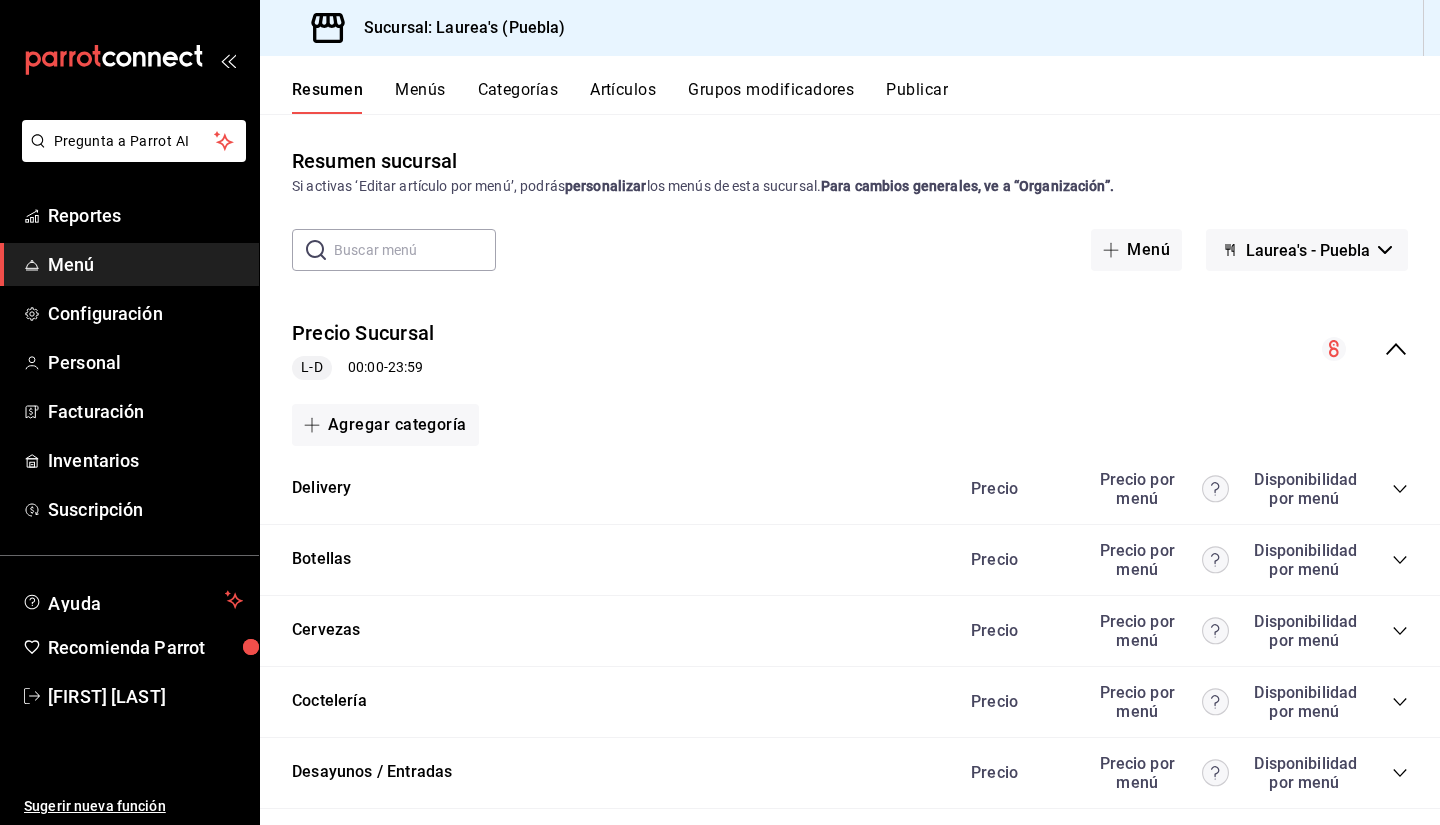 scroll, scrollTop: 0, scrollLeft: 0, axis: both 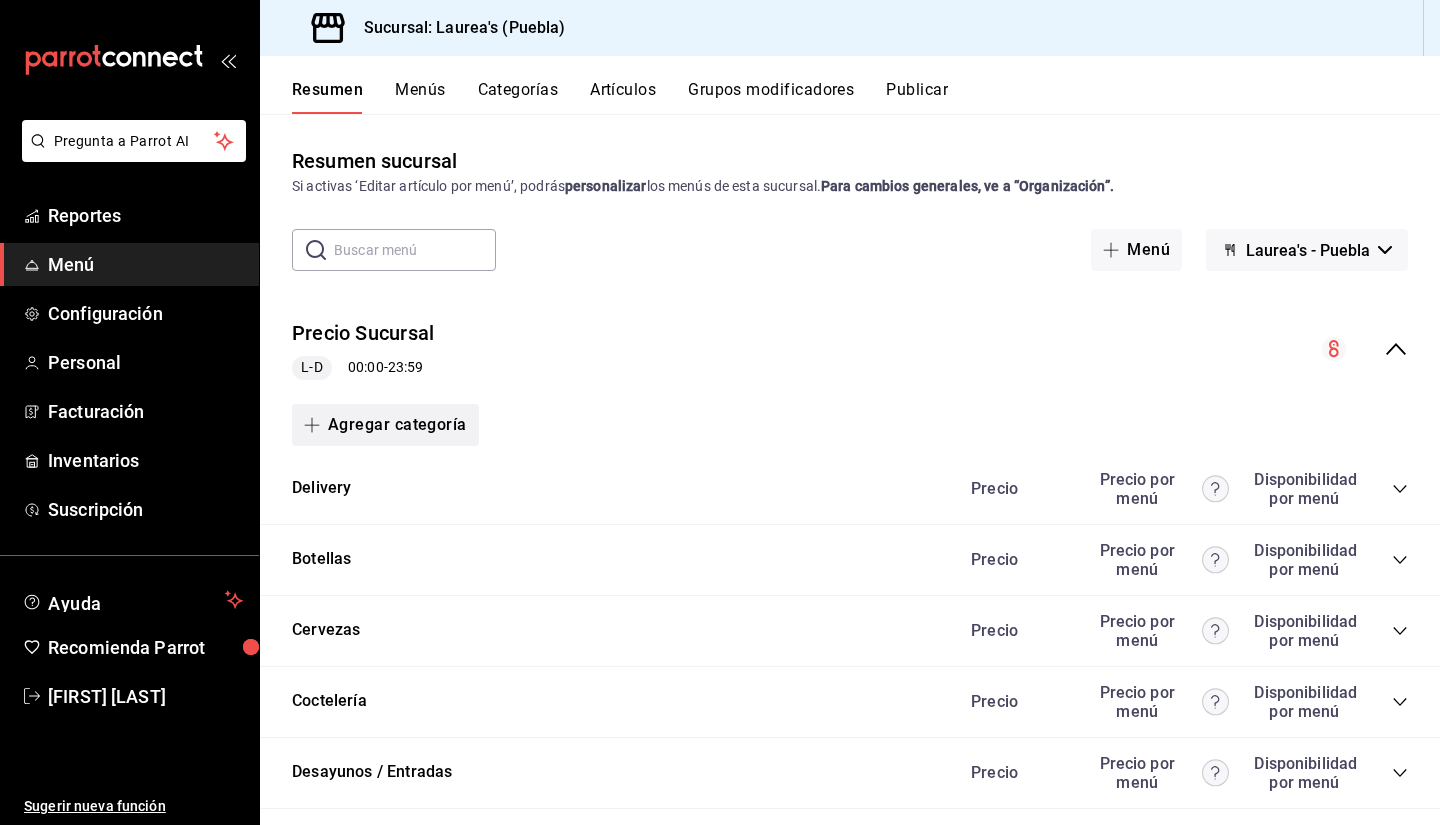 click on "Agregar categoría" at bounding box center (385, 425) 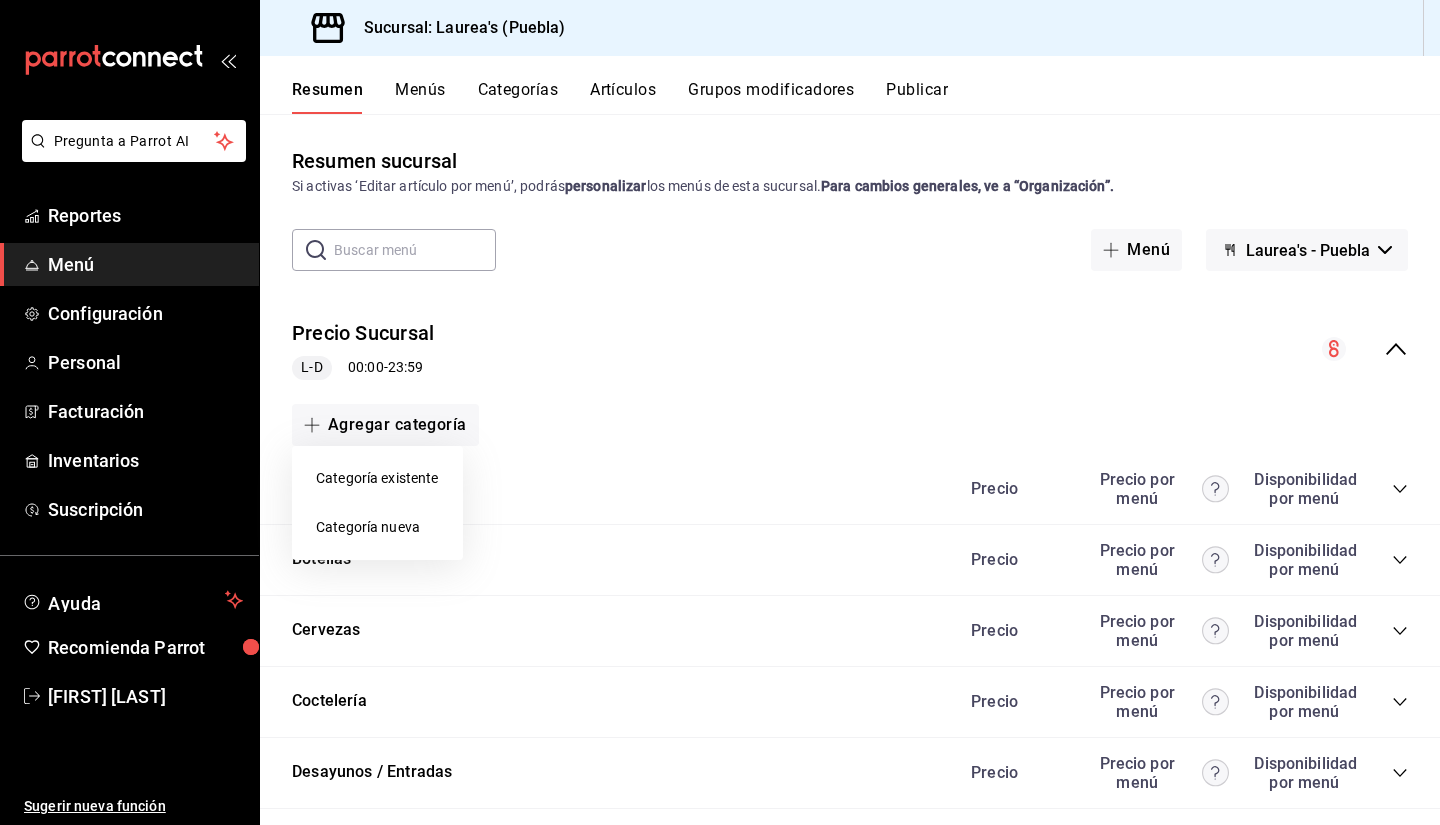 click on "Categoría nueva" at bounding box center (377, 527) 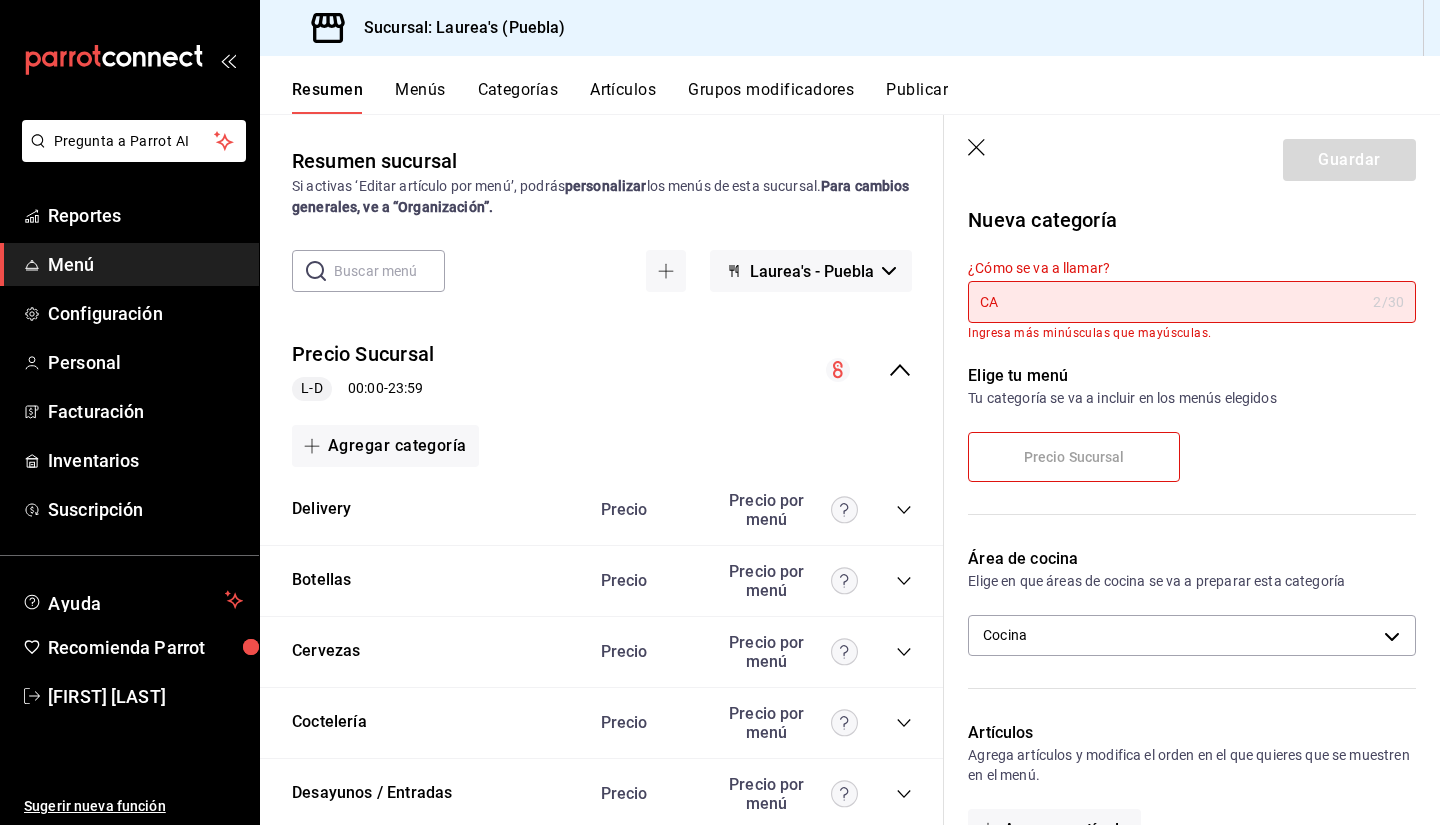 type on "C" 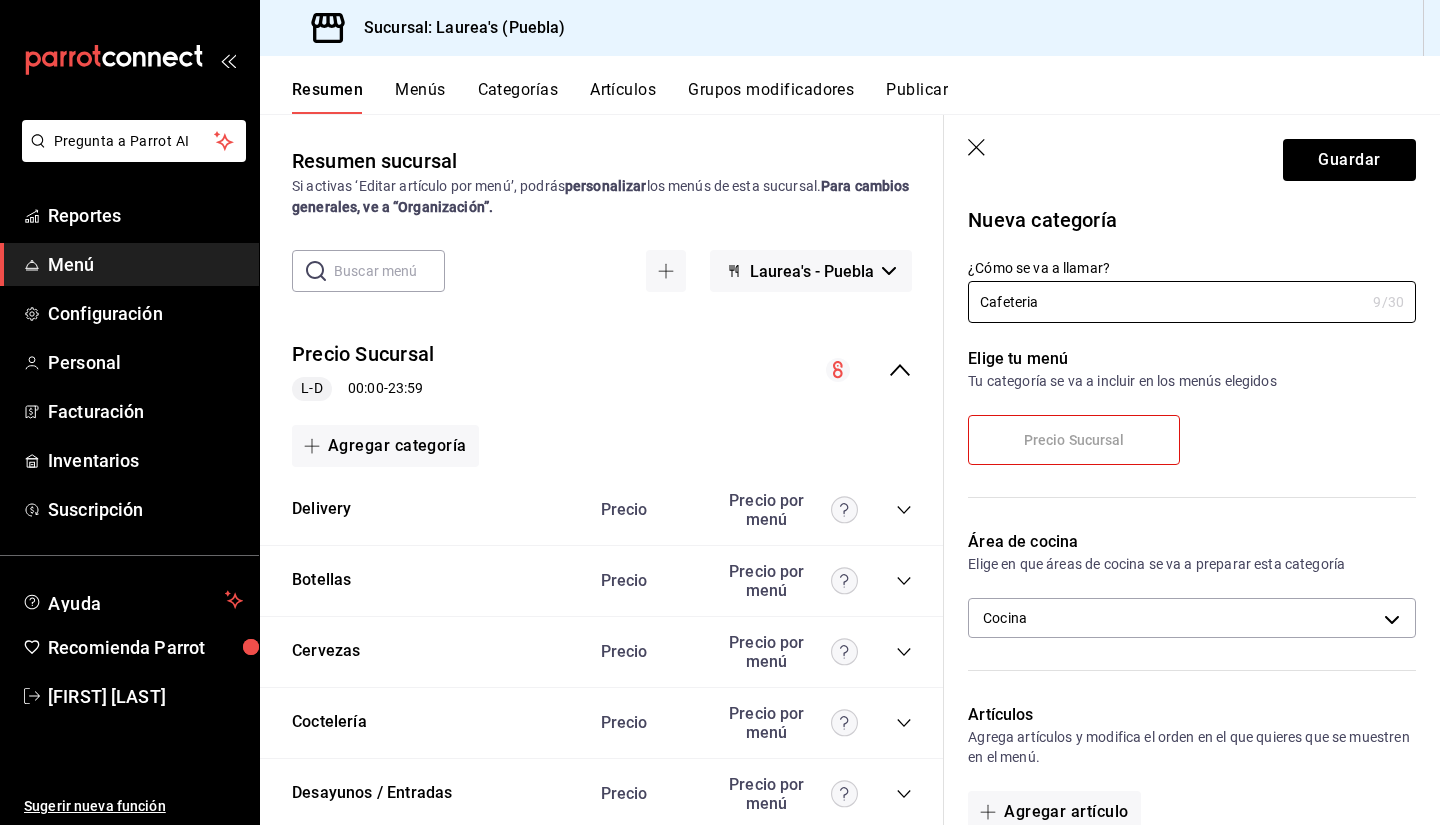 type on "Cafeteria" 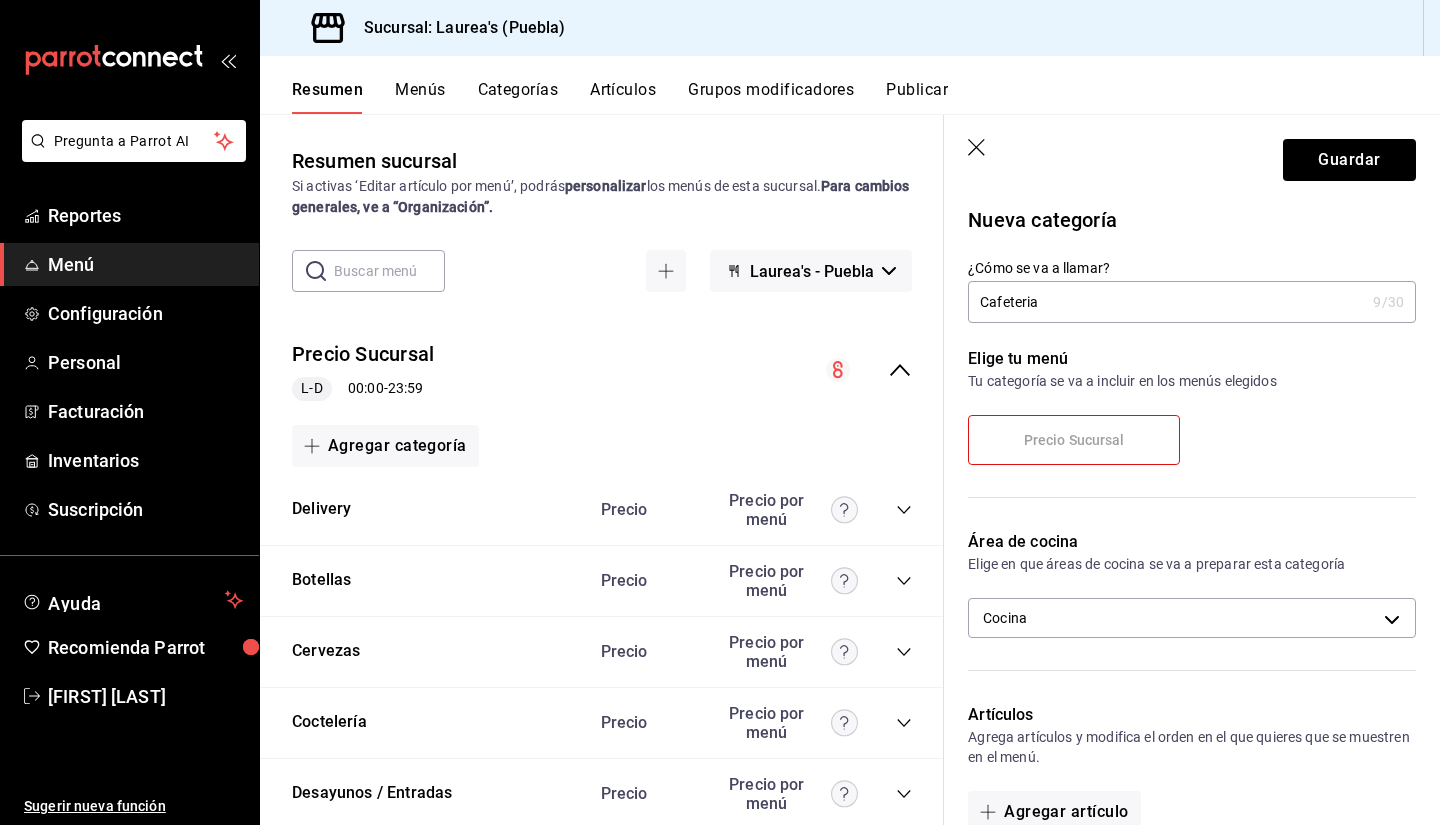 click on "Precio Sucursal" at bounding box center (1074, 440) 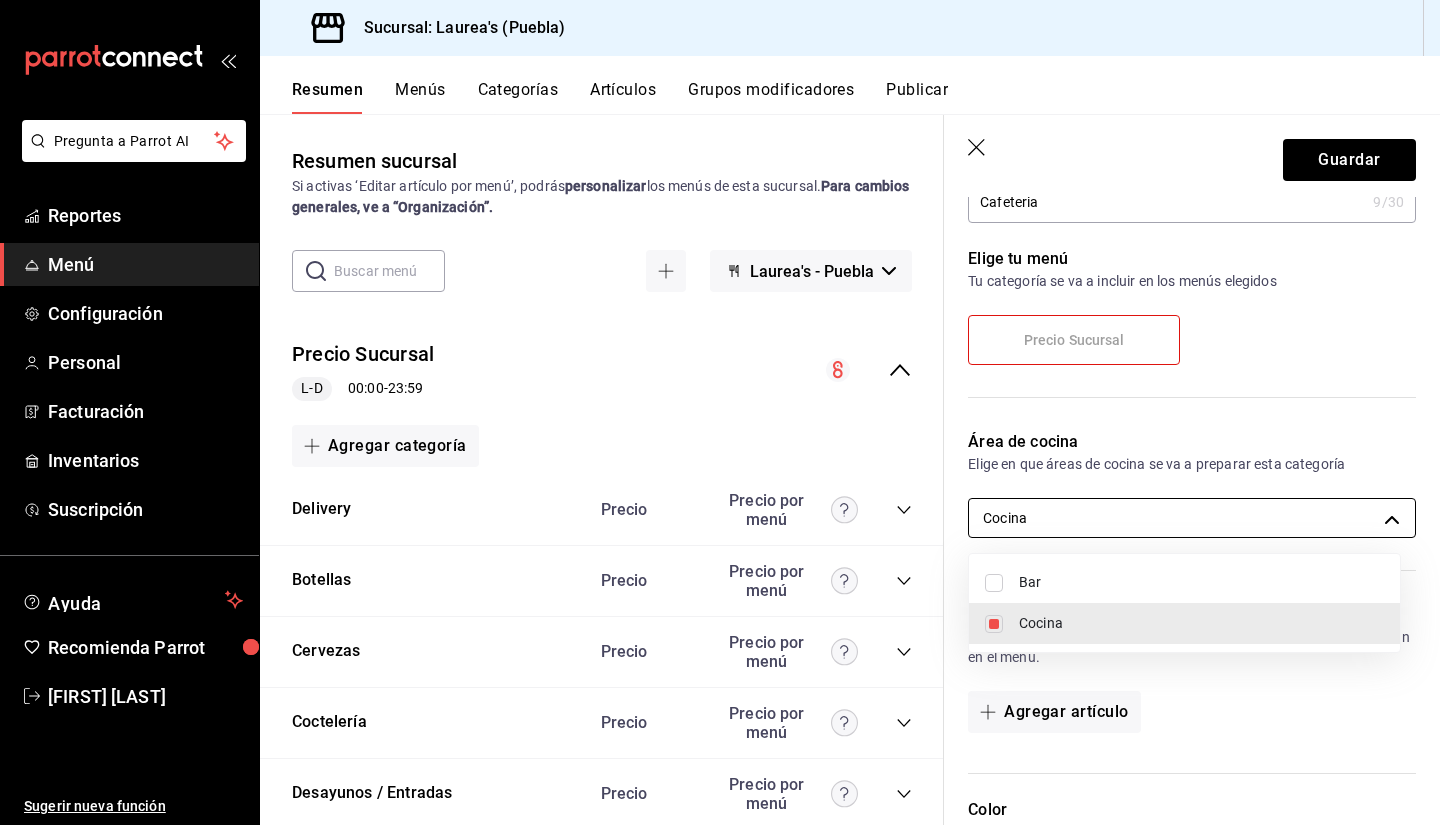 click on "Pregunta a Parrot AI Reportes   Menú   Configuración   Personal   Facturación   Inventarios   Suscripción   Ayuda Recomienda Parrot   [FIRST] [LAST]   Sugerir nueva función   Sucursal: Laurea's ([CITY]) Resumen Menús Categorías Artículos Grupos modificadores Publicar Resumen sucursal Si activas ‘Editar artículo por menú’, podrás  personalizar  los menús de esta sucursal.  Para cambios generales, ve a “Organización”. ​ ​ Laurea's - [CITY] Precio Sucursal L-D 00:00  -  23:59 Agregar categoría Delivery Precio Precio por menú   Delivery $38.00 Agregar artículo Botellas Precio Precio por menú   Bacardi Blanco $550.00 Bacardi Mango $550.00 Bacardi Raspberry $550.00 1800 Cristalino - Reposado $1,200.00 Patrón Silver $1,600.00 Don Julio Reposado $1,500.00 Johnnie Walker Red Label $1,000.00 Johnnie Walker Black Label $1,600.00 Brandy Presidente $550.00 Smirnoff (Rojo) $550.00 Maestro Dobel Diamante $1,400.00 Centenario Plata Reposado $850.00 Mezcal 400 Conejos $1,100.00 Naranjada $60.00" at bounding box center (720, 412) 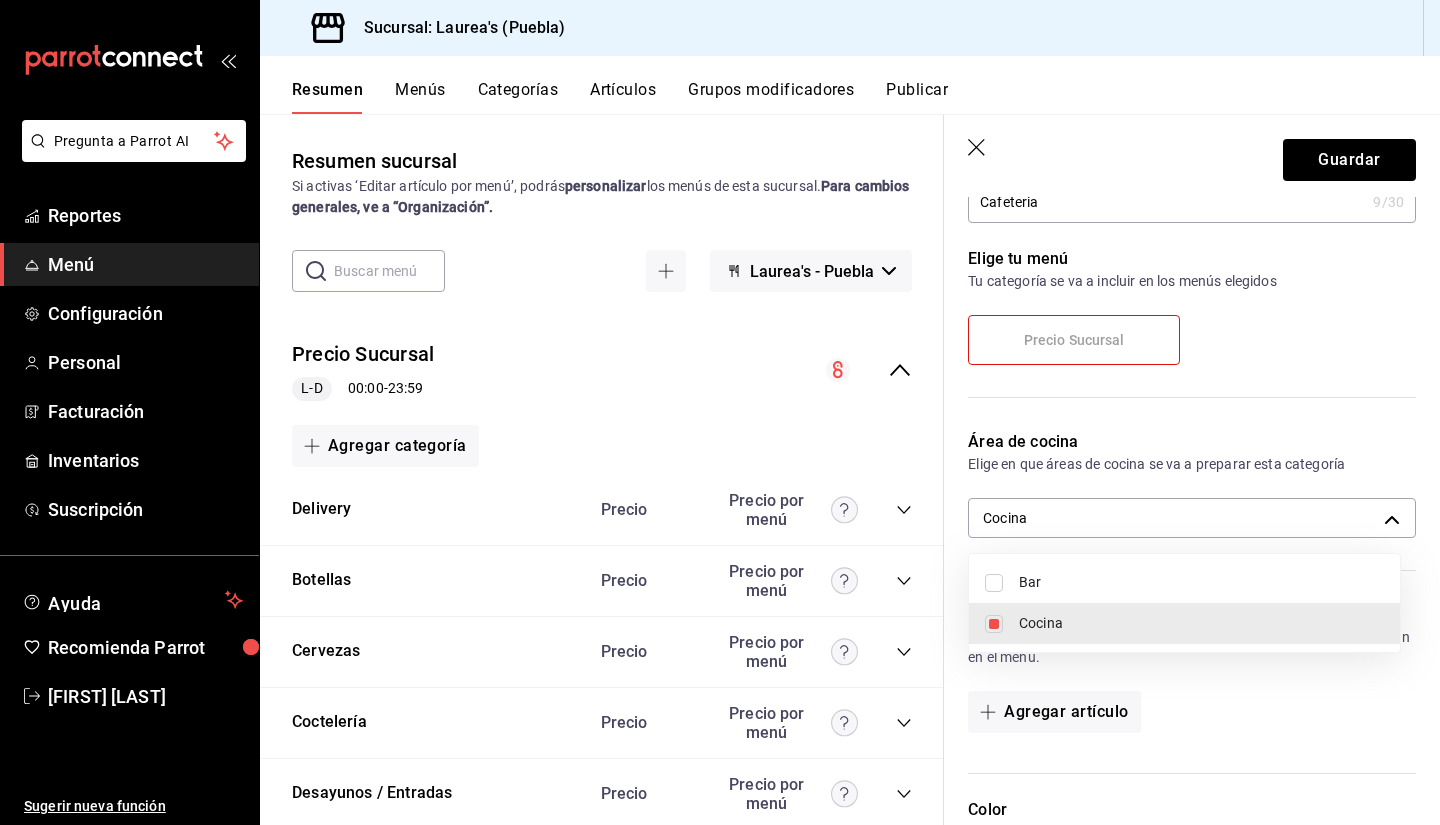 click on "Bar" at bounding box center [1201, 582] 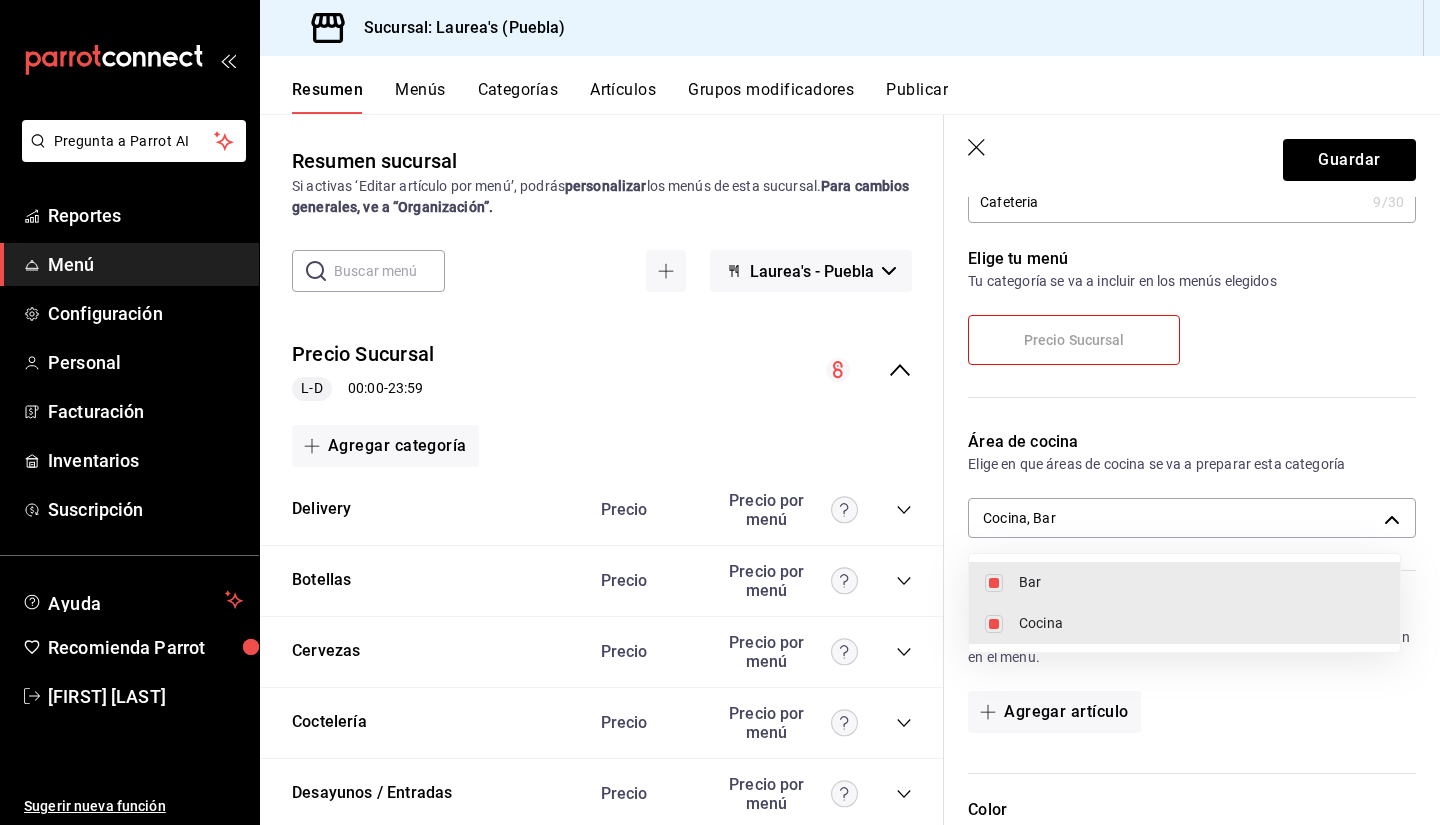 click at bounding box center [720, 412] 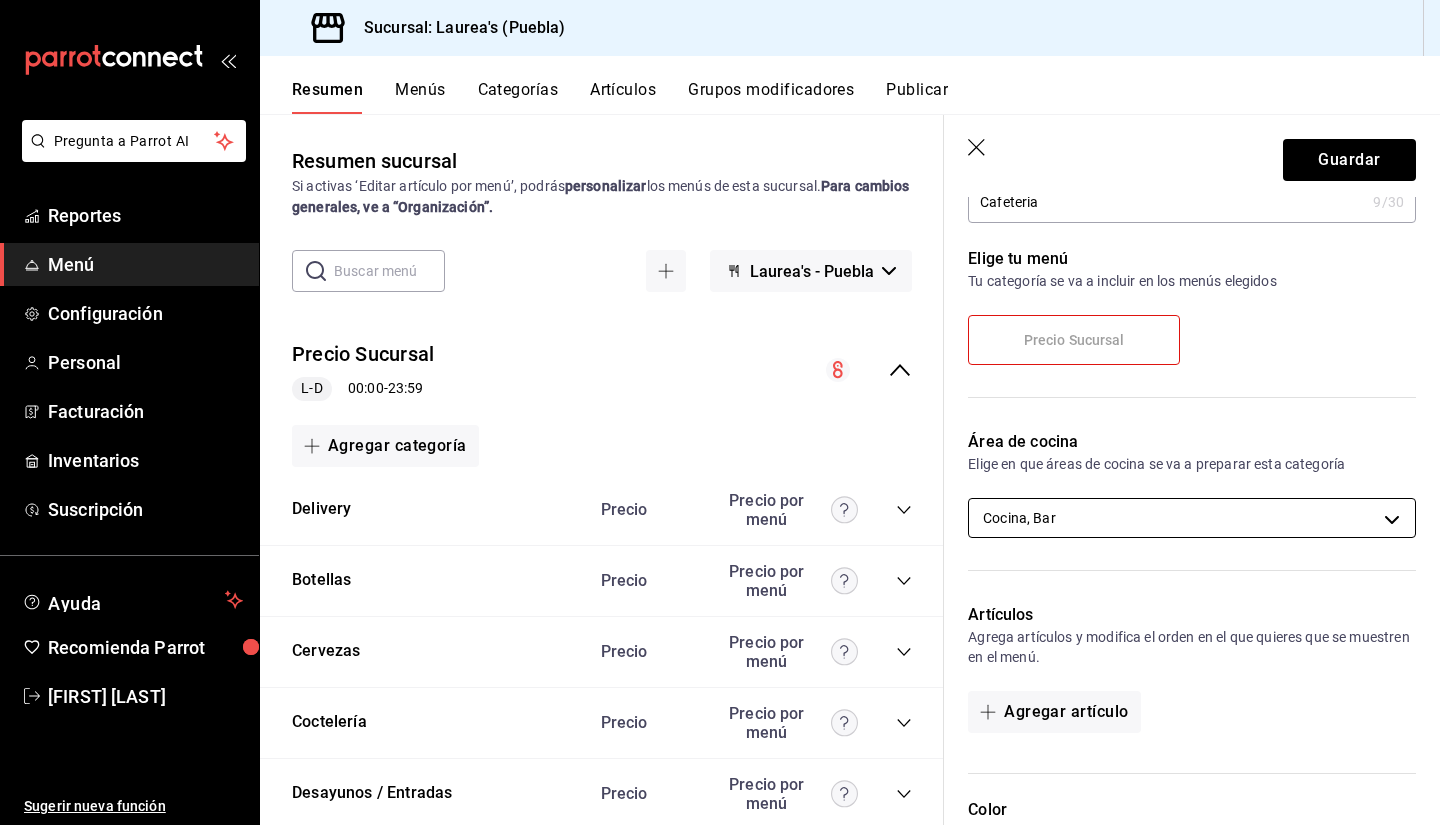 click on "Pregunta a Parrot AI Reportes   Menú   Configuración   Personal   Facturación   Inventarios   Suscripción   Ayuda Recomienda Parrot   [FIRST] [LAST]   Sugerir nueva función   Sucursal: Laurea's ([CITY]) Resumen Menús Categorías Artículos Grupos modificadores Publicar Resumen sucursal Si activas ‘Editar artículo por menú’, podrás  personalizar  los menús de esta sucursal.  Para cambios generales, ve a “Organización”. ​ ​ Laurea's - [CITY] Precio Sucursal L-D 00:00  -  23:59 Agregar categoría Delivery Precio Precio por menú   Delivery $38.00 Agregar artículo Botellas Precio Precio por menú   Bacardi Blanco $550.00 Bacardi Mango $550.00 Bacardi Raspberry $550.00 1800 Cristalino - Reposado $1,200.00 Patrón Silver $1,600.00 Don Julio Reposado $1,500.00 Johnnie Walker Red Label $1,000.00 Johnnie Walker Black Label $1,600.00 Brandy Presidente $550.00 Smirnoff (Rojo) $550.00 Maestro Dobel Diamante $1,400.00 Centenario Plata Reposado $850.00 Mezcal 400 Conejos $1,100.00 Naranjada $60.00" at bounding box center (720, 412) 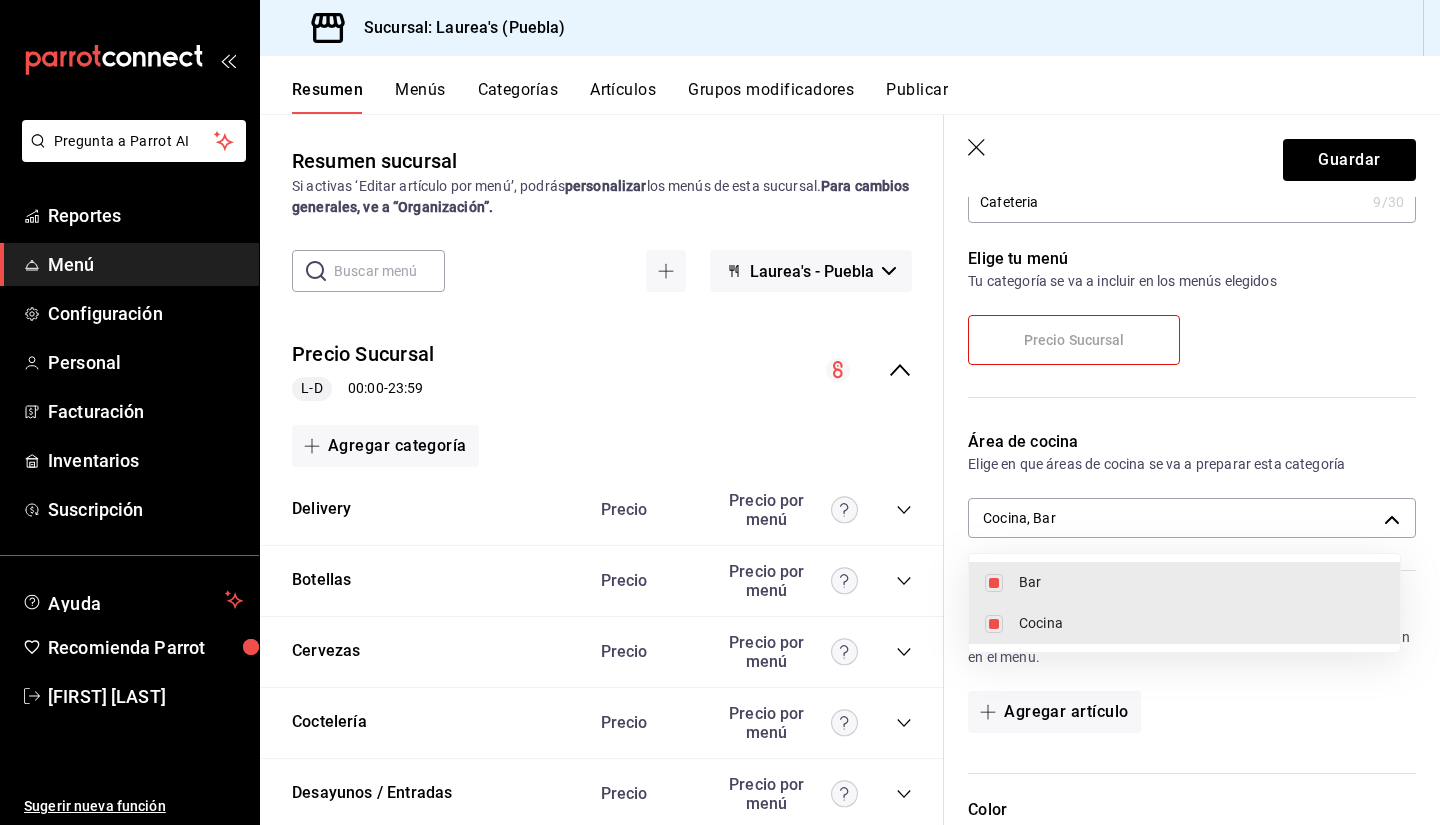 click on "Cocina" at bounding box center (1201, 623) 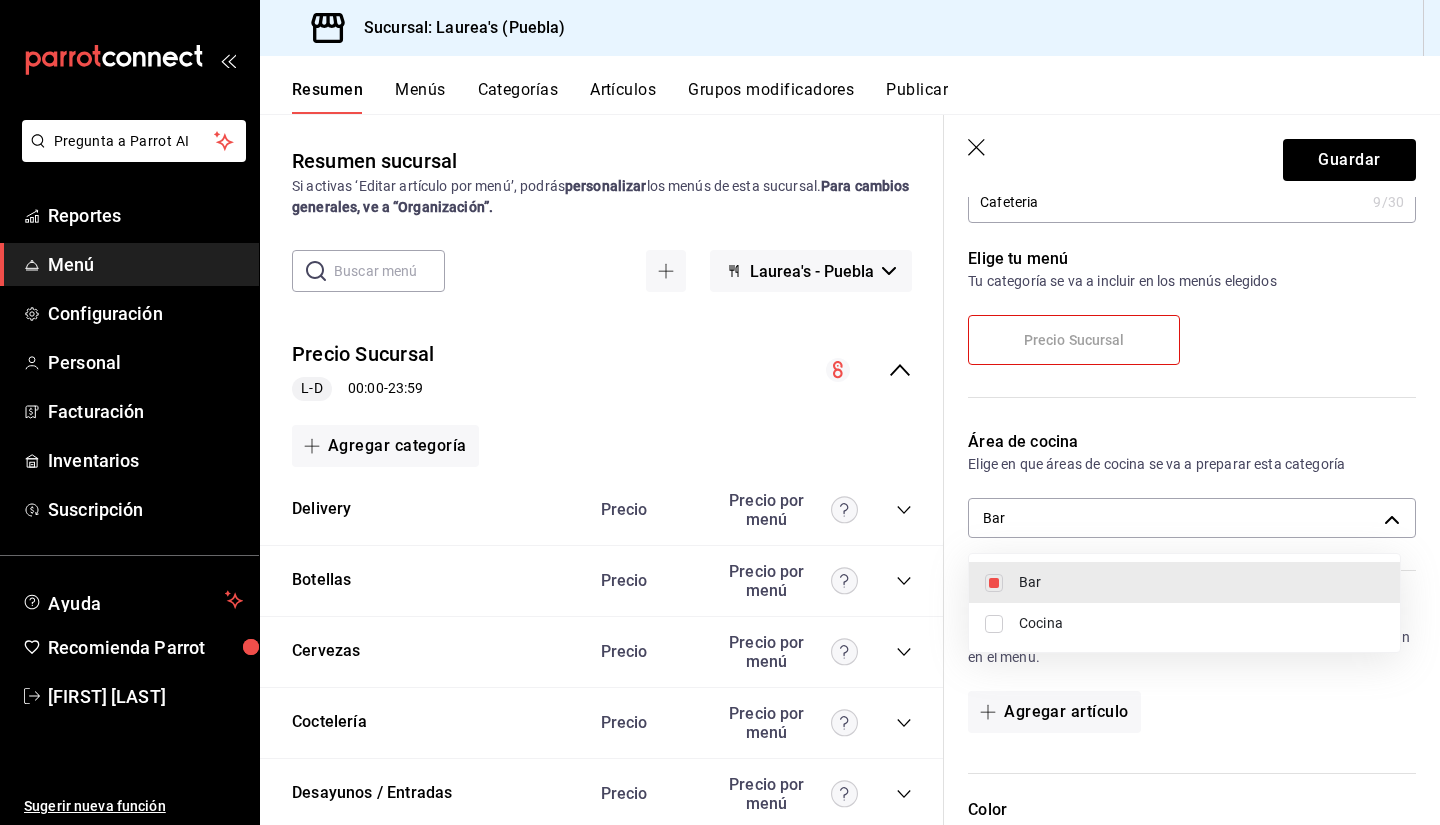 click at bounding box center [720, 412] 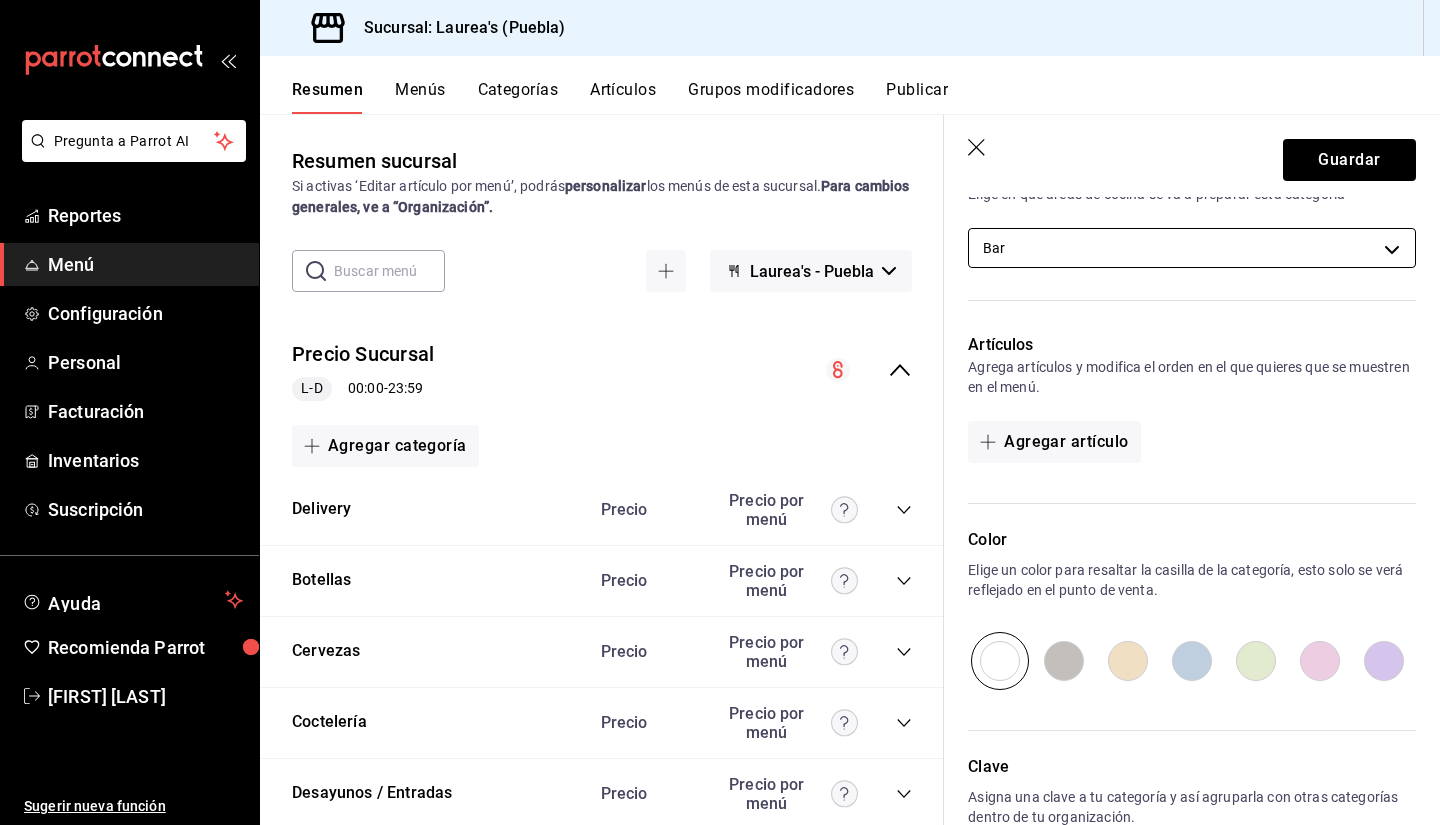 scroll, scrollTop: 400, scrollLeft: 0, axis: vertical 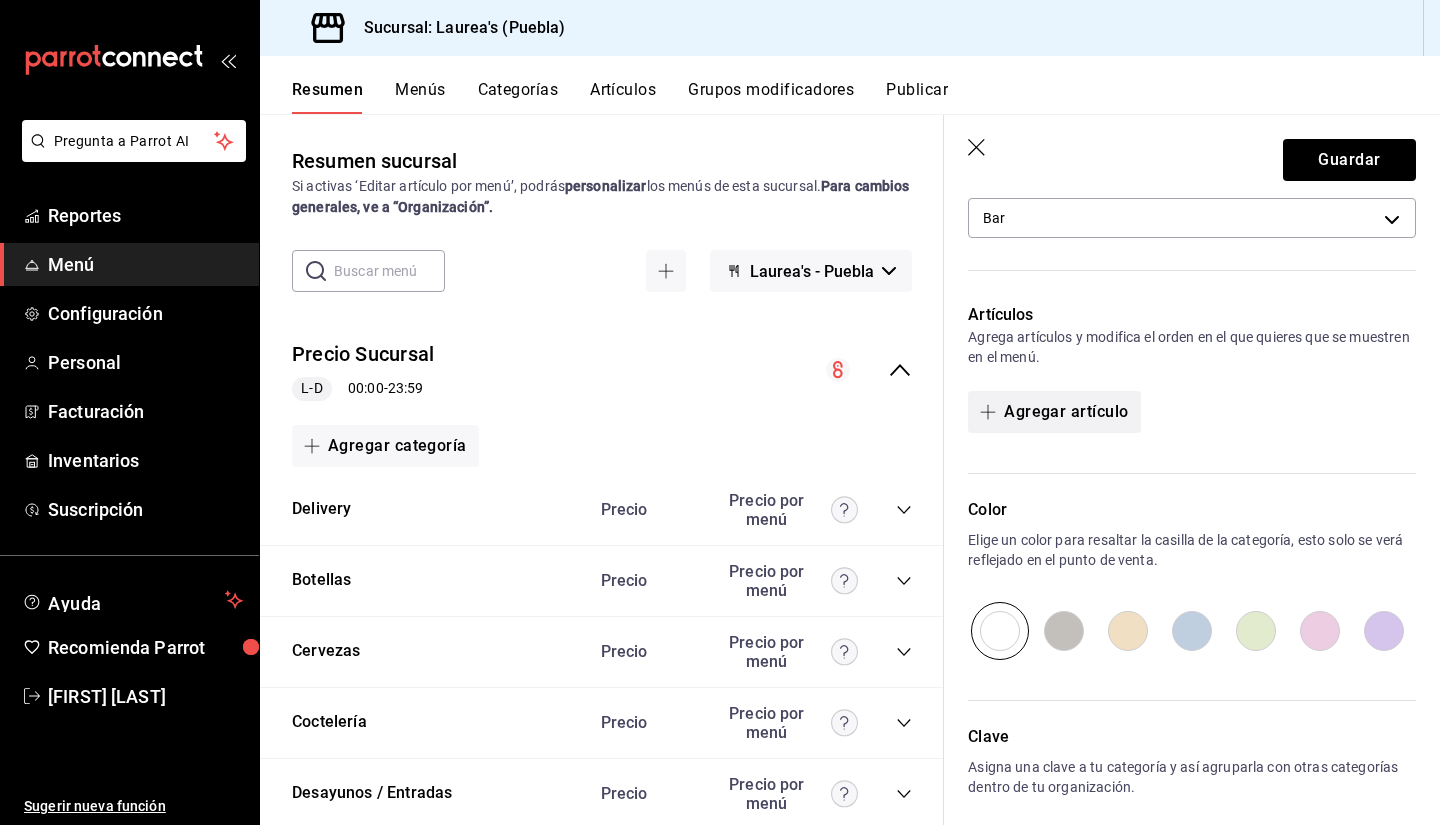 click on "Agregar artículo" at bounding box center (1054, 412) 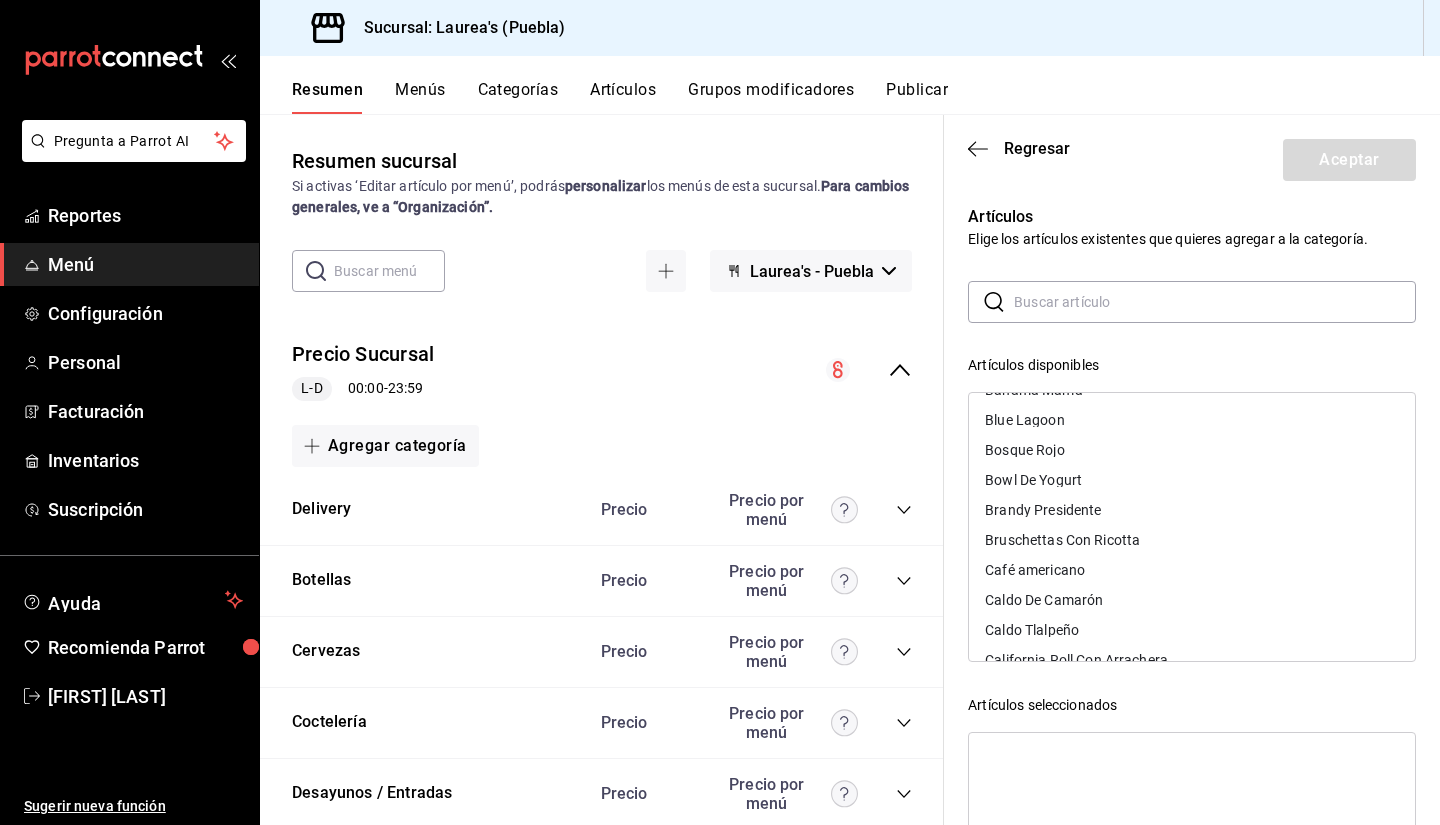 scroll, scrollTop: 1200, scrollLeft: 0, axis: vertical 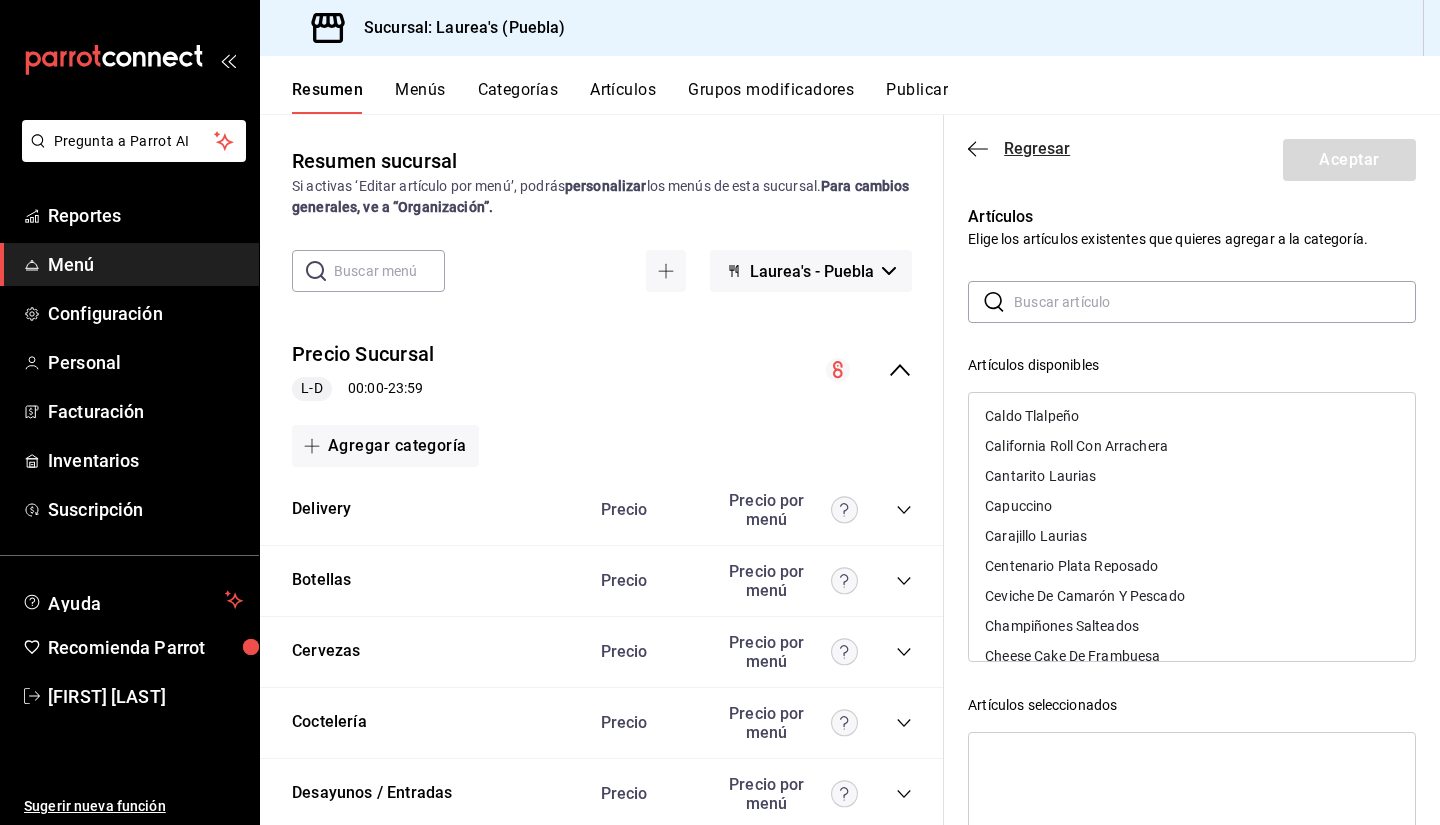 click 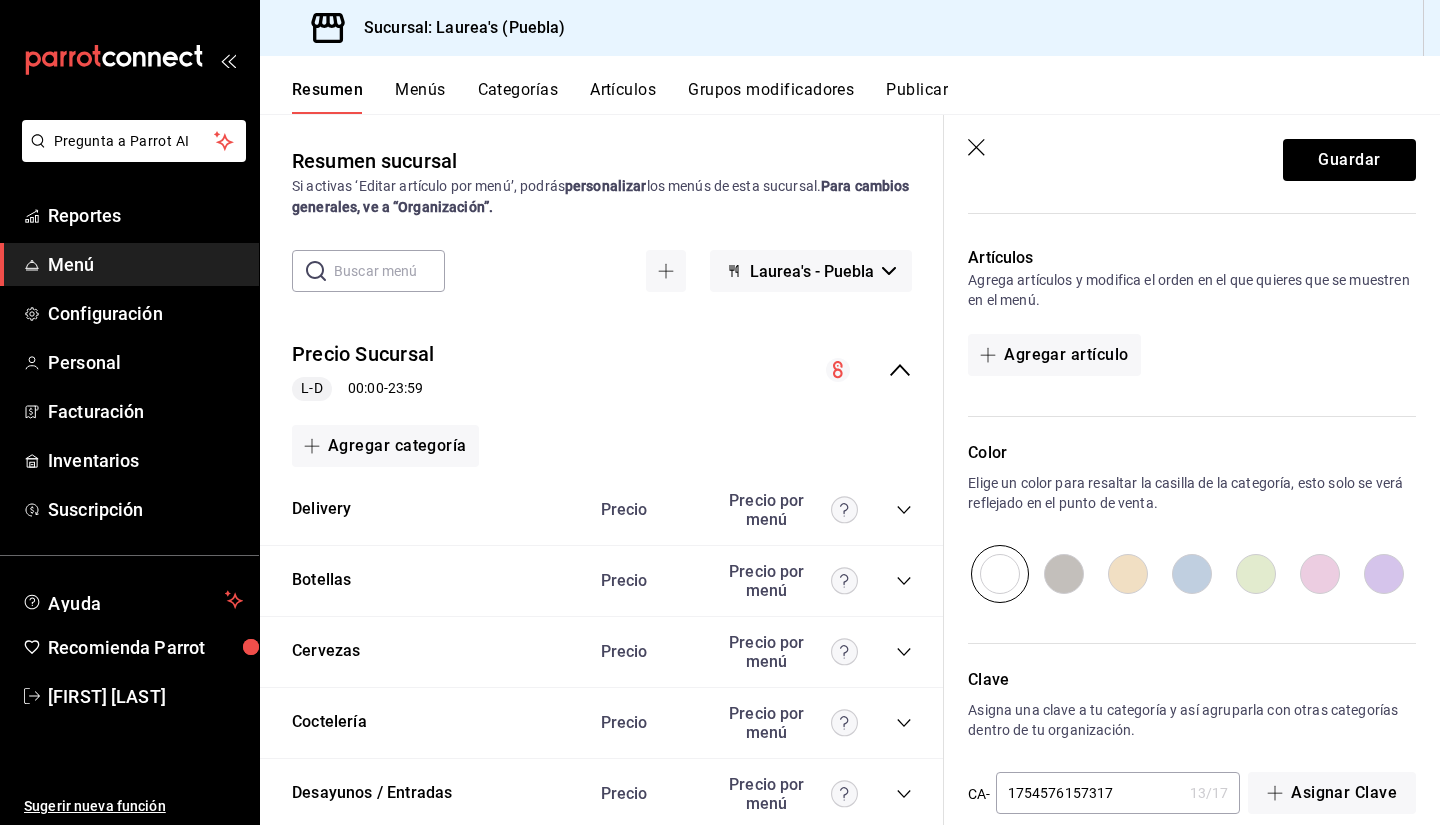 scroll, scrollTop: 485, scrollLeft: 0, axis: vertical 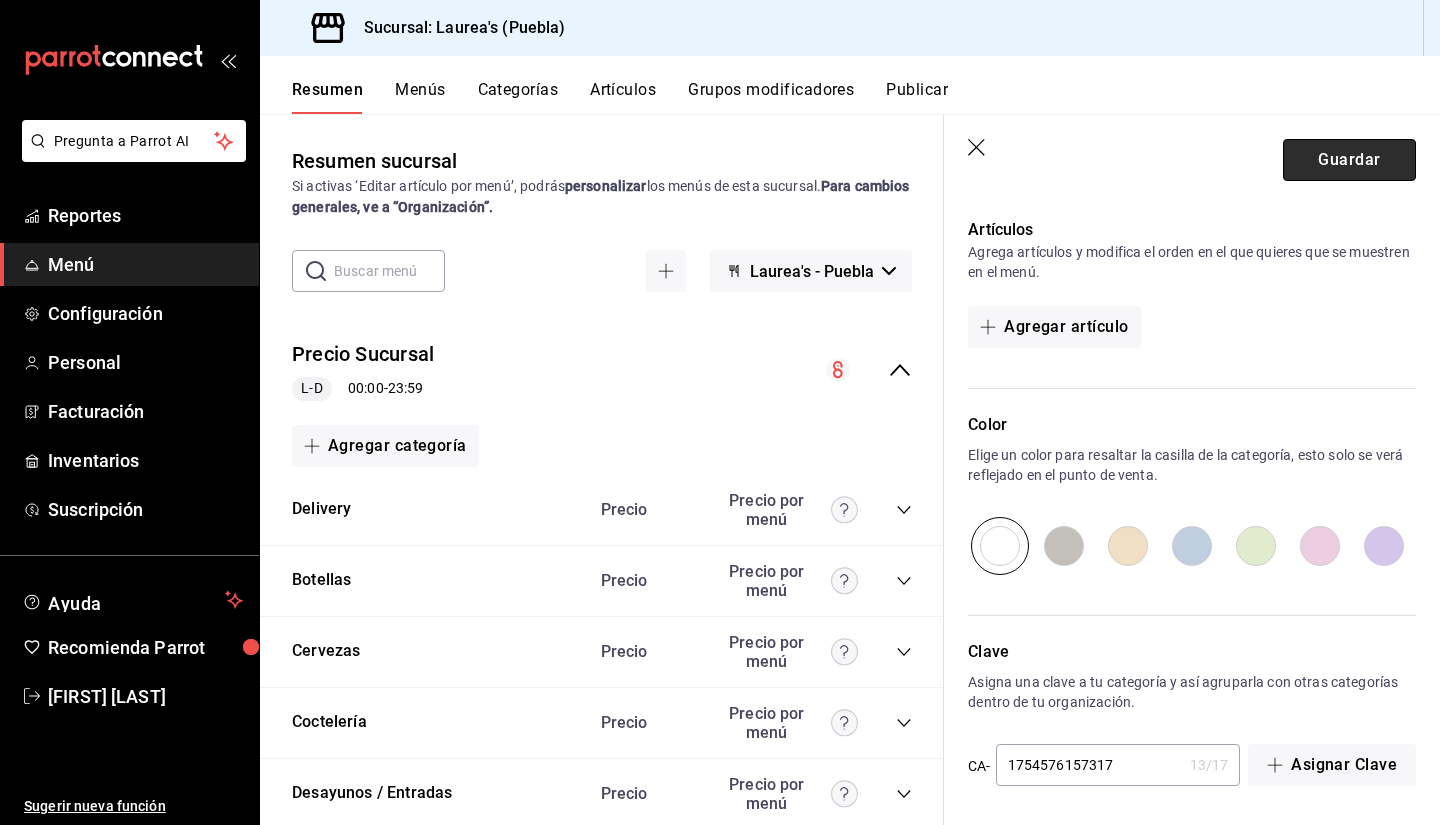 click on "Guardar" at bounding box center [1349, 160] 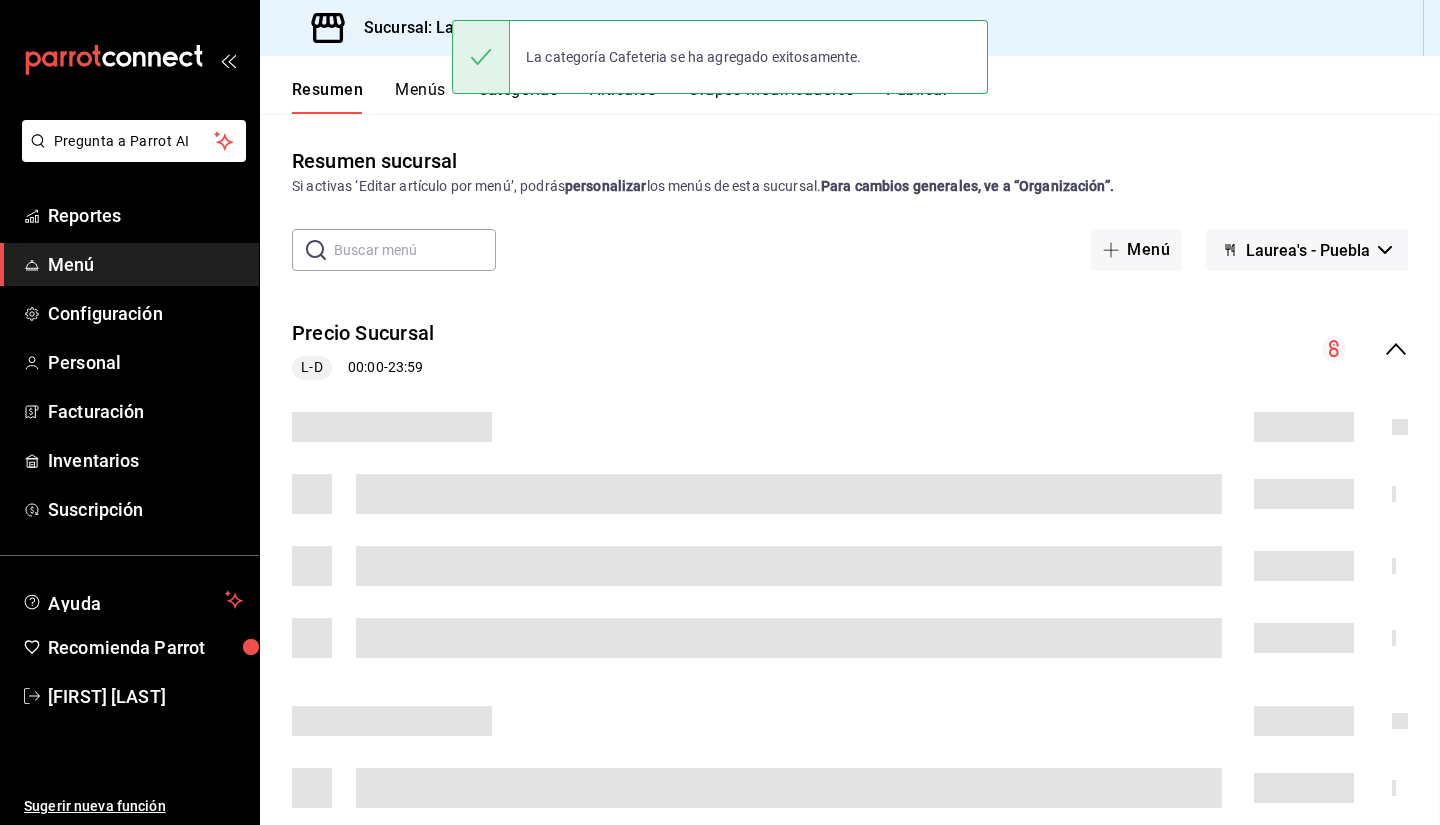 scroll, scrollTop: 0, scrollLeft: 0, axis: both 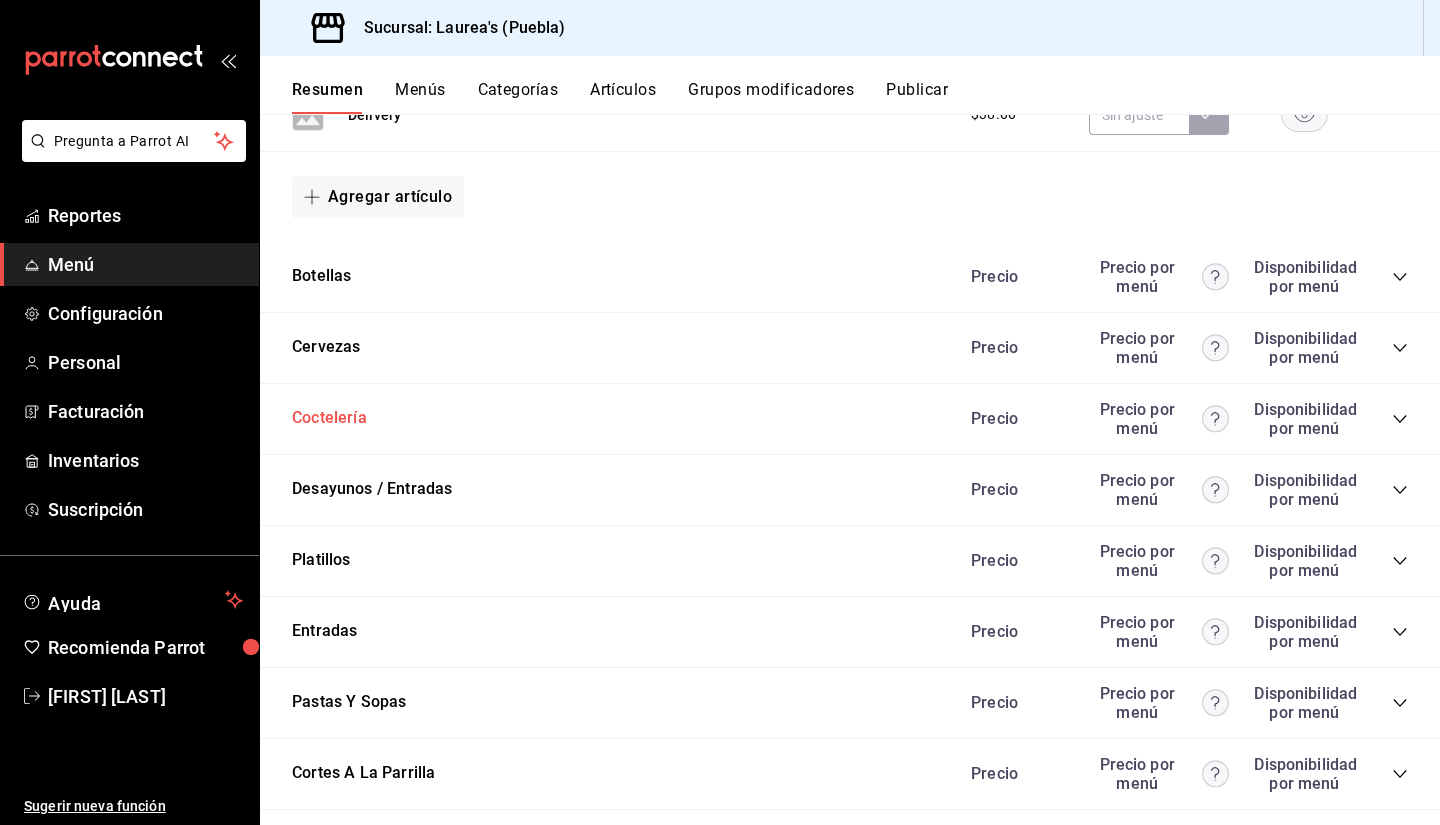 click on "Coctelería" at bounding box center [329, 418] 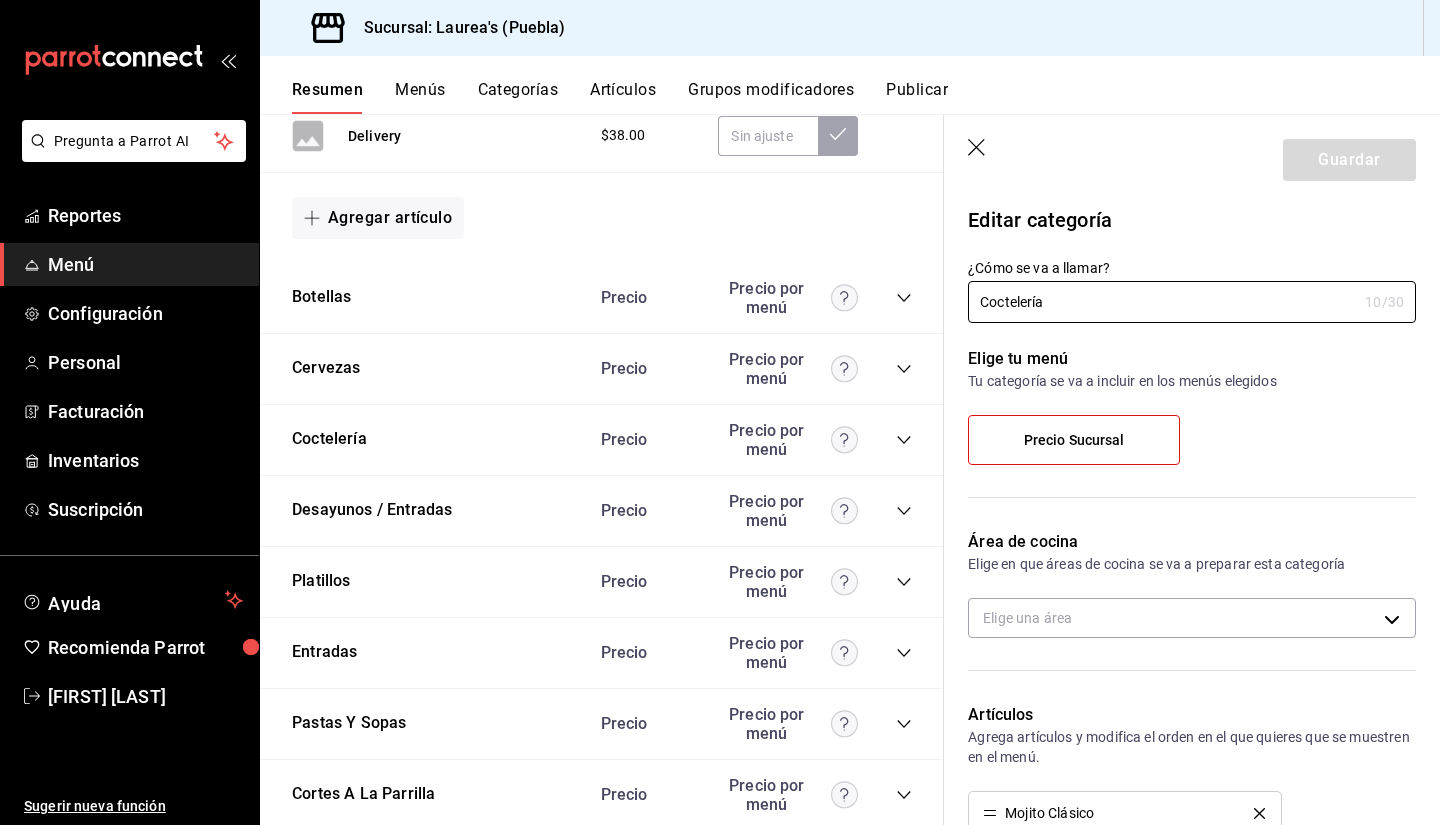 type on "c91164d3-e615-4720-af25-a05638d31b27" 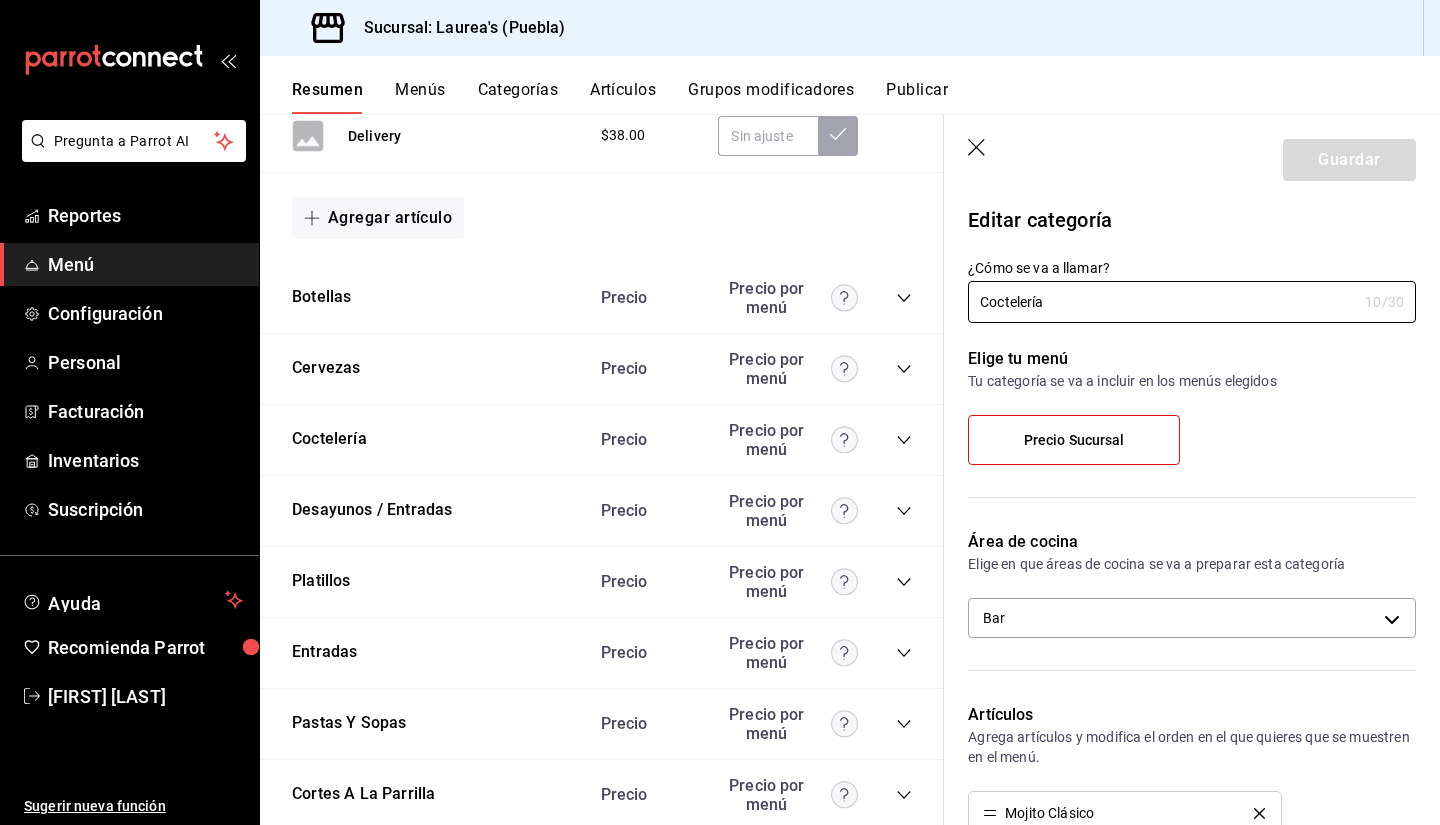 click 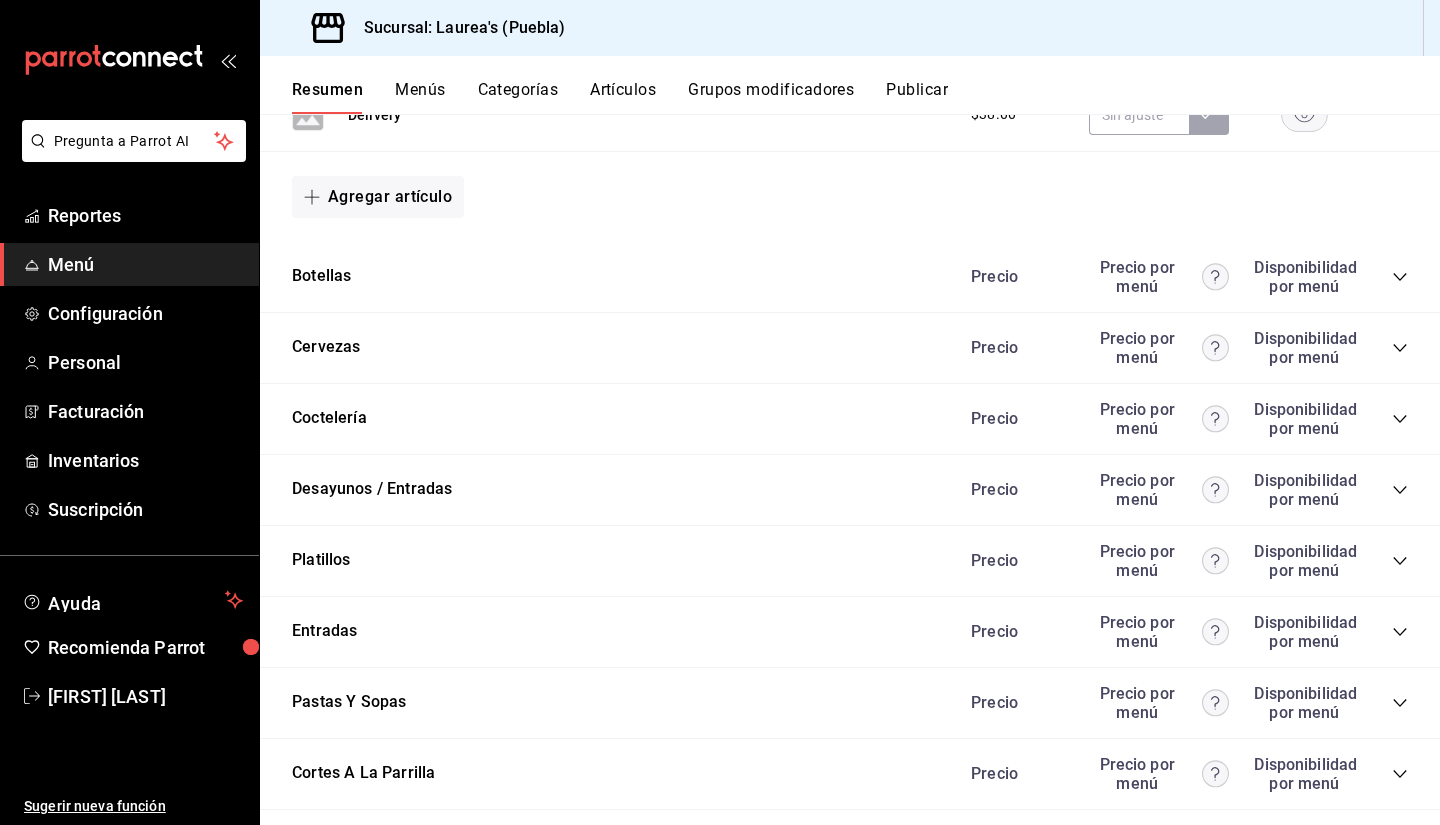 click 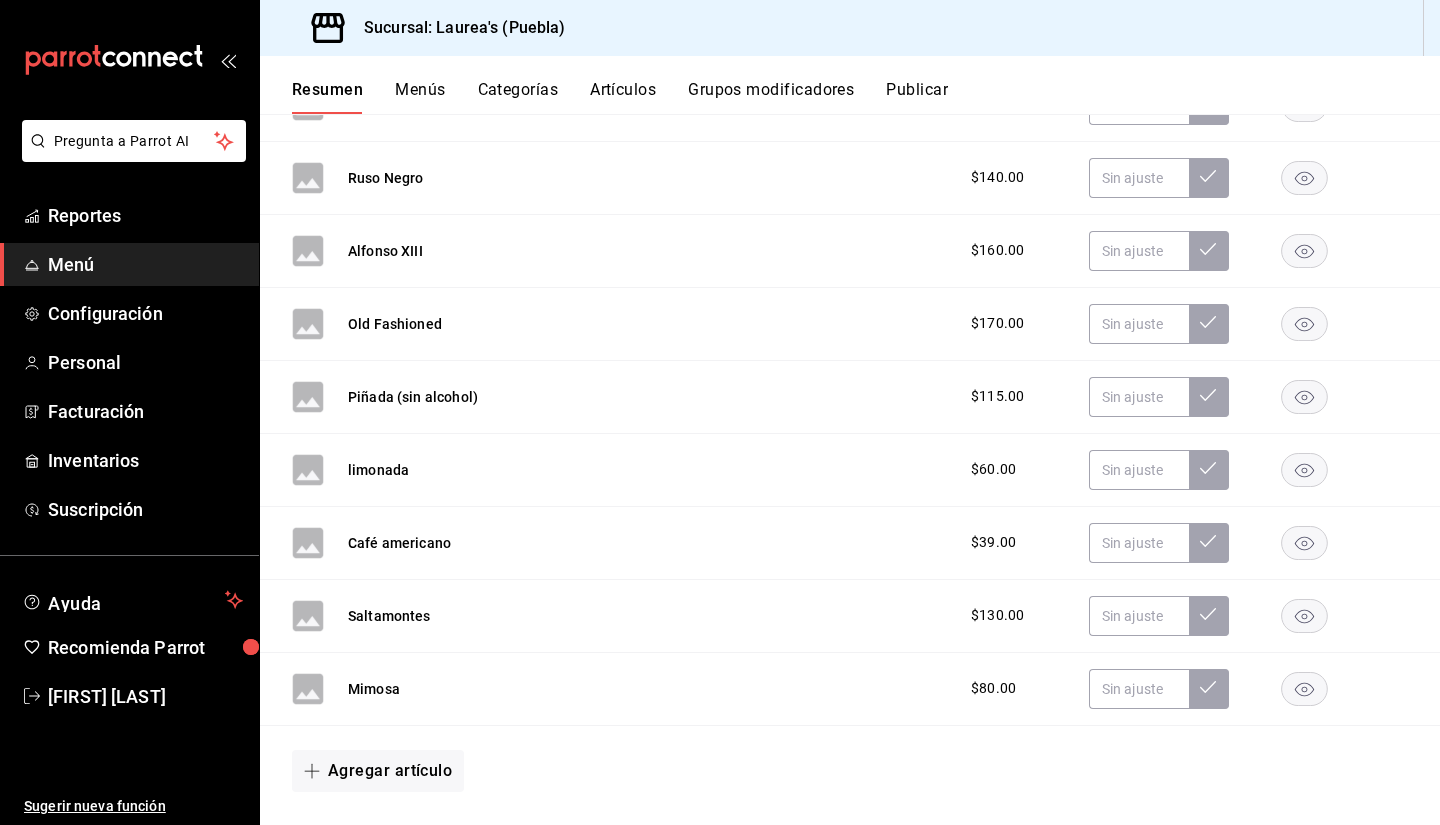 scroll, scrollTop: 2407, scrollLeft: 0, axis: vertical 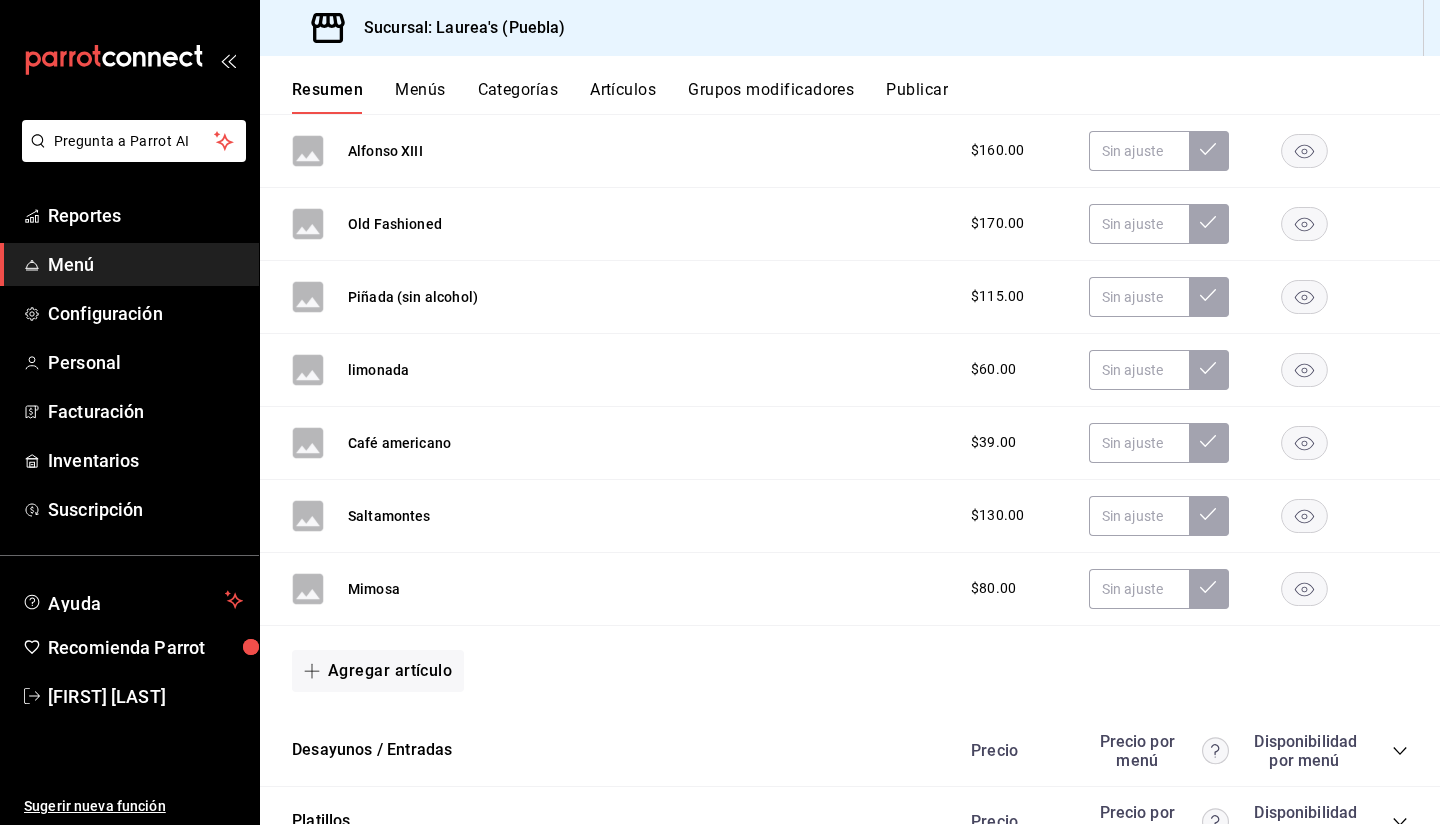 click 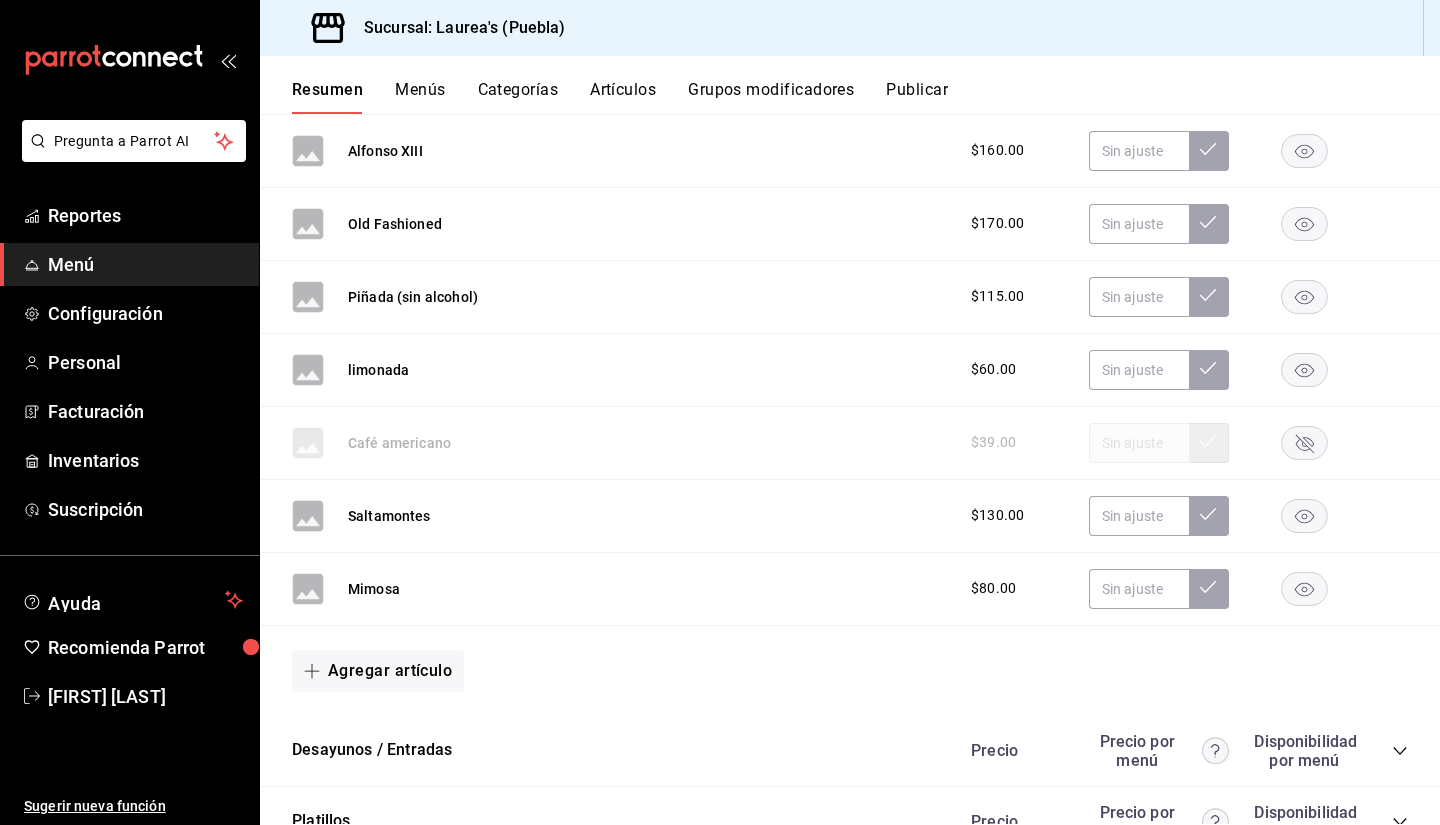 click 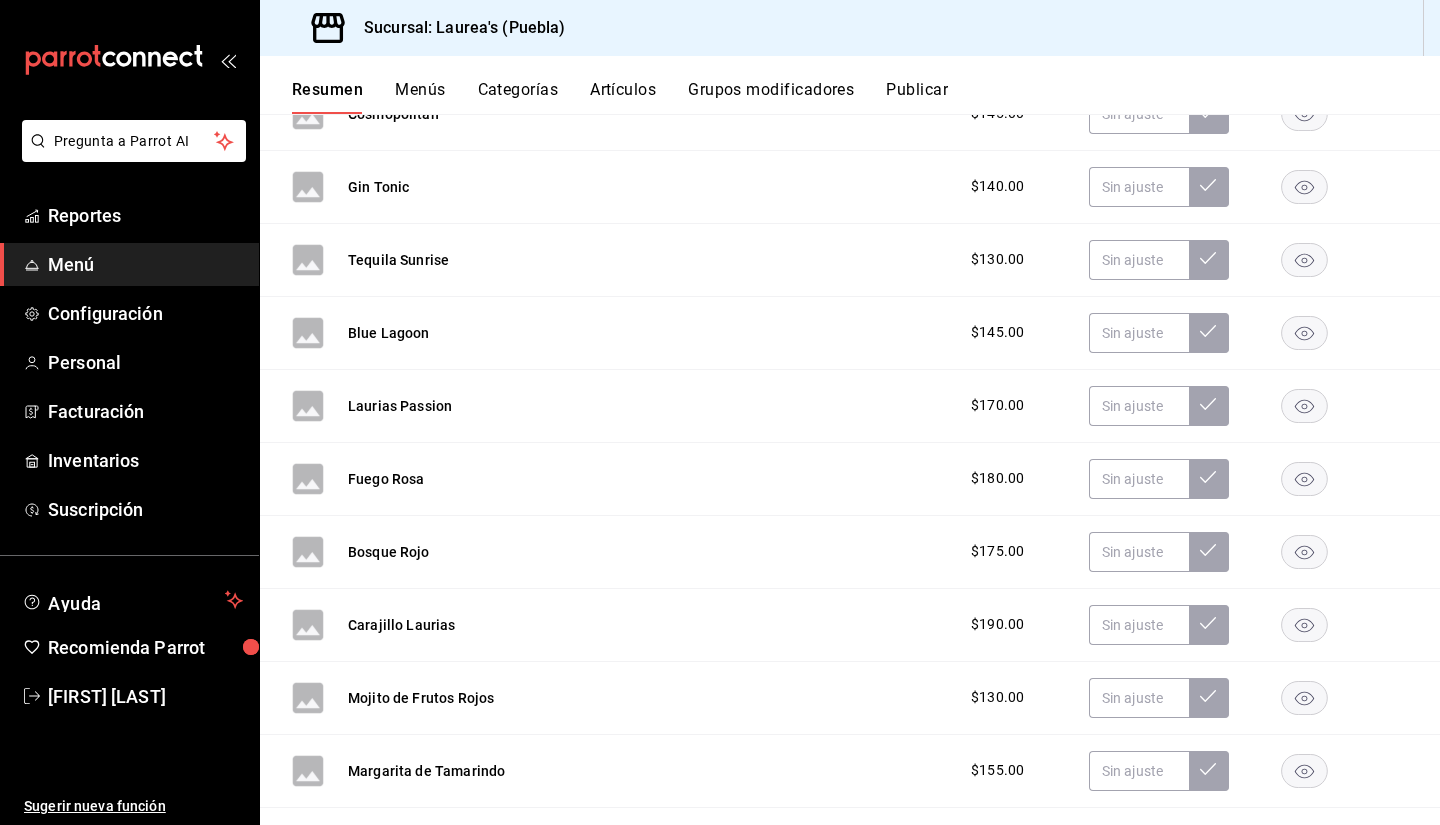 scroll, scrollTop: 1307, scrollLeft: 0, axis: vertical 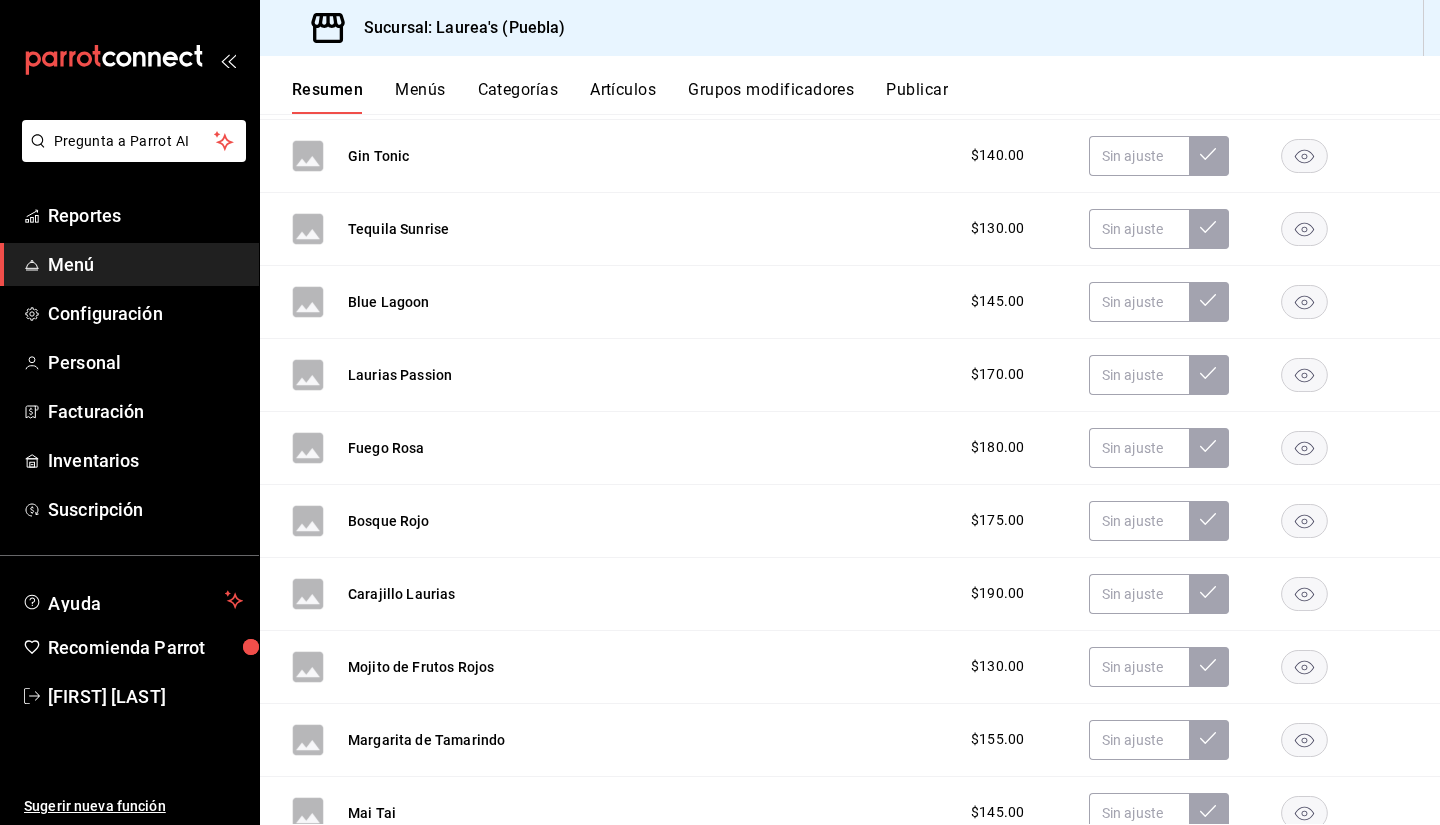 click on "Artículos" at bounding box center (623, 97) 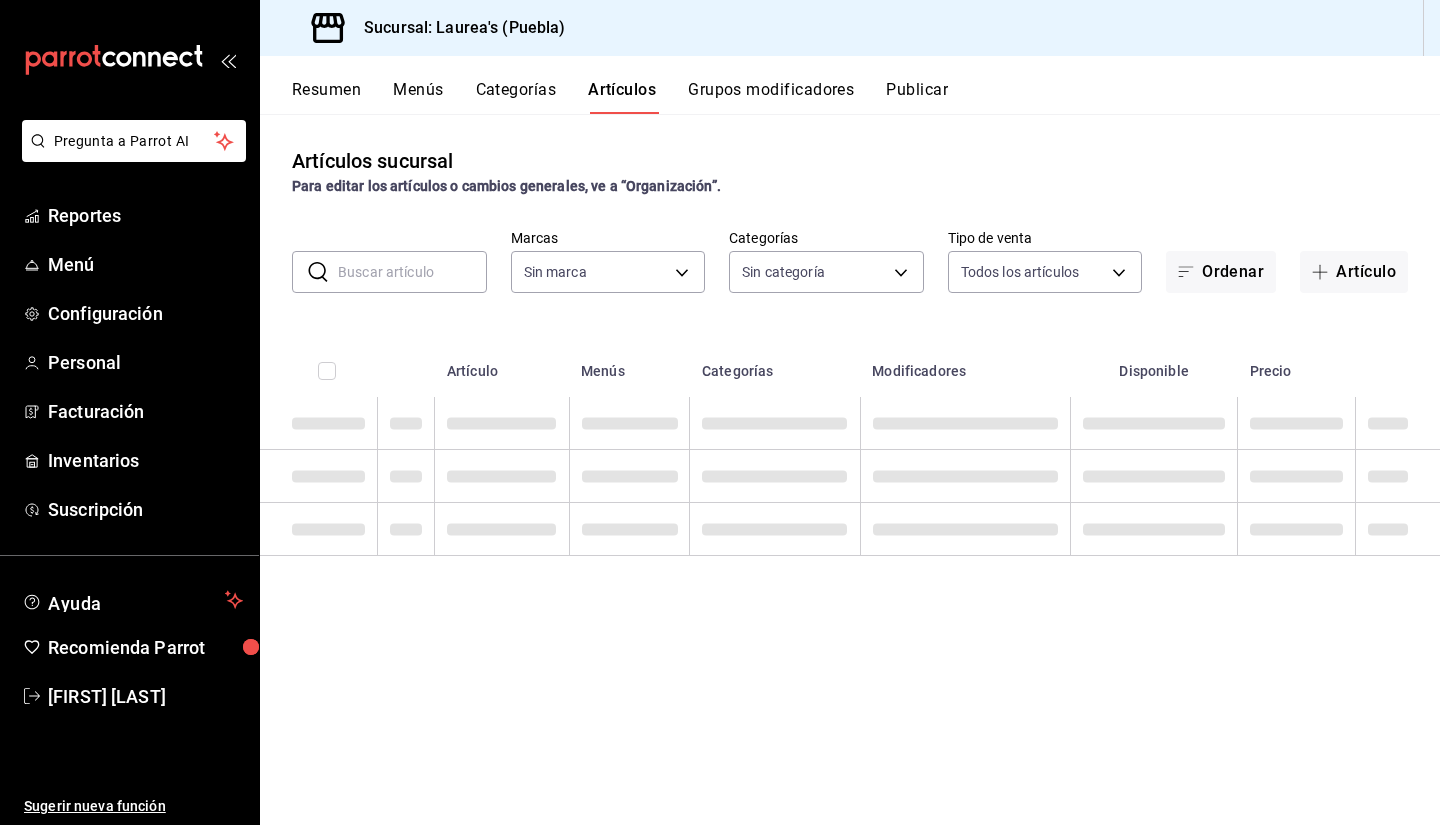 type on "7c749ec0-a870-4e3d-81e1-acde17211e35" 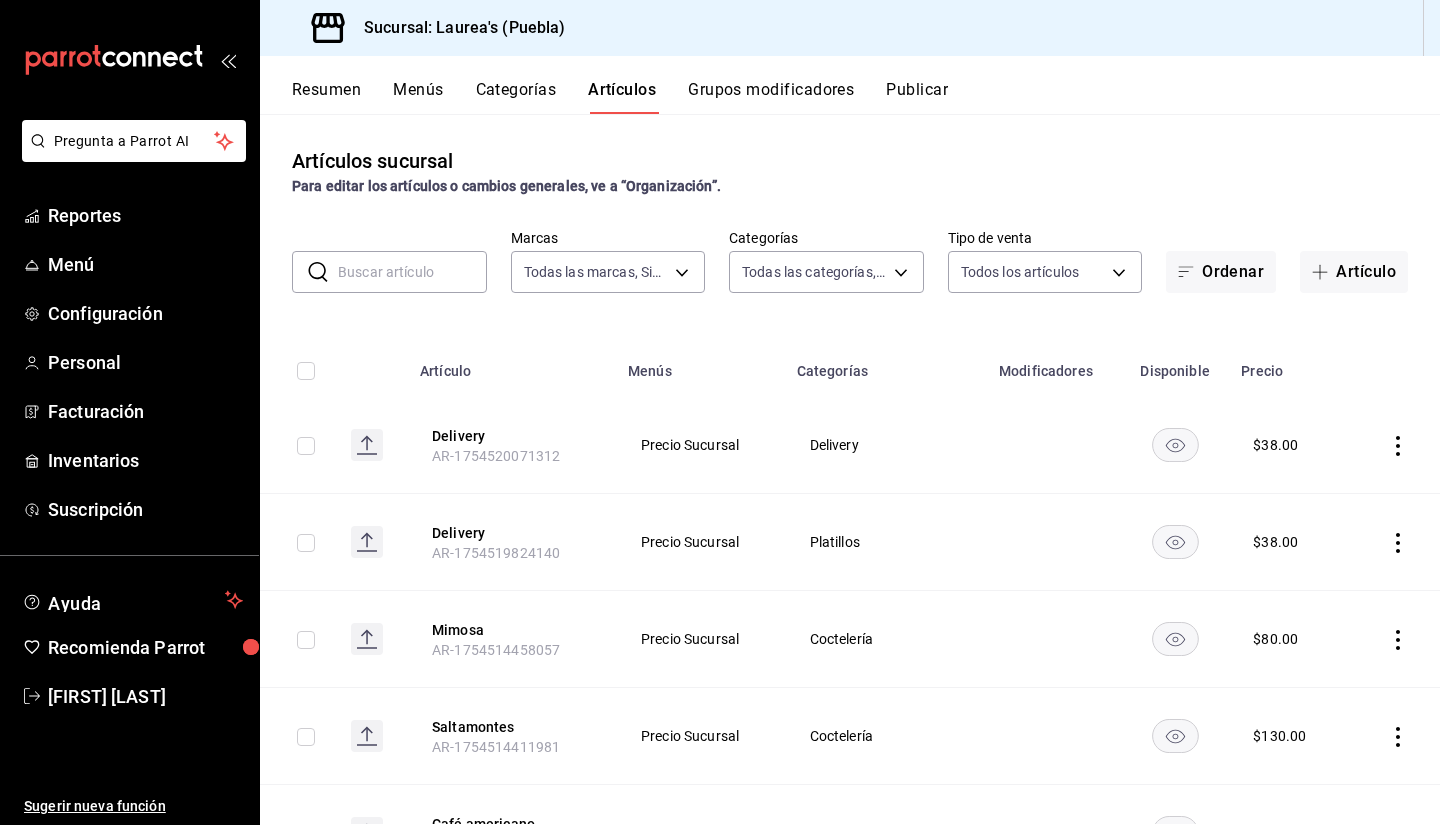 type on "74bb17ce-4fa8-4493-a958-960011de166e,25282086-e794-4fd0-af5e-eff6311da0c8,63684eec-a157-4192-b5f1-ee9495547d00,edc6107f-2152-455a-a074-3301ce1945c0,5e38650b-1e6a-4397-8905-7dbd945ff1ff,d6be5238-c06b-48a0-a4a3-6e86547f25b3,dfaf750f-6111-4ef9-ada3-2b96a16cfb4c,20e1731f-0511-4676-a1a1-415e88f11c83,7a71bbca-e9ba-4a38-9191-9271796c83fa,7a8185f7-70df-4f4d-b102-c5d27ed5989c,ebfec1b6-b89d-4afc-82b5-6ab0eb71fa4e,110f46db-fcdd-491e-8a44-032418a3c4f1,11498f1f-8c2e-4fe1-817f-77f28ac16638,e871adfd-c7ec-4128-9ccb-a634e50dd84d,b043866e-0539-4408-acb0-4155bcadba23,b1d8b97f-e4a8-4527-8e06-626ba09eac35,5d13dfb4-c469-4286-a3b9-a674506255ff,e5757026-d557-4a05-bdb6-56891a8c39f8,a76b8205-e2b5-414e-b375-c55e55c88b4d,a6e73c9f-93c0-4103-97b5-96e0d298c67e,a35c5aa2-9e0a-4786-bd99-10e6153d6c13,426c1481-424b-4444-8df6-493494e90c82" 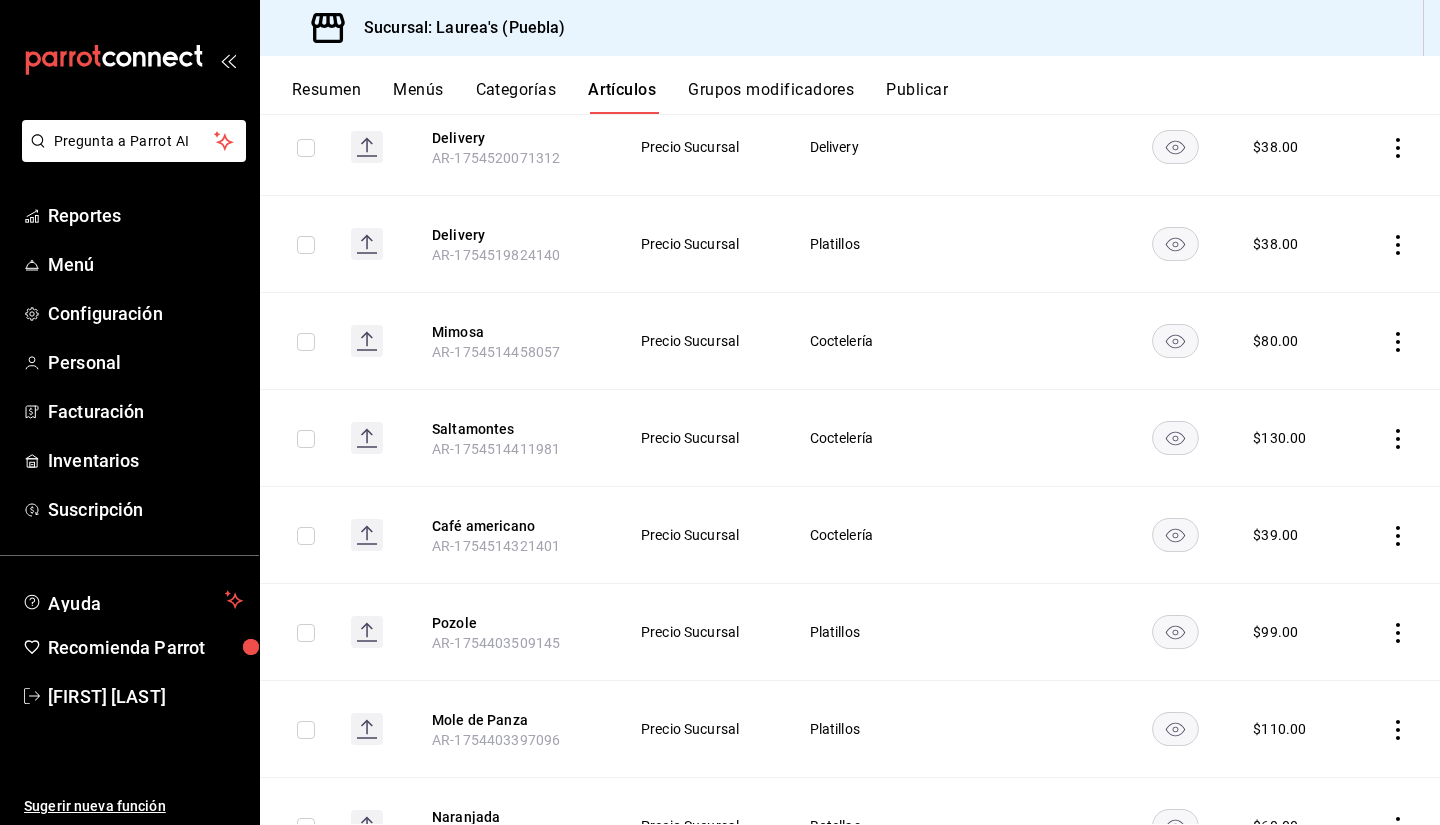 scroll, scrollTop: 300, scrollLeft: 0, axis: vertical 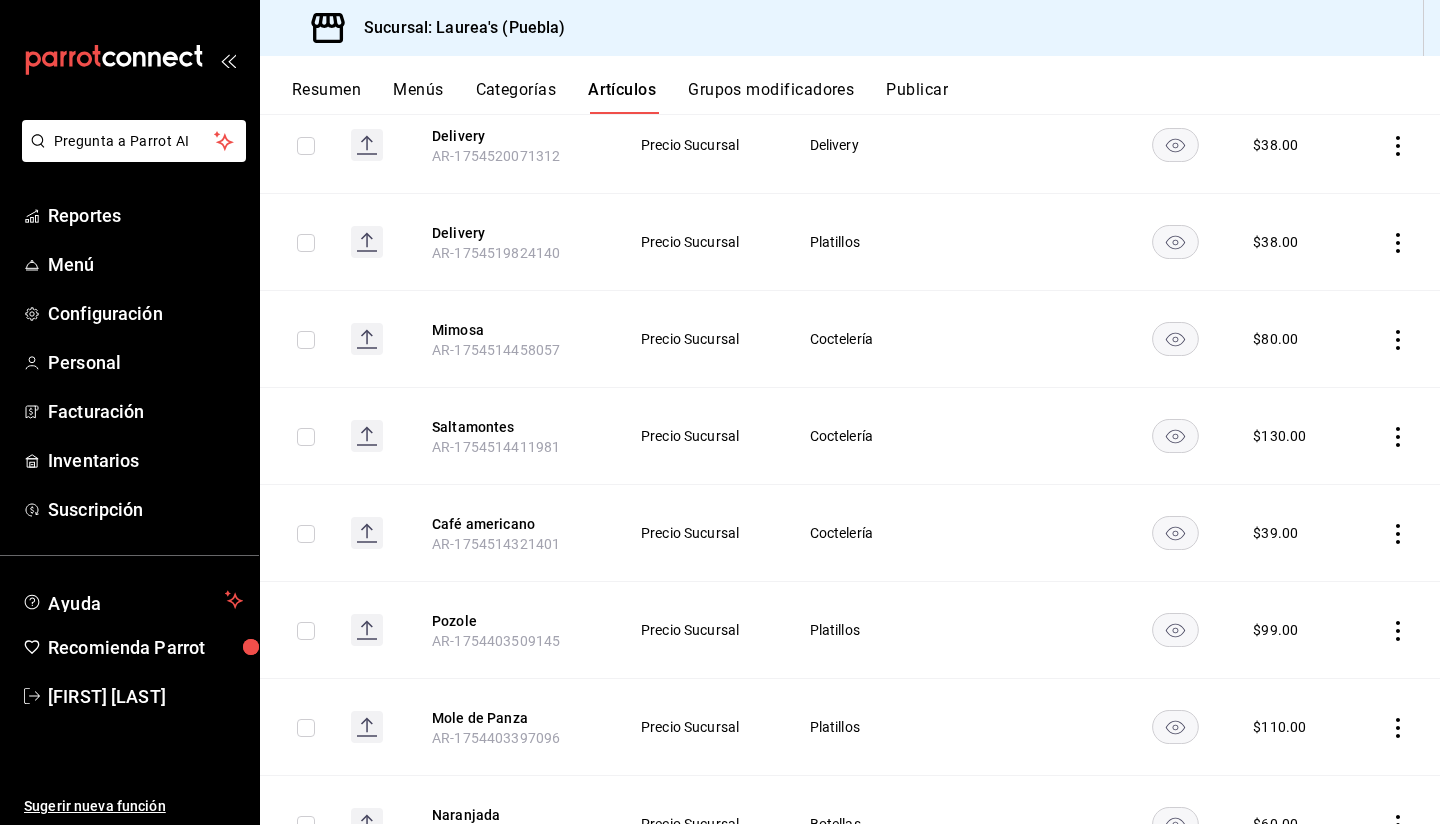 click 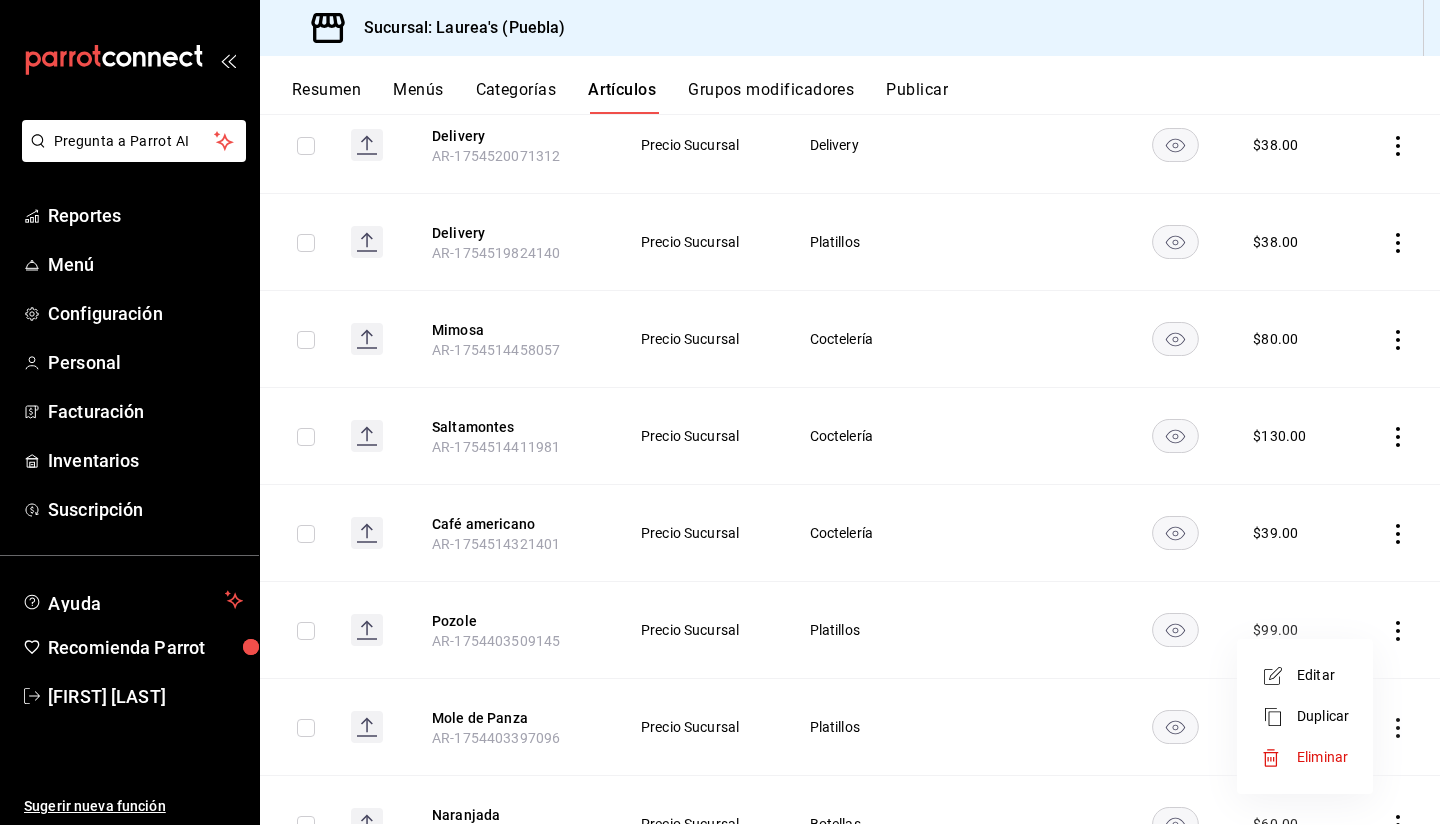 click at bounding box center [720, 412] 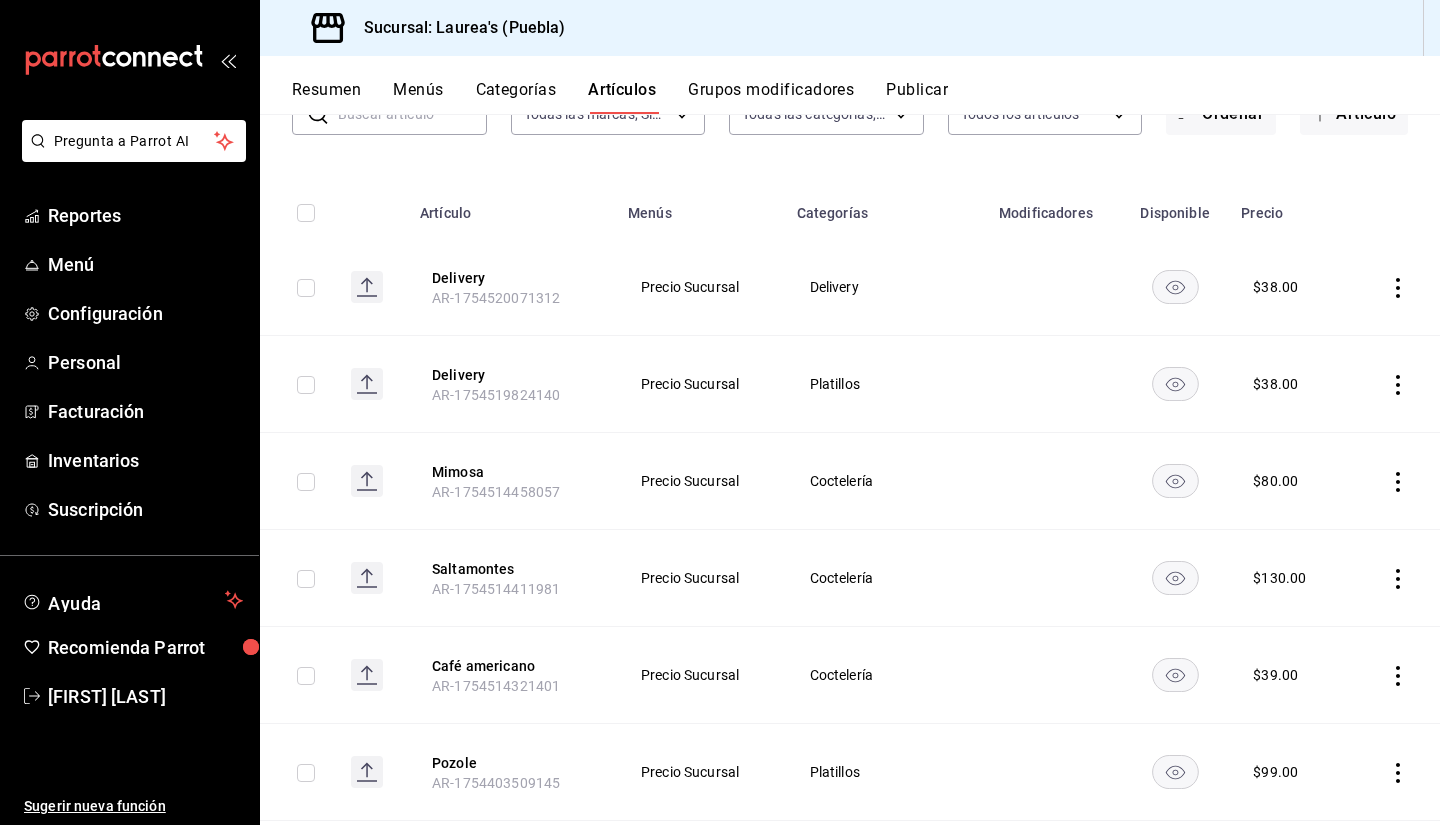 scroll, scrollTop: 100, scrollLeft: 0, axis: vertical 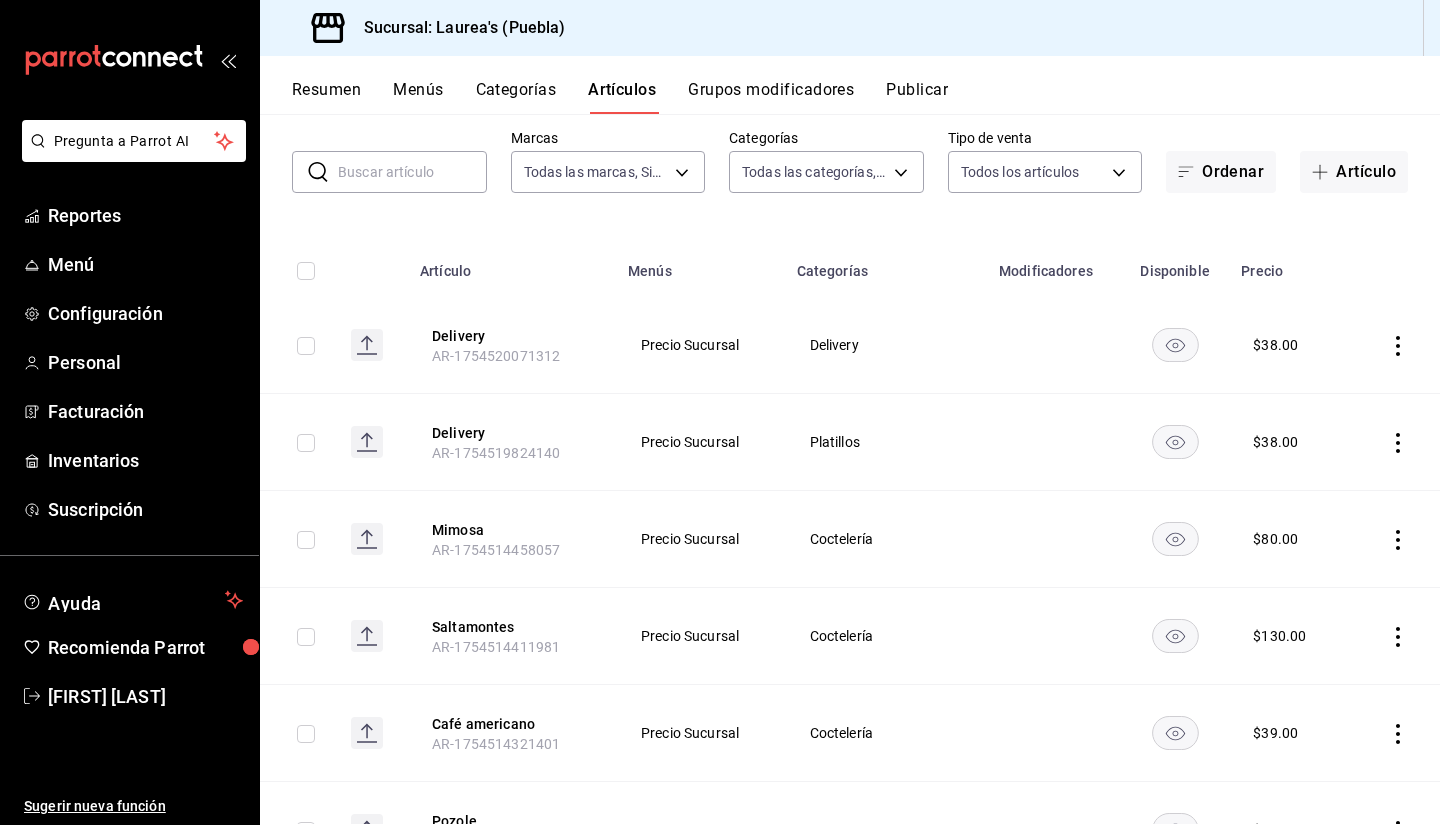 click at bounding box center [412, 172] 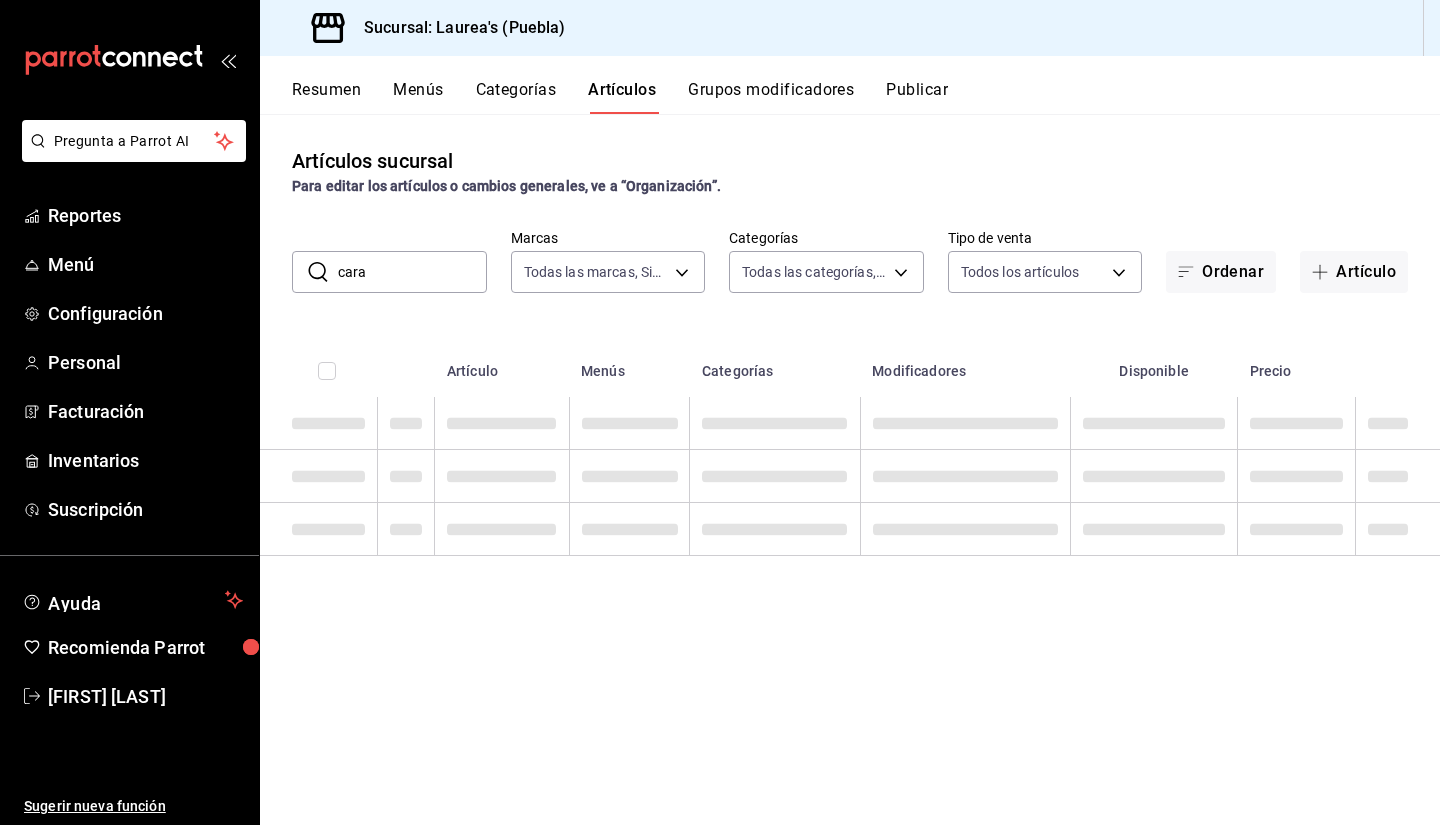 scroll, scrollTop: 0, scrollLeft: 0, axis: both 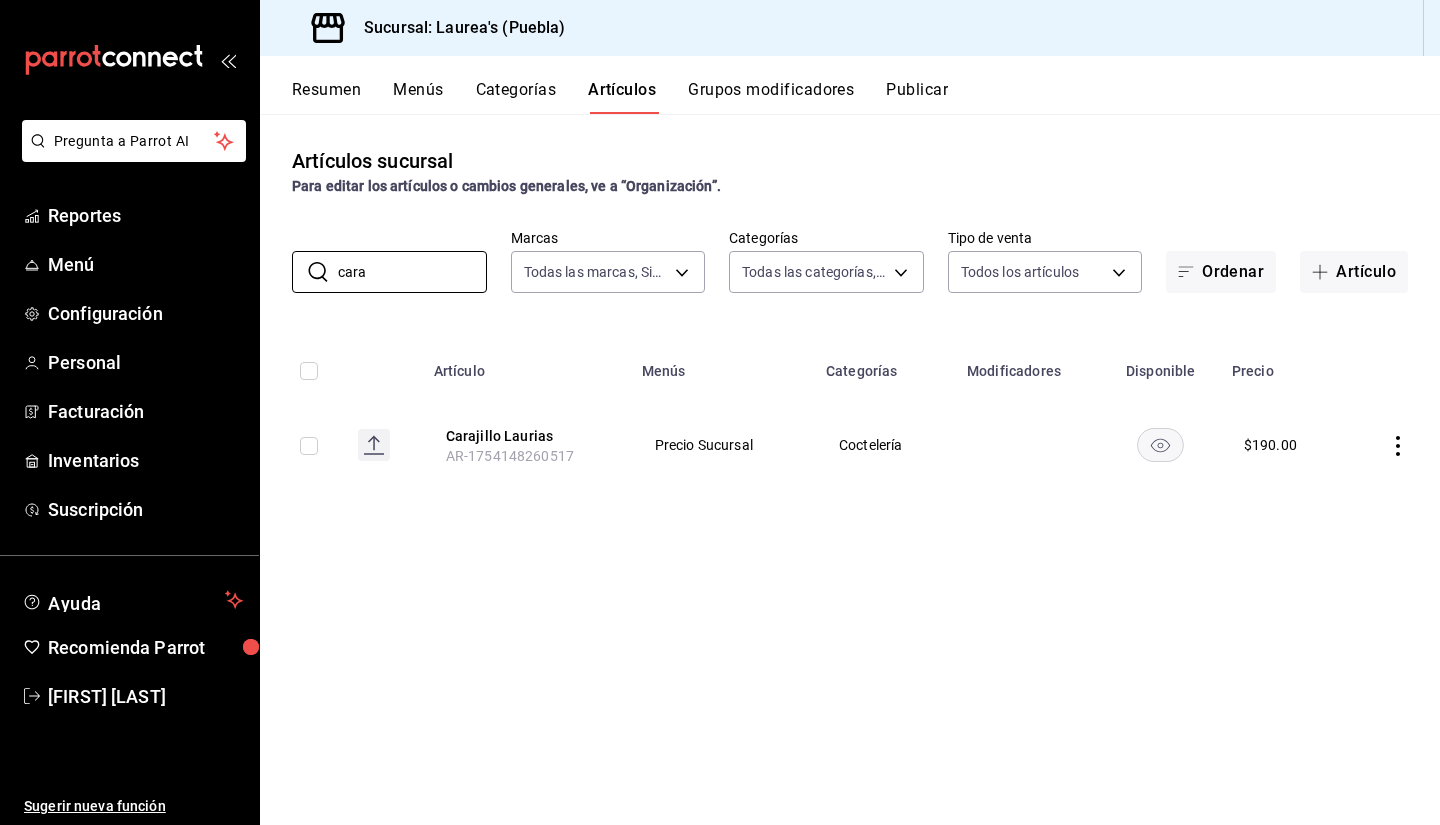 type on "cara" 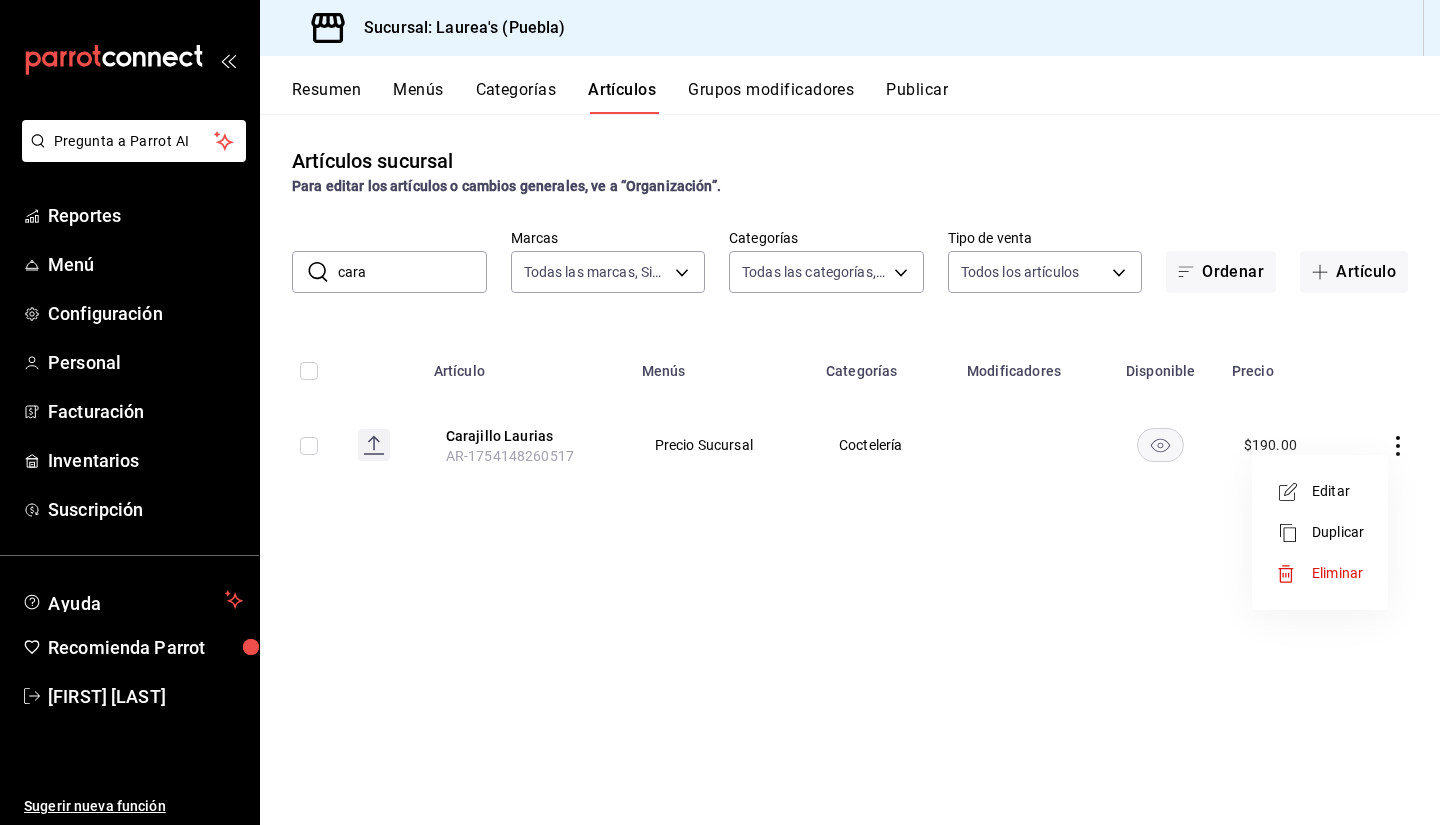 click on "Editar" at bounding box center [1320, 491] 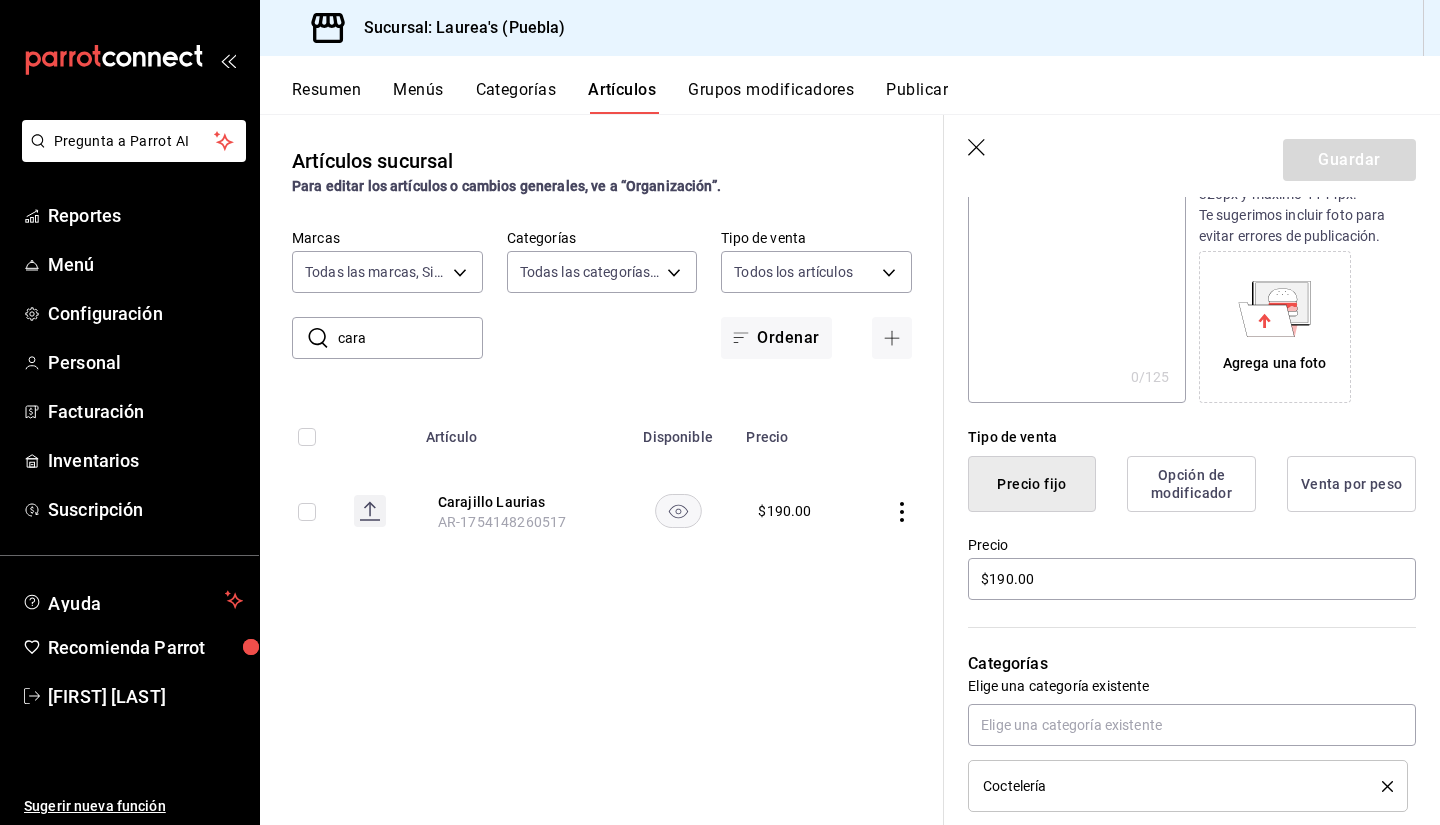 scroll, scrollTop: 400, scrollLeft: 0, axis: vertical 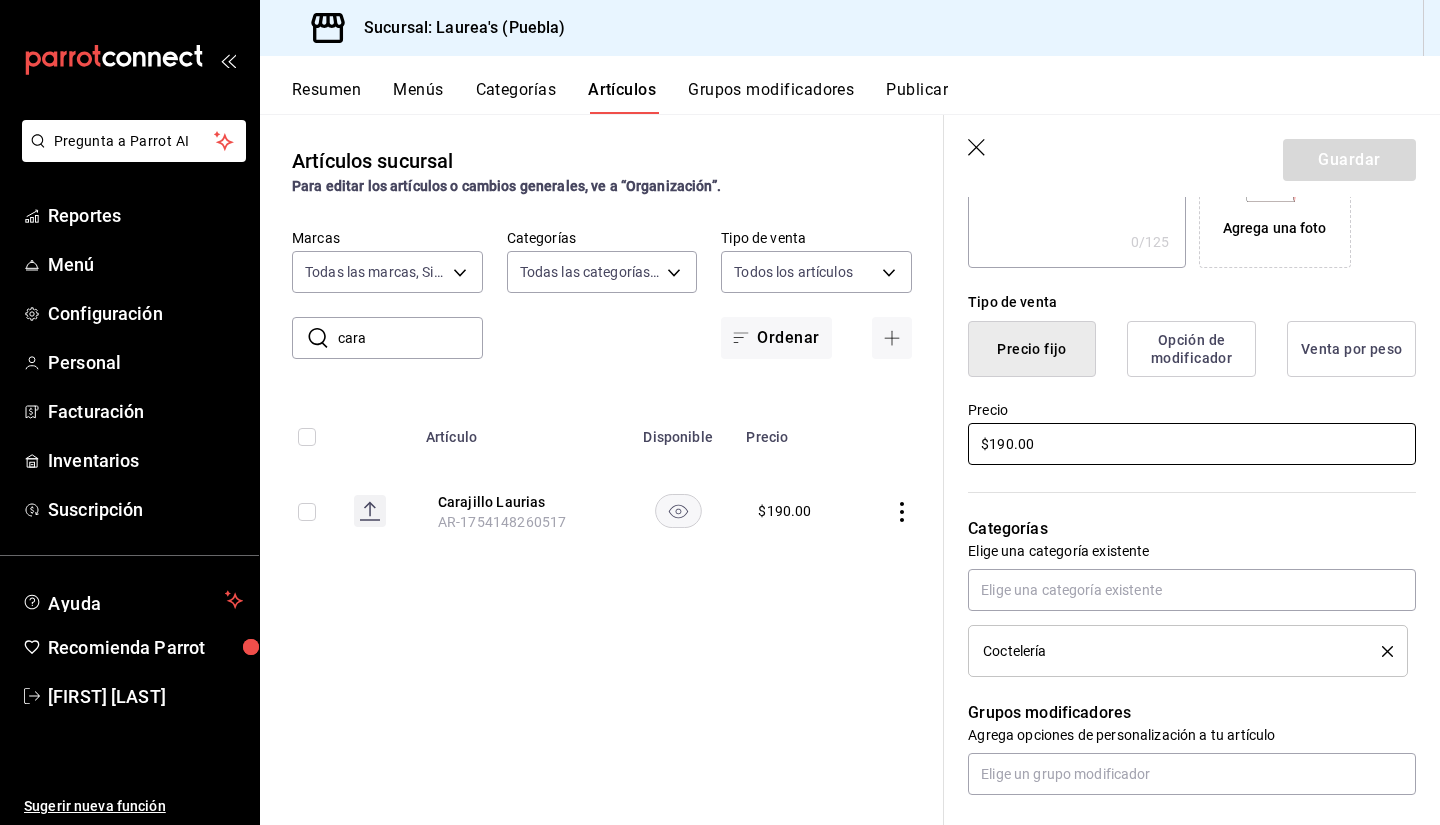 click on "$190.00" at bounding box center (1192, 444) 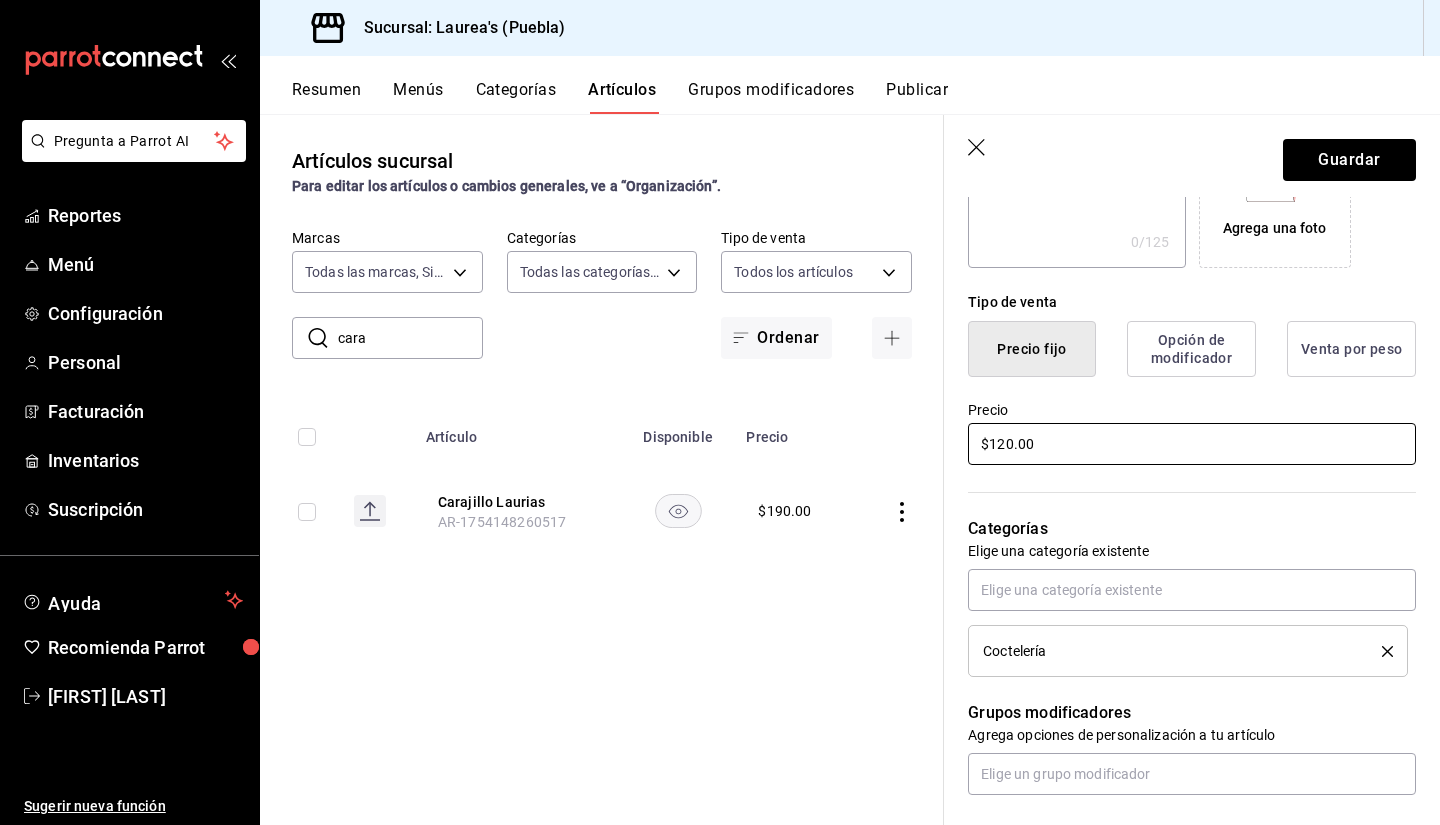 type on "$120.00" 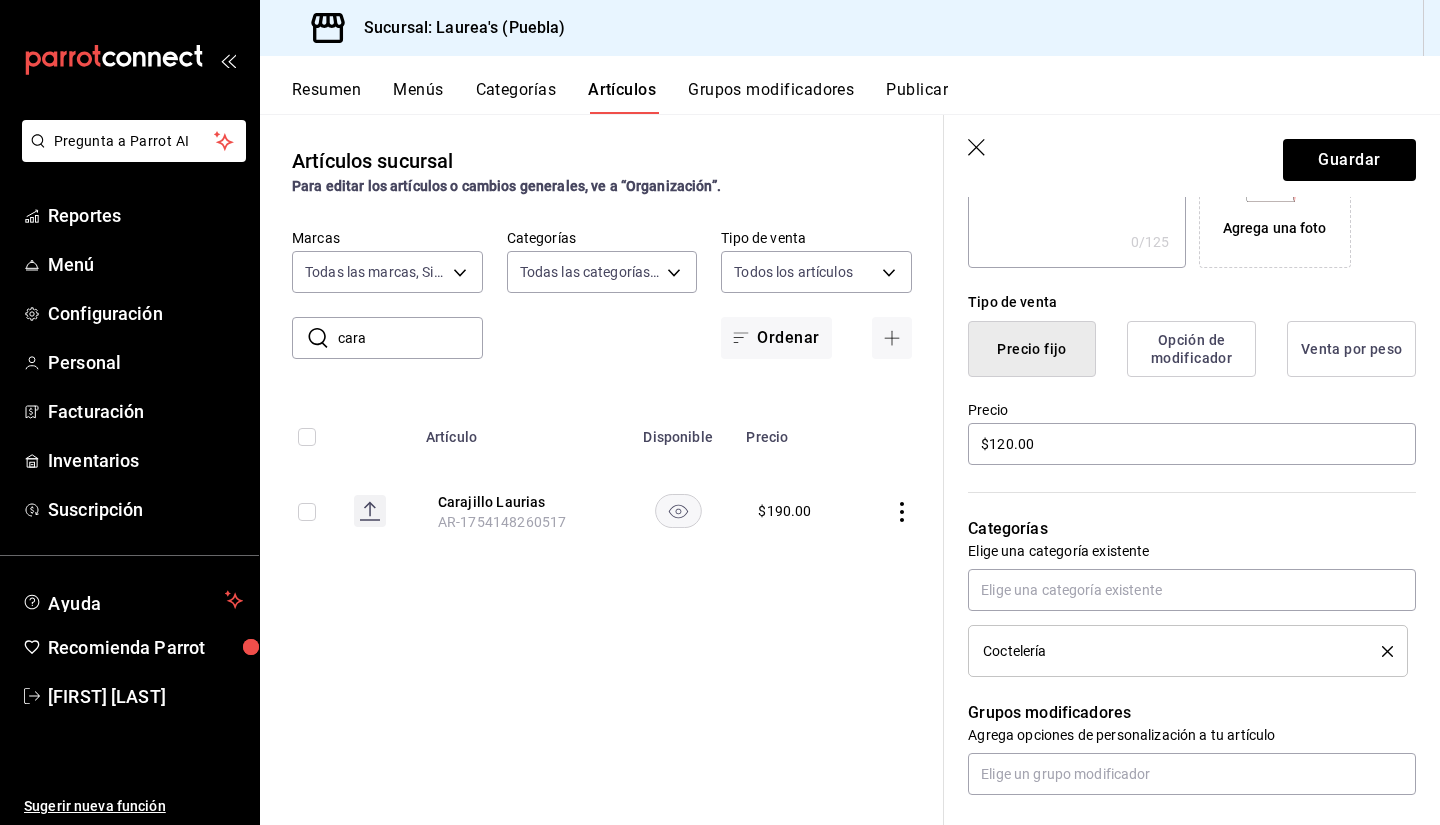 click 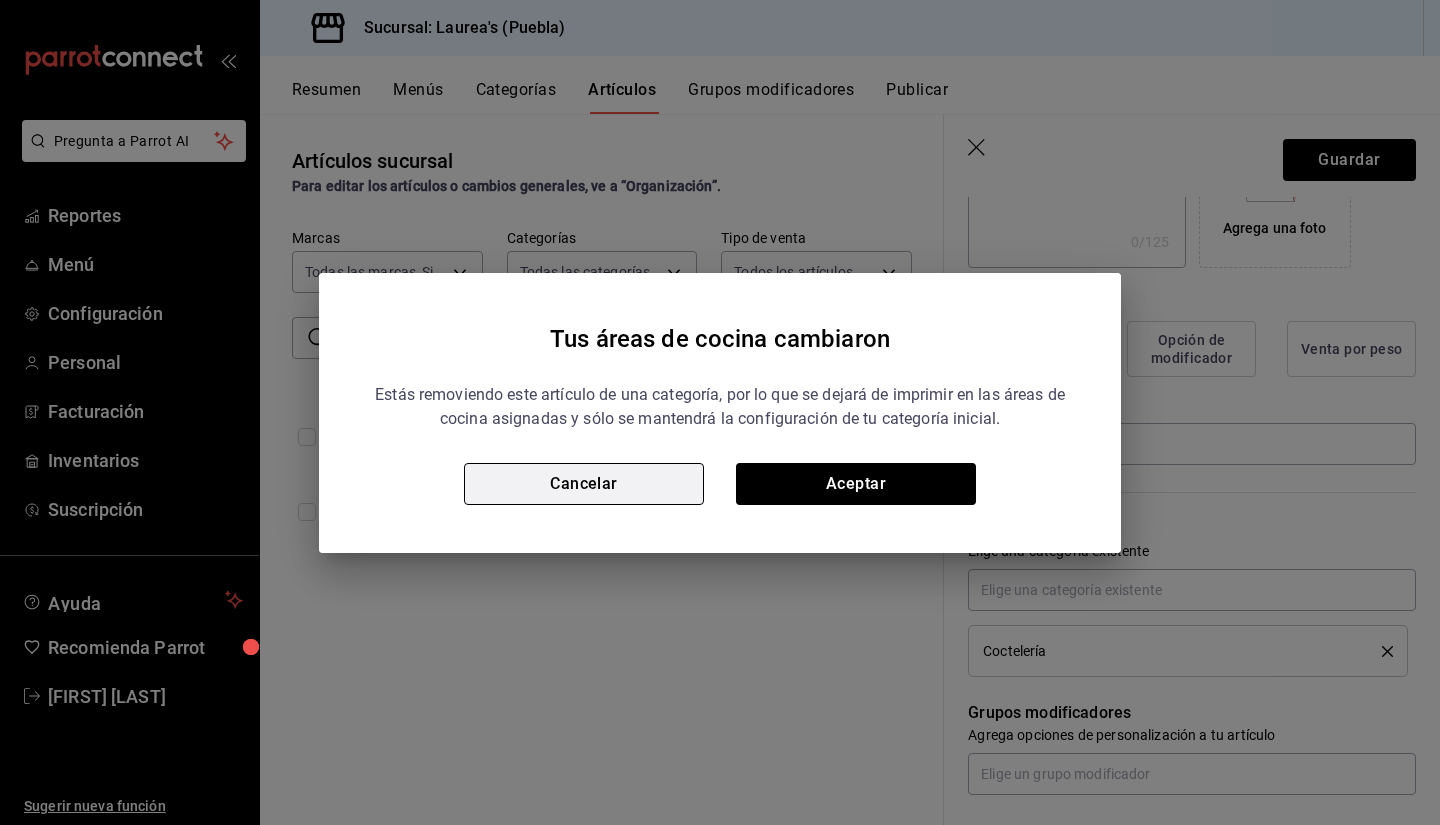 click on "Cancelar" at bounding box center (584, 484) 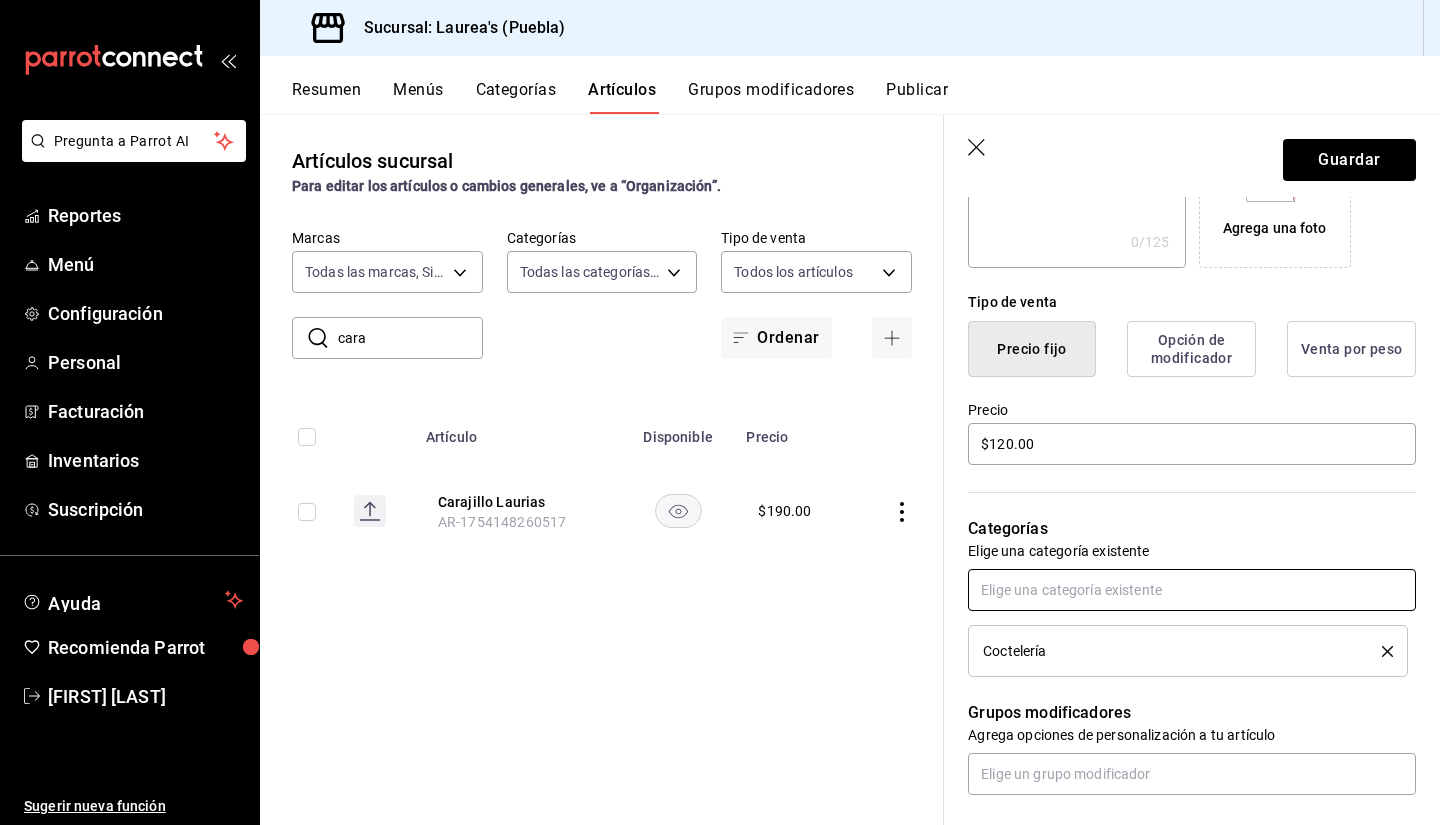 click at bounding box center (1192, 590) 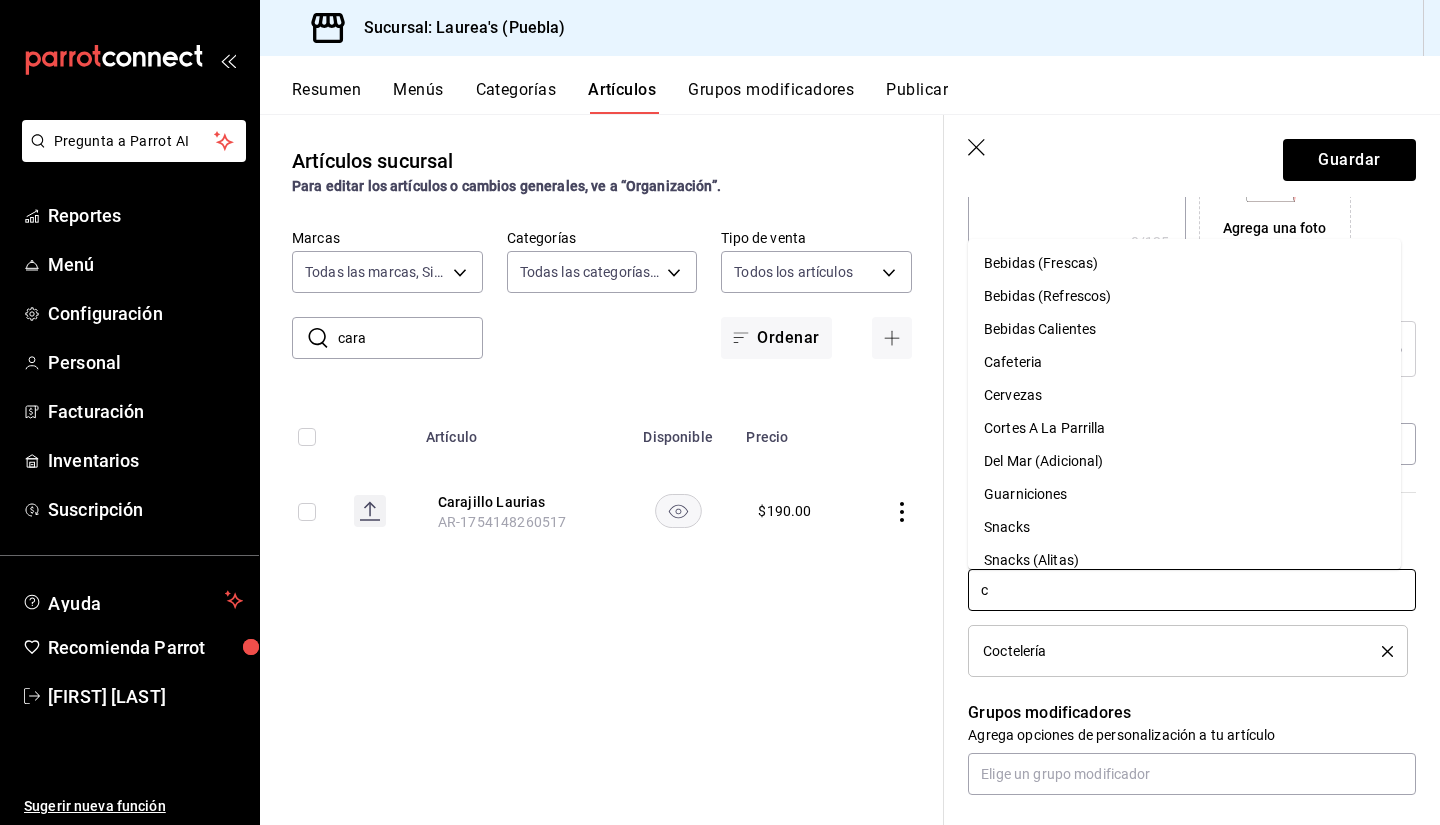 type on "ca" 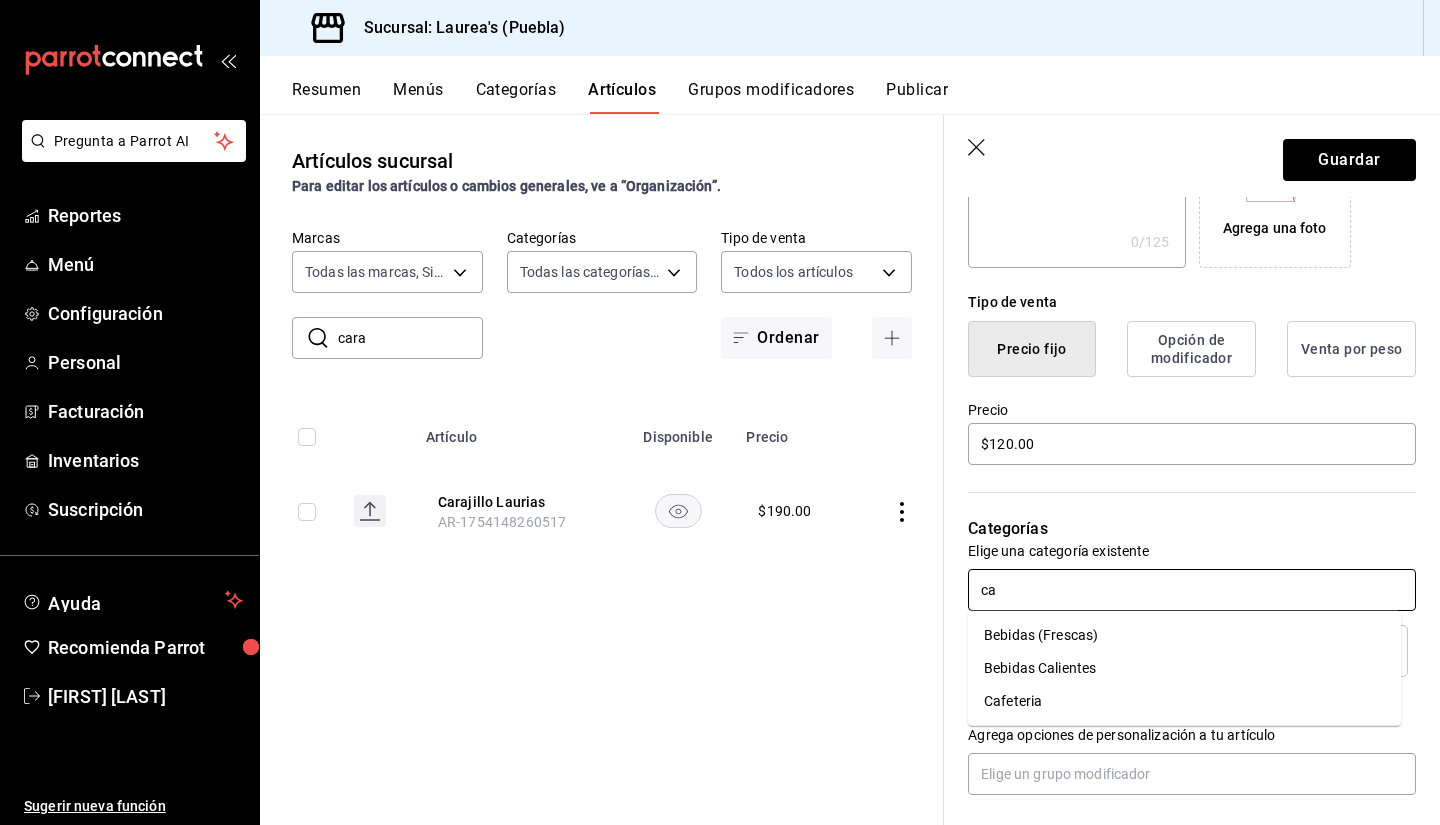 click on "Cafeteria" at bounding box center [1184, 701] 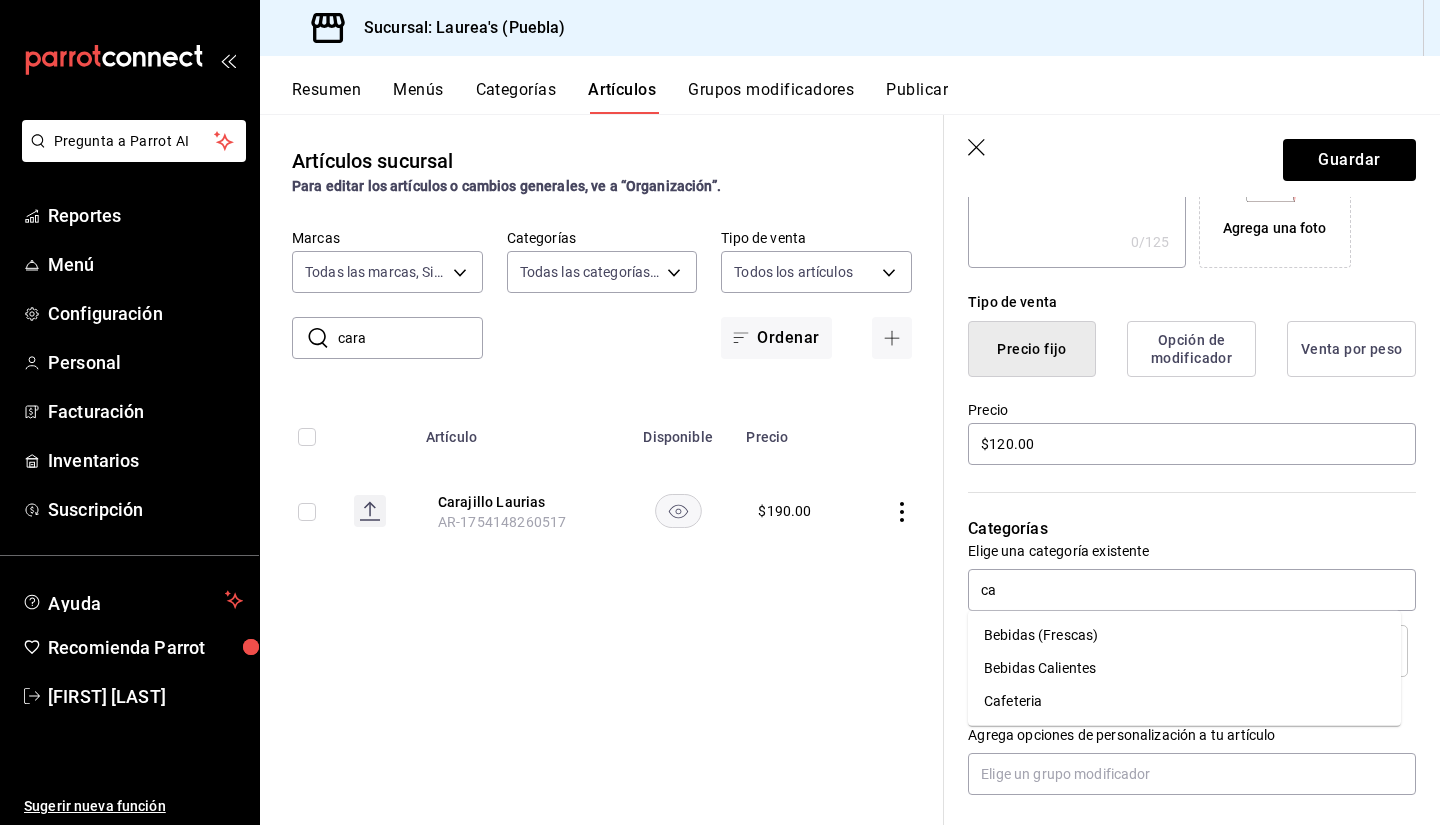 type 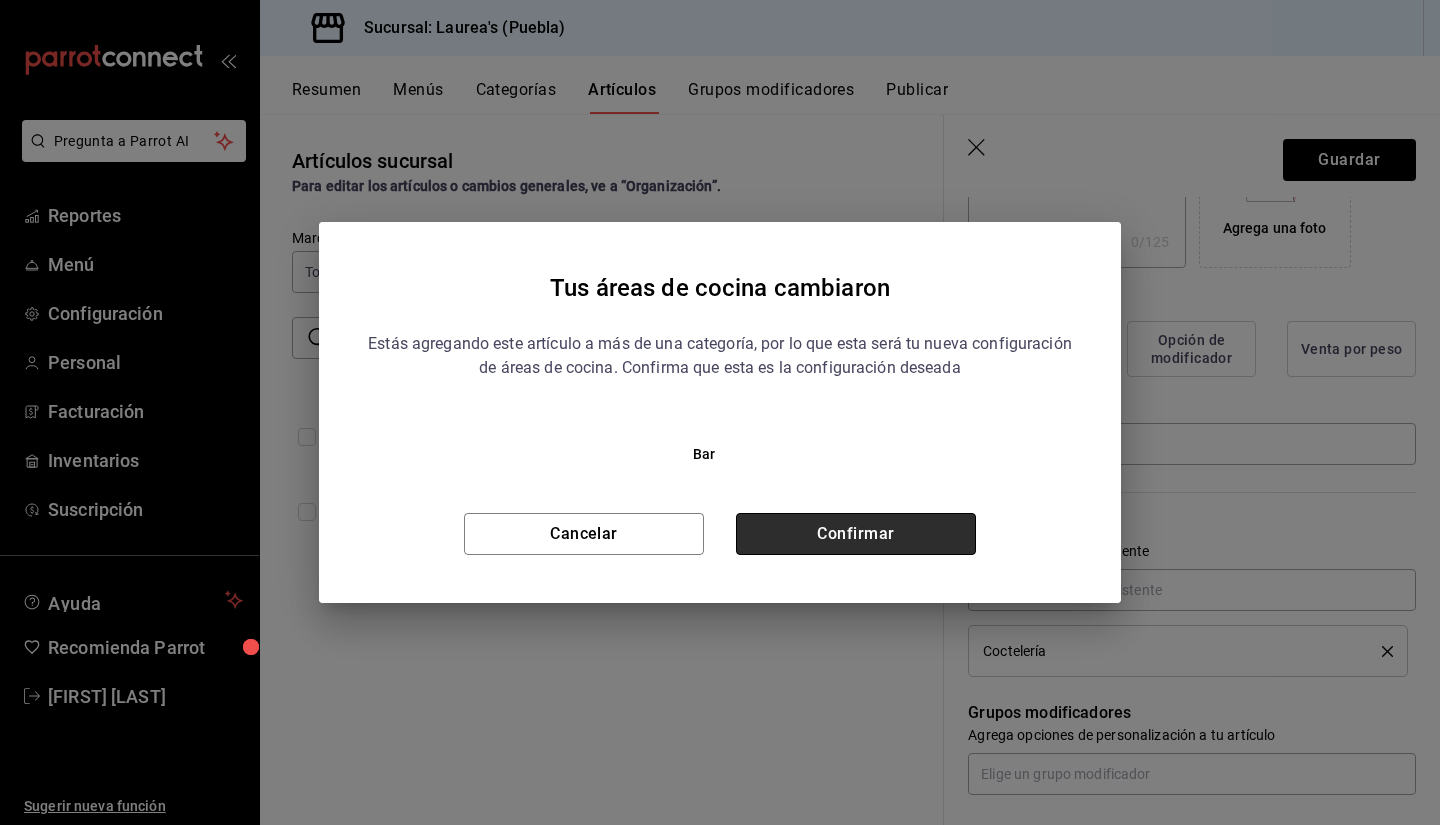 click on "Confirmar" at bounding box center [856, 534] 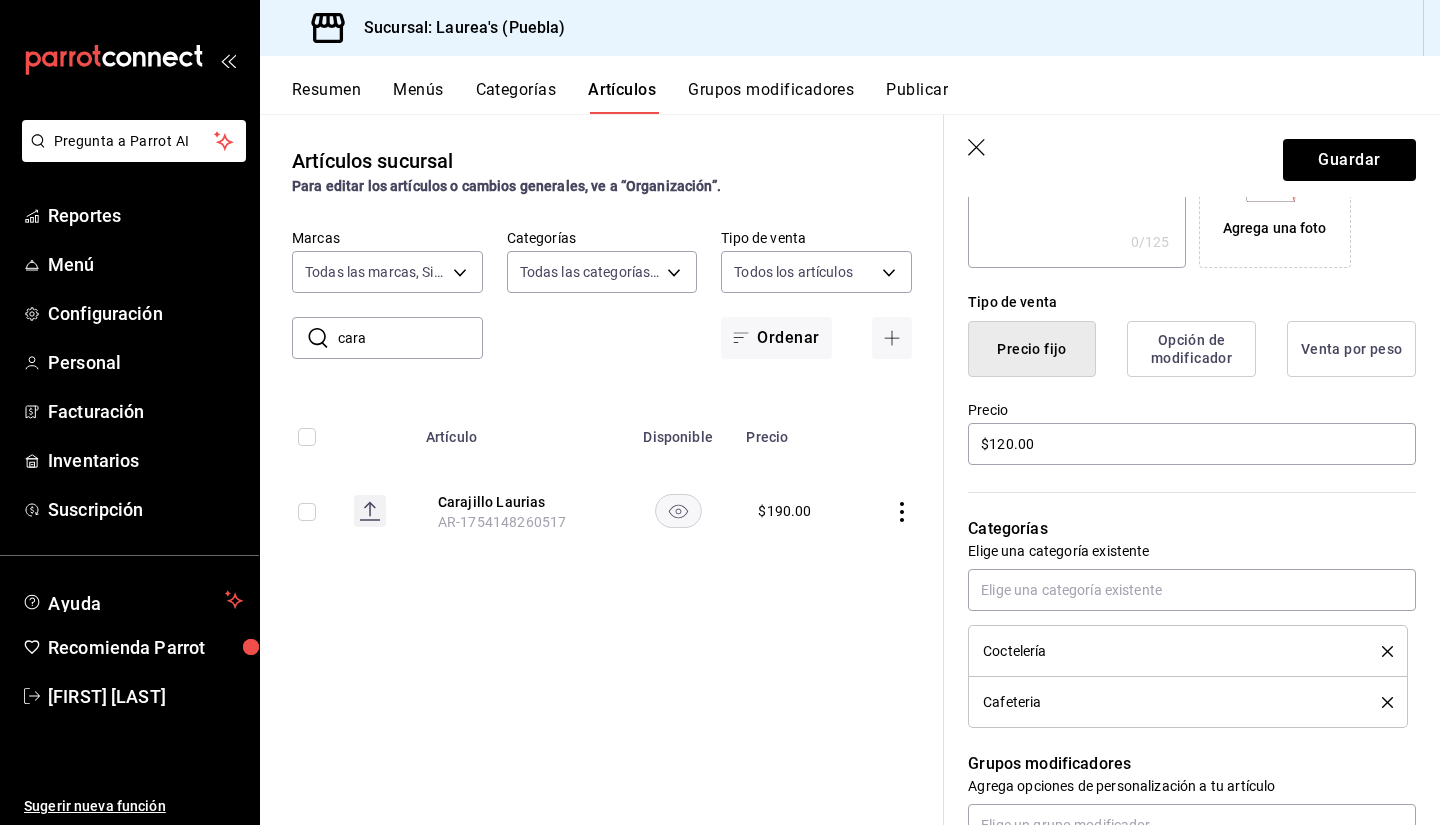 click 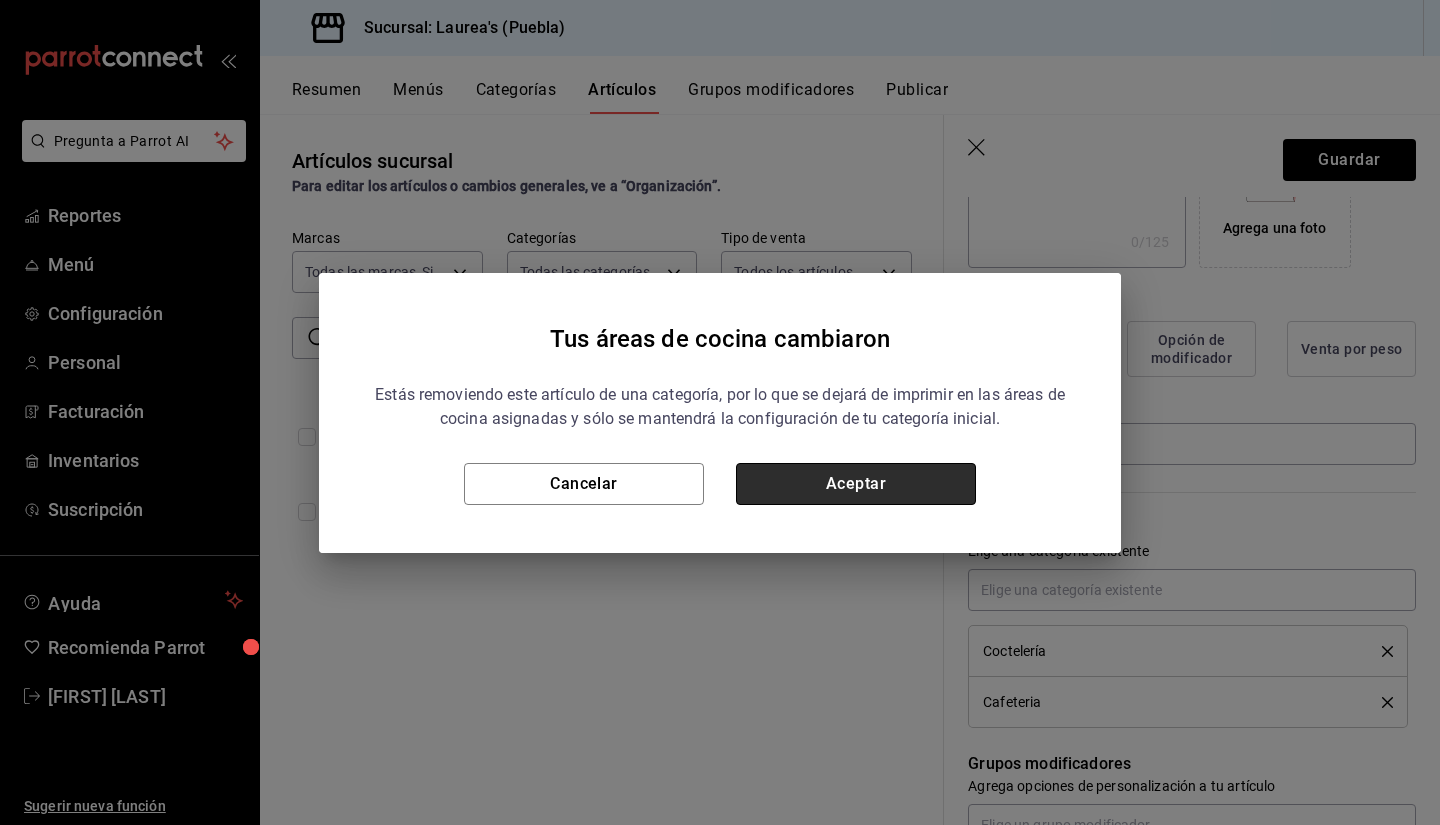 click on "Aceptar" at bounding box center (856, 484) 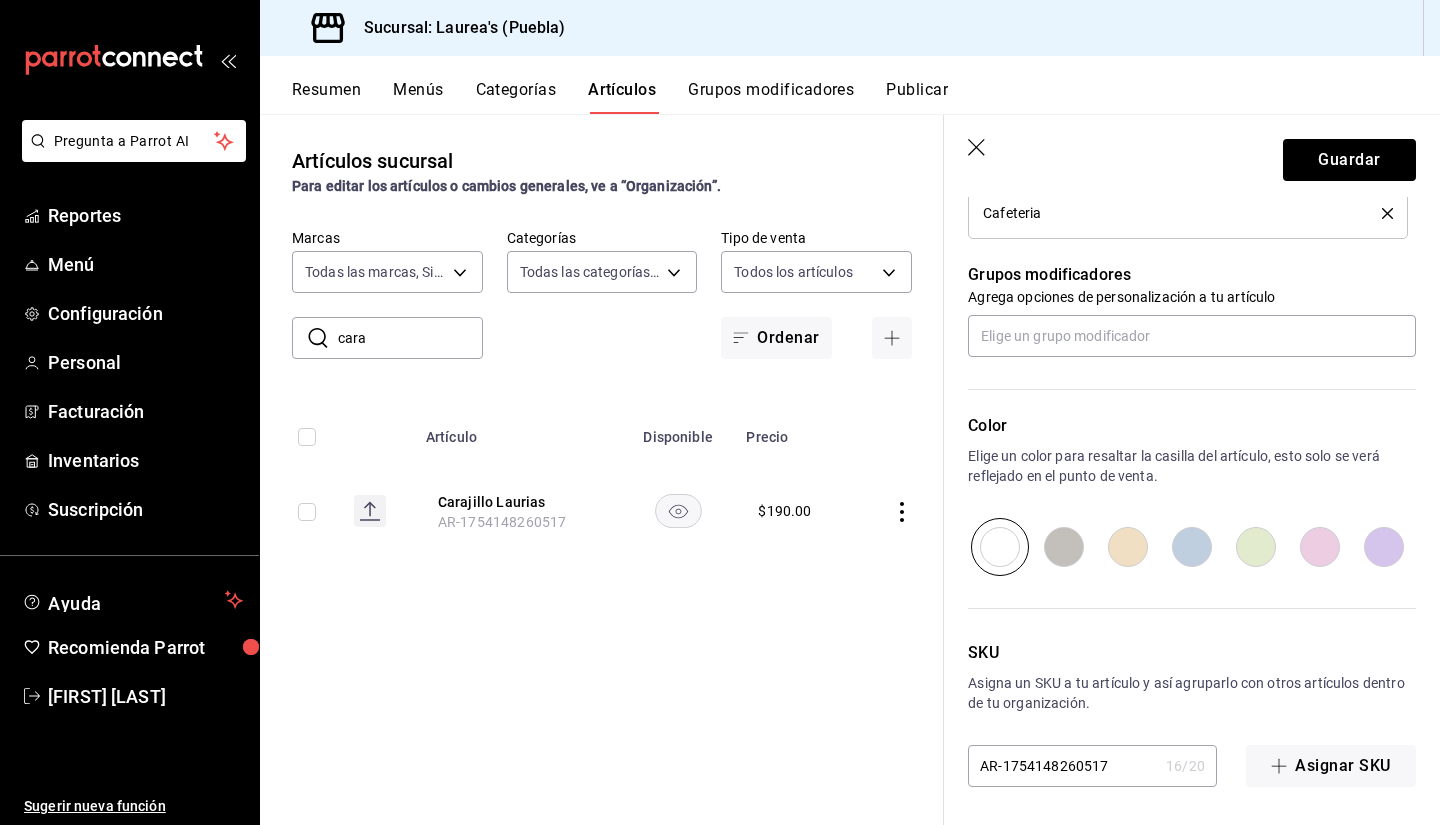 scroll, scrollTop: 538, scrollLeft: 0, axis: vertical 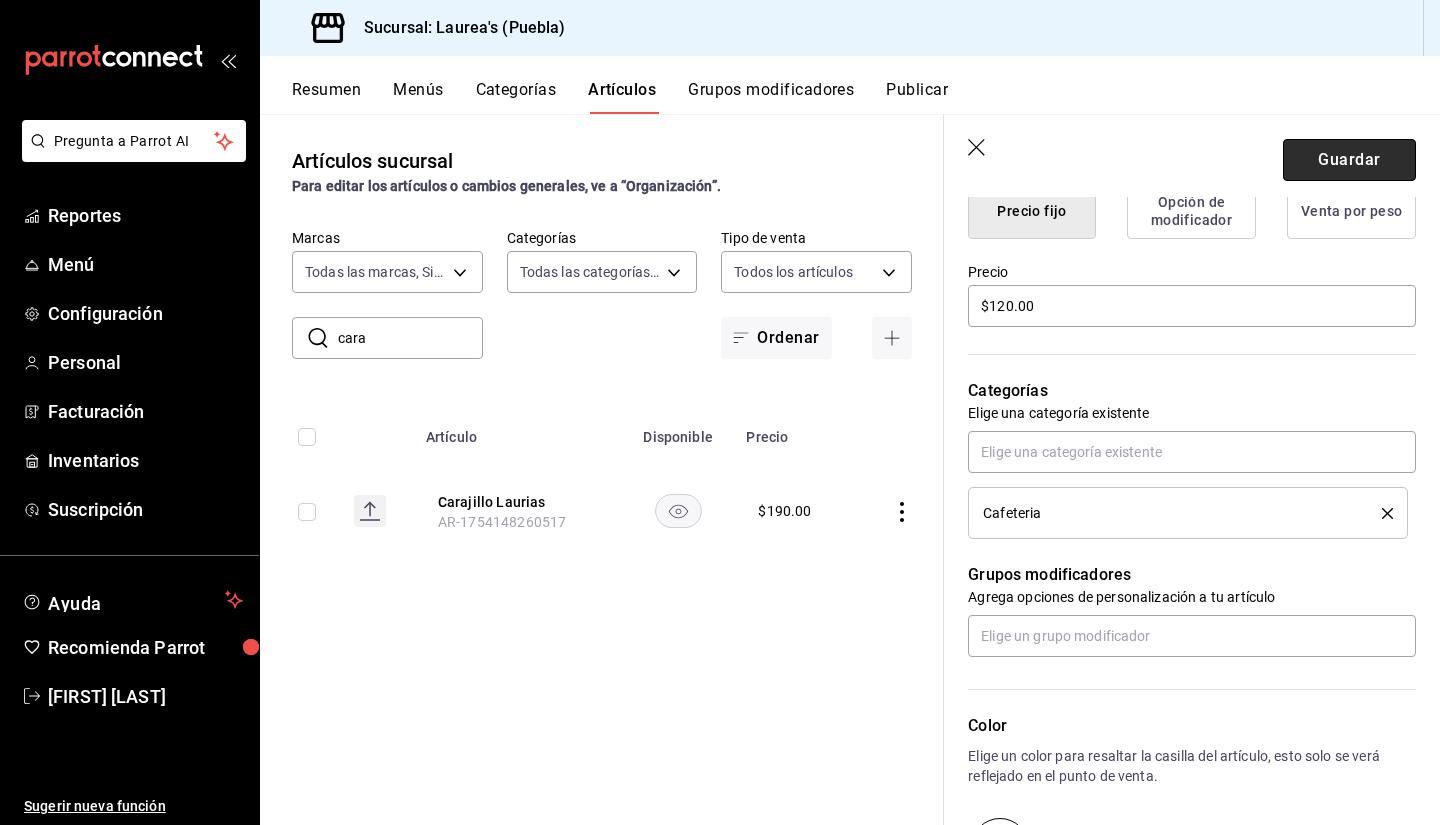 click on "Guardar" at bounding box center [1349, 160] 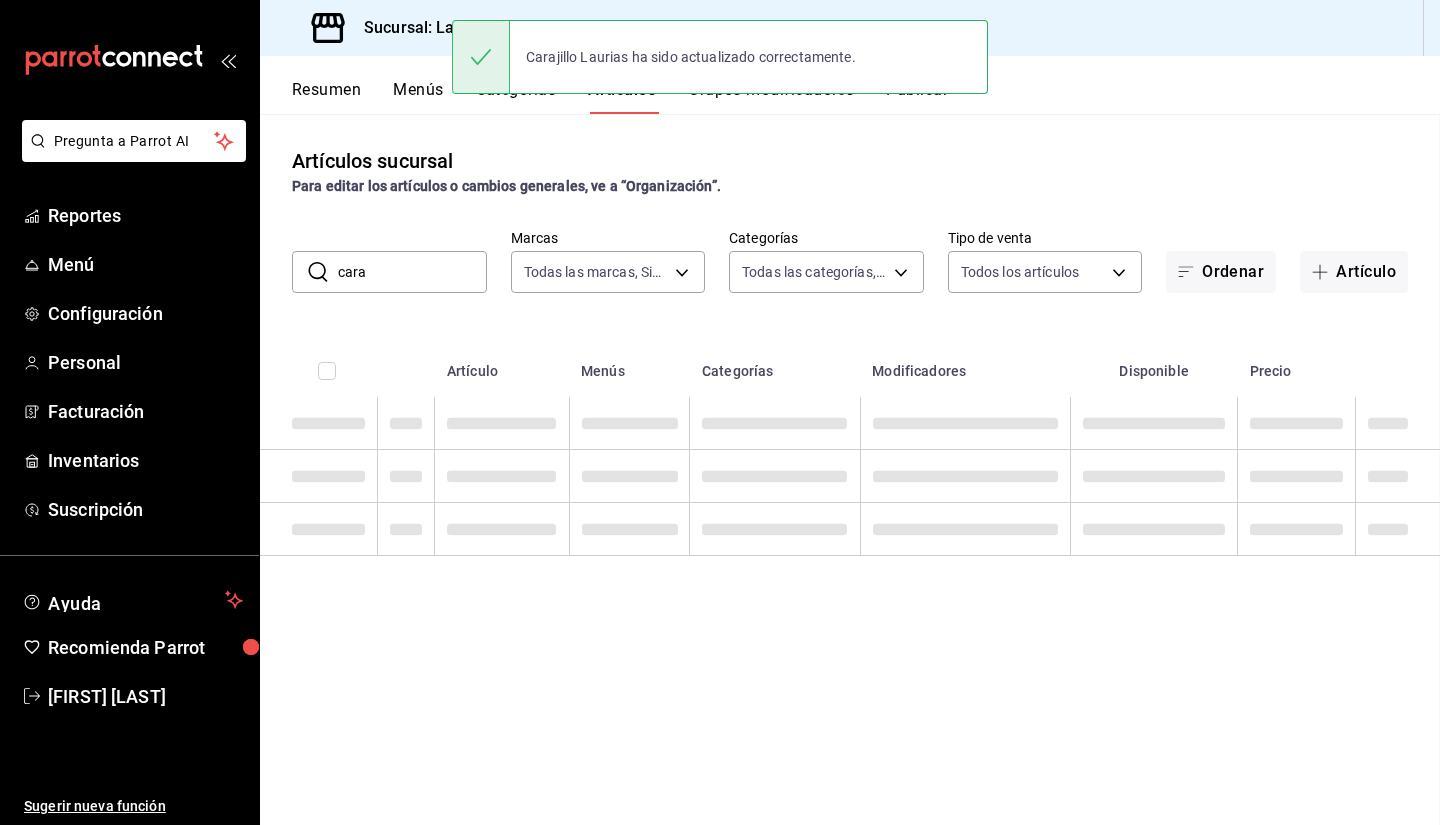 scroll, scrollTop: 0, scrollLeft: 0, axis: both 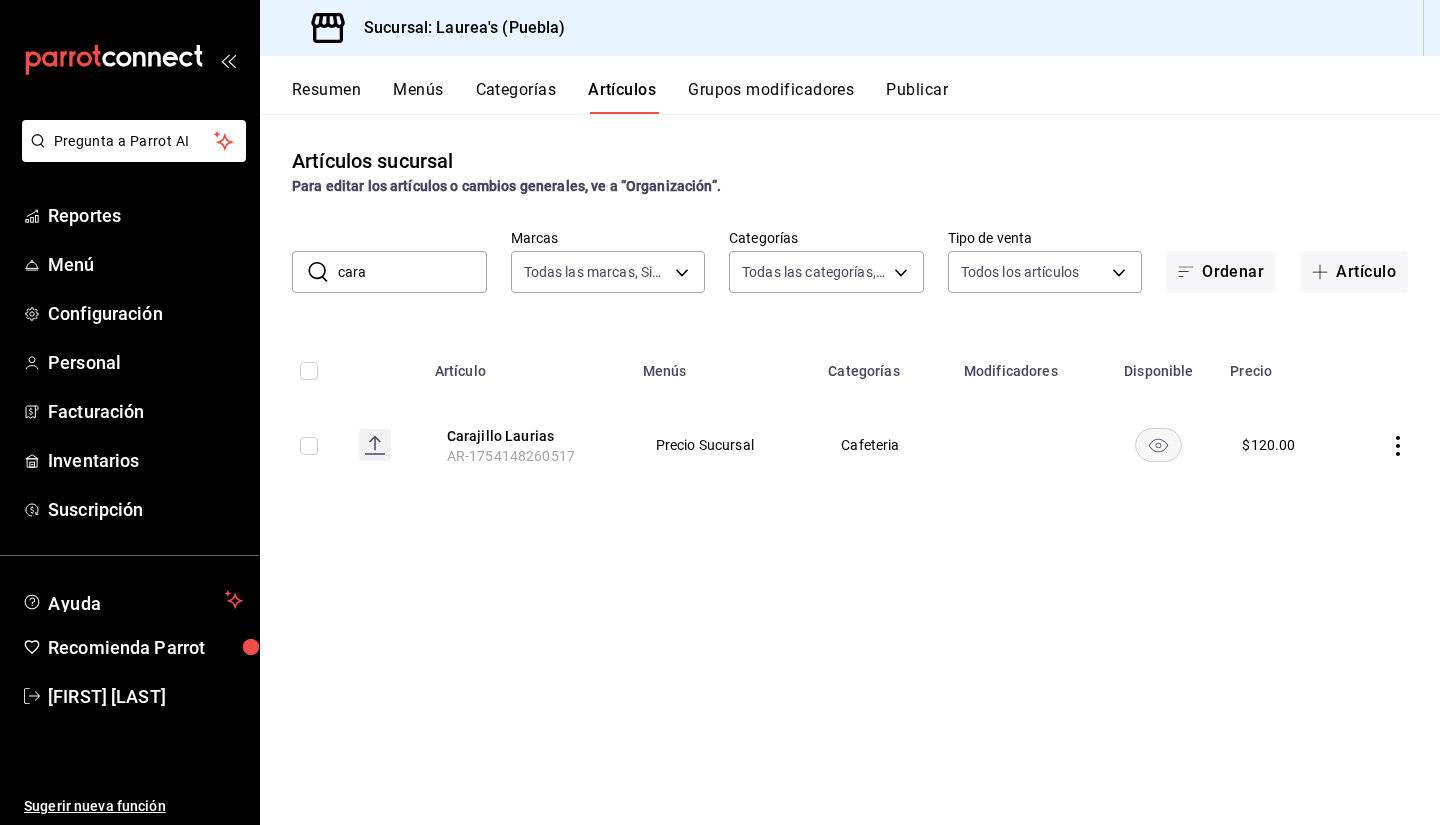 click on "Grupos modificadores" at bounding box center [771, 97] 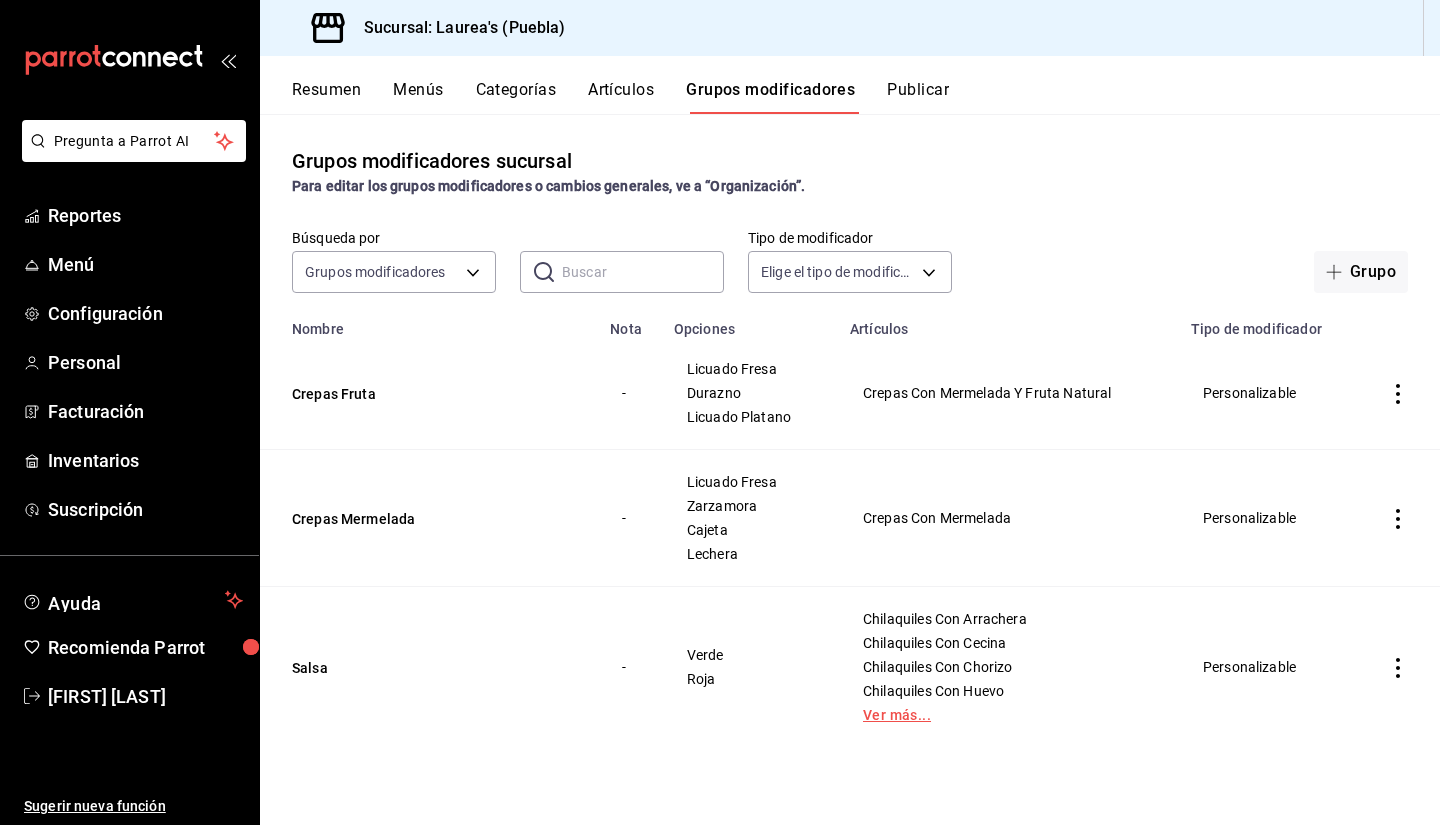 click on "Ver más..." at bounding box center [1008, 715] 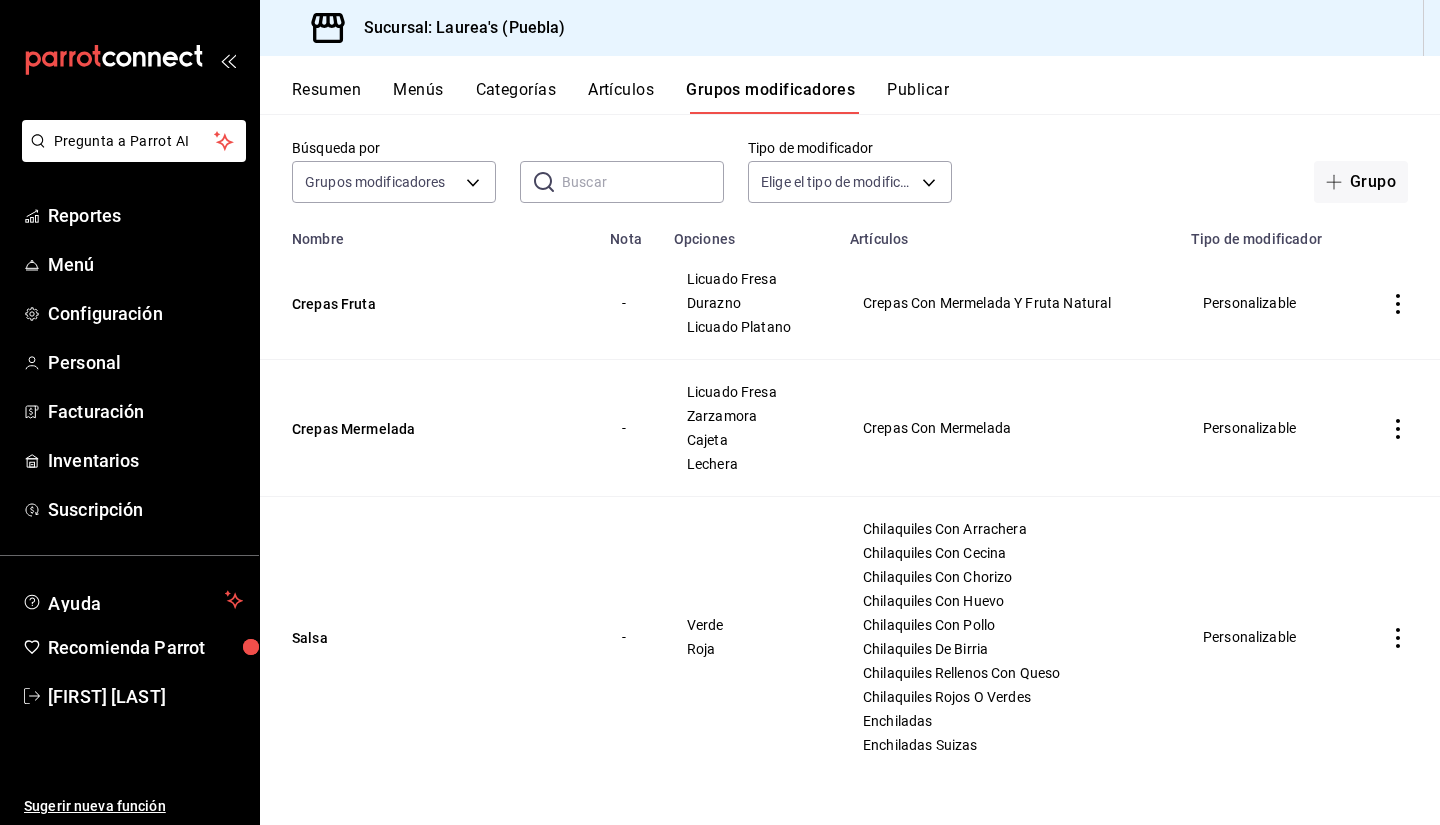 scroll, scrollTop: 90, scrollLeft: 0, axis: vertical 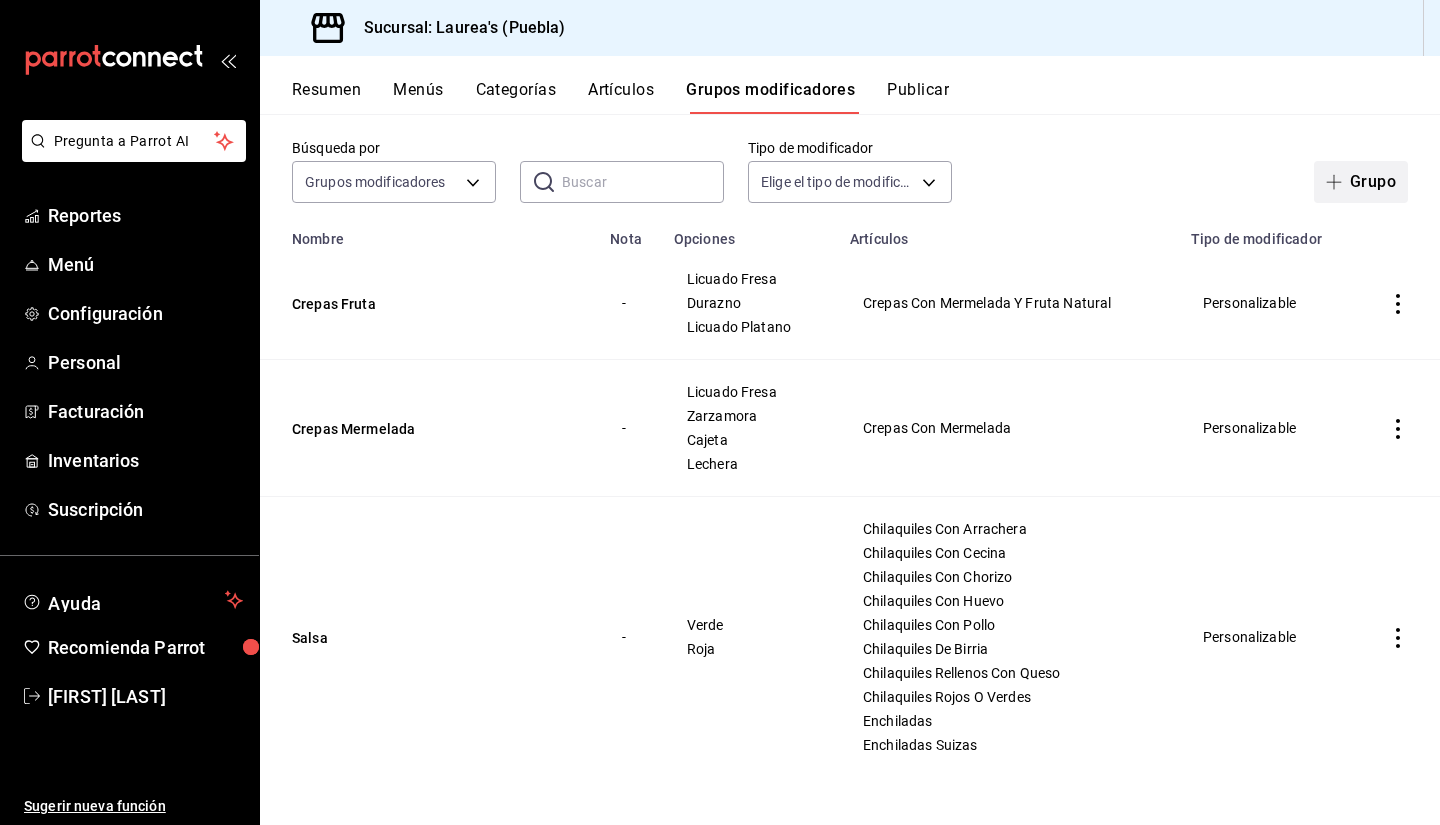 click 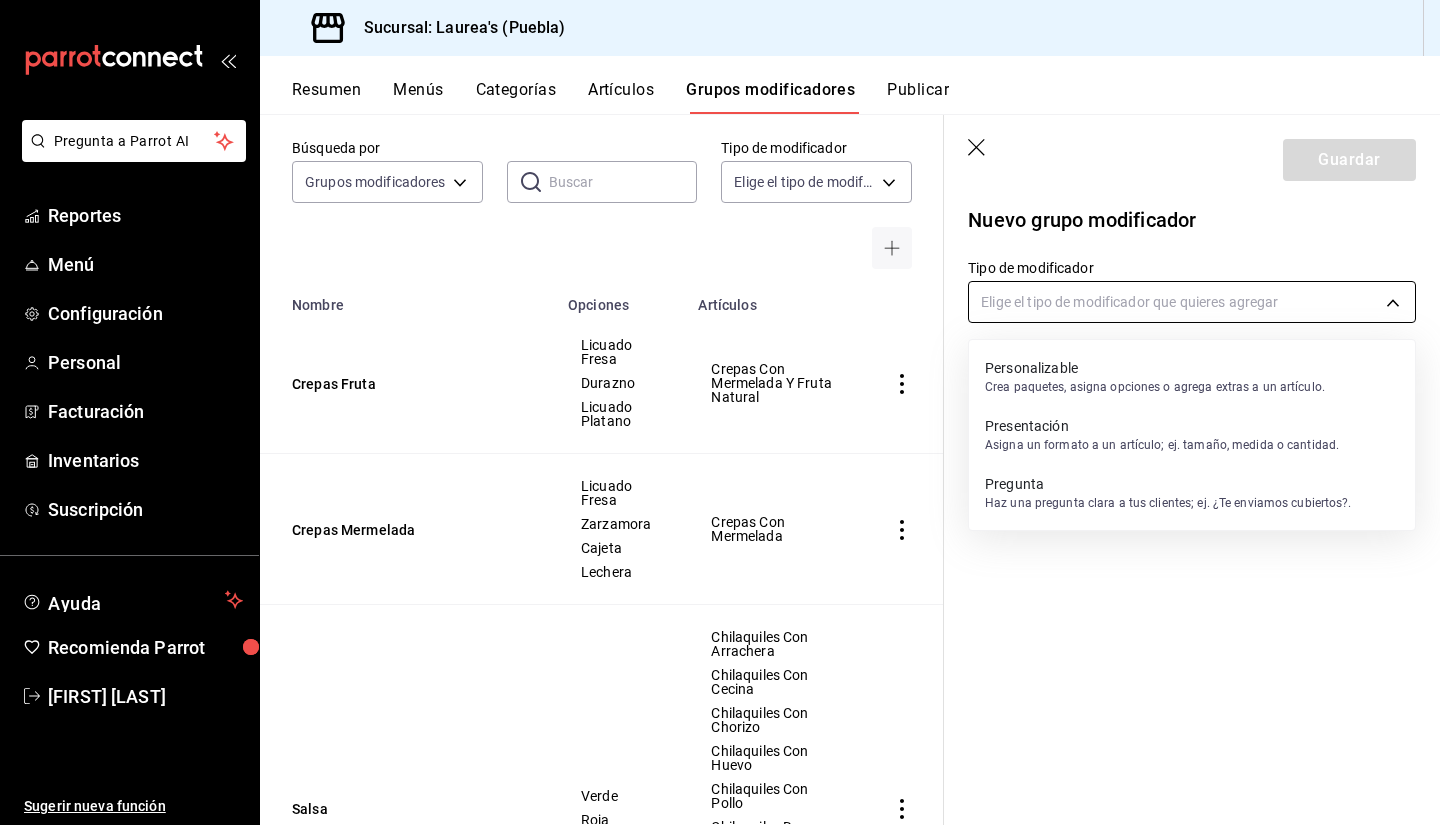 click on "Pregunta a Parrot AI Reportes   Menú   Configuración   Personal   Facturación   Inventarios   Suscripción   Ayuda Recomienda Parrot   [FIRST] [LAST]   Sugerir nueva función   Sucursal: Laurea's ([CITY]) Resumen Menús Categorías Artículos Grupos modificadores Publicar Grupos modificadores sucursal Para editar los grupos modificadores o cambios generales, ve a “Organización”. Búsqueda por Grupos modificadores GROUP ​ ​ Tipo de modificador Elige el tipo de modificador Nombre Opciones Artículos Crepas Fruta Licuado Fresa Durazno Licuado Platano Crepas Con Mermelada Y Fruta Natural Crepas Mermelada Licuado Fresa Zarzamora Cajeta Lechera Crepas Con Mermelada Salsa Verde Roja Chilaquiles Con Arrachera Chilaquiles Con Cecina Chilaquiles Con Chorizo Chilaquiles Con Huevo Chilaquiles Con Pollo Chilaquiles De Birria Chilaquiles Rellenos Con Queso Chilaquiles Rojos O Verdes Enchiladas Enchiladas Suizas Guardar Nuevo grupo modificador Tipo de modificador Elige el tipo de modificador que quieres agregar" at bounding box center (720, 412) 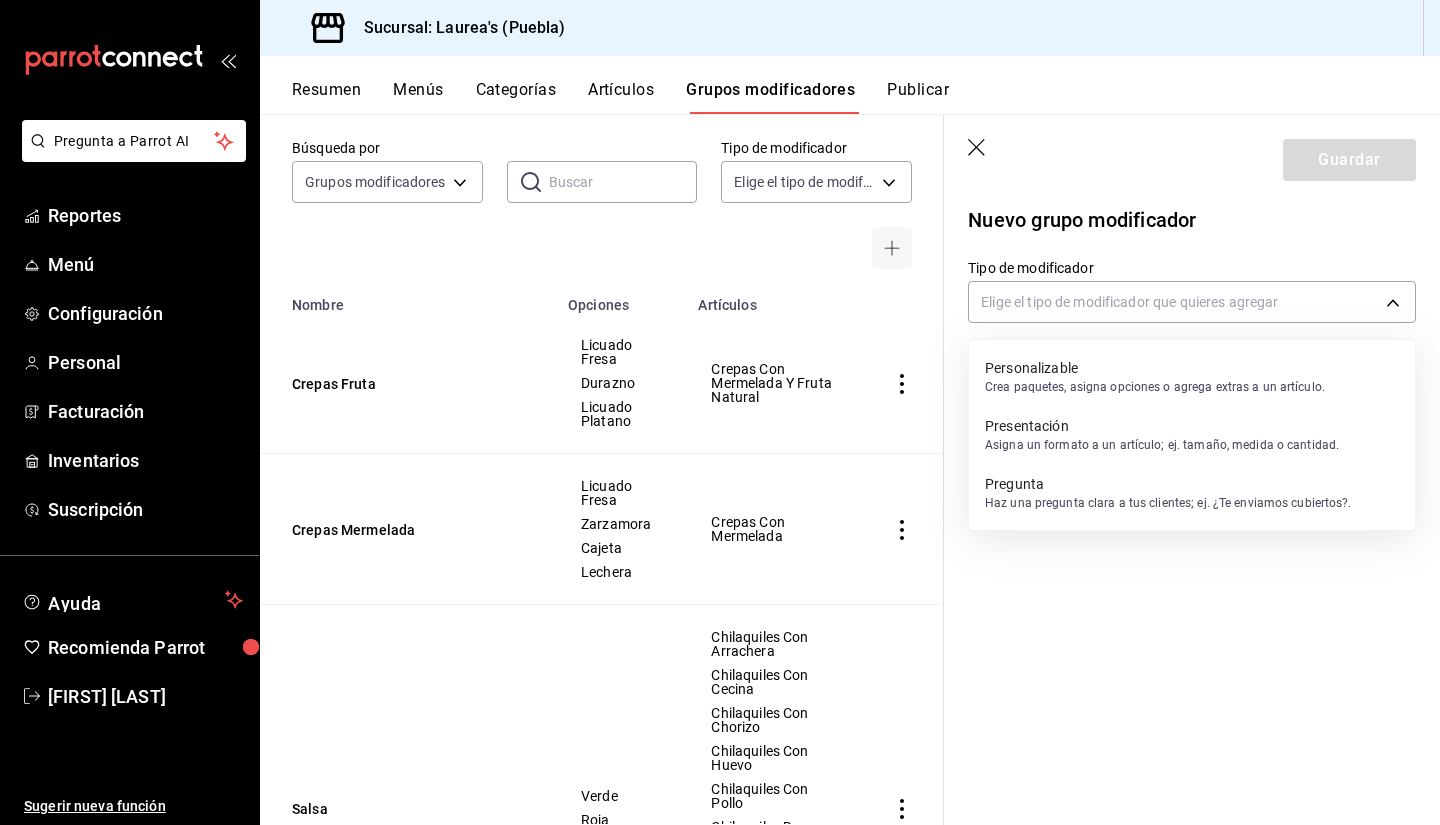 drag, startPoint x: 940, startPoint y: 425, endPoint x: 950, endPoint y: 586, distance: 161.31026 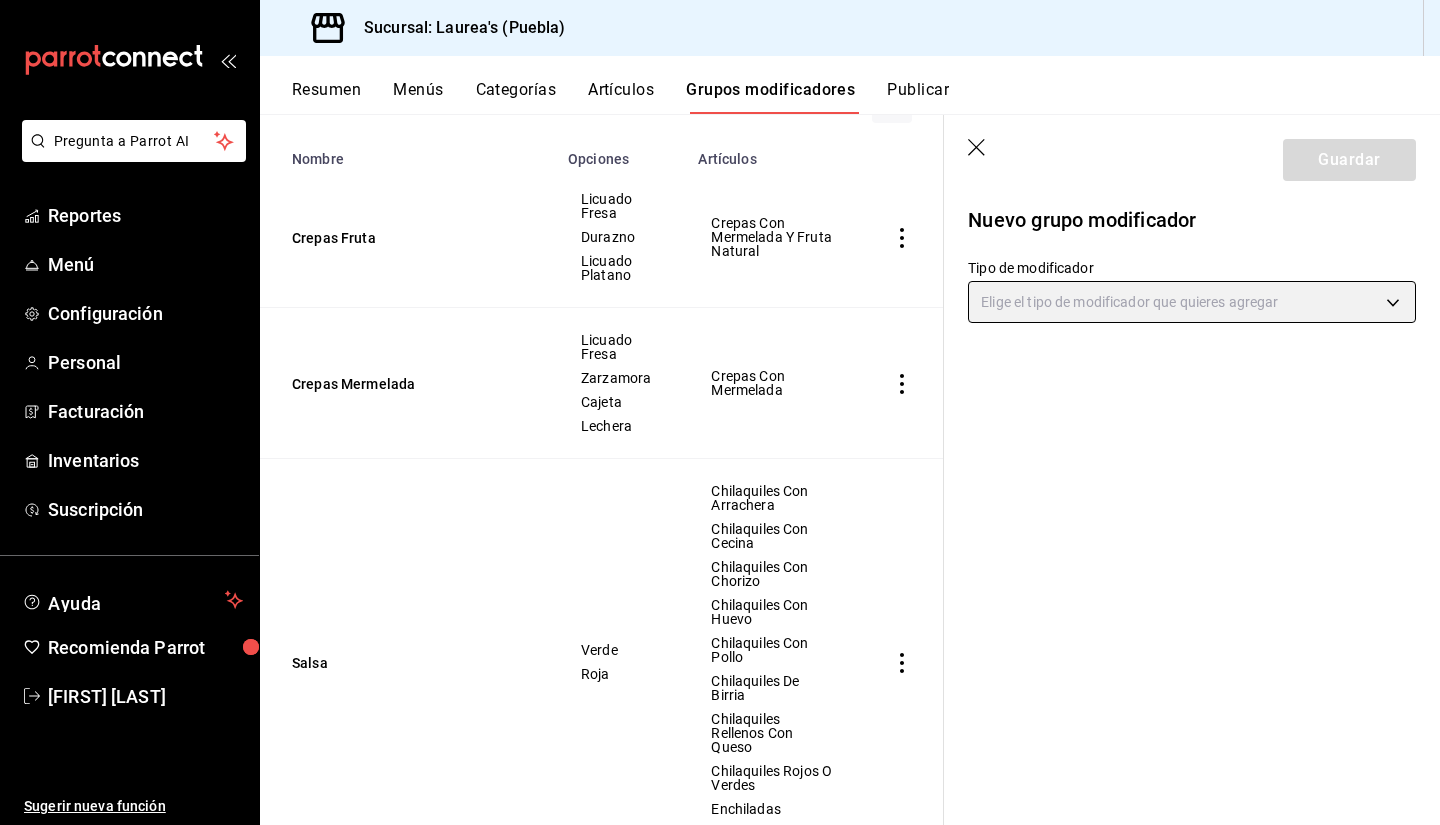 scroll, scrollTop: 338, scrollLeft: 0, axis: vertical 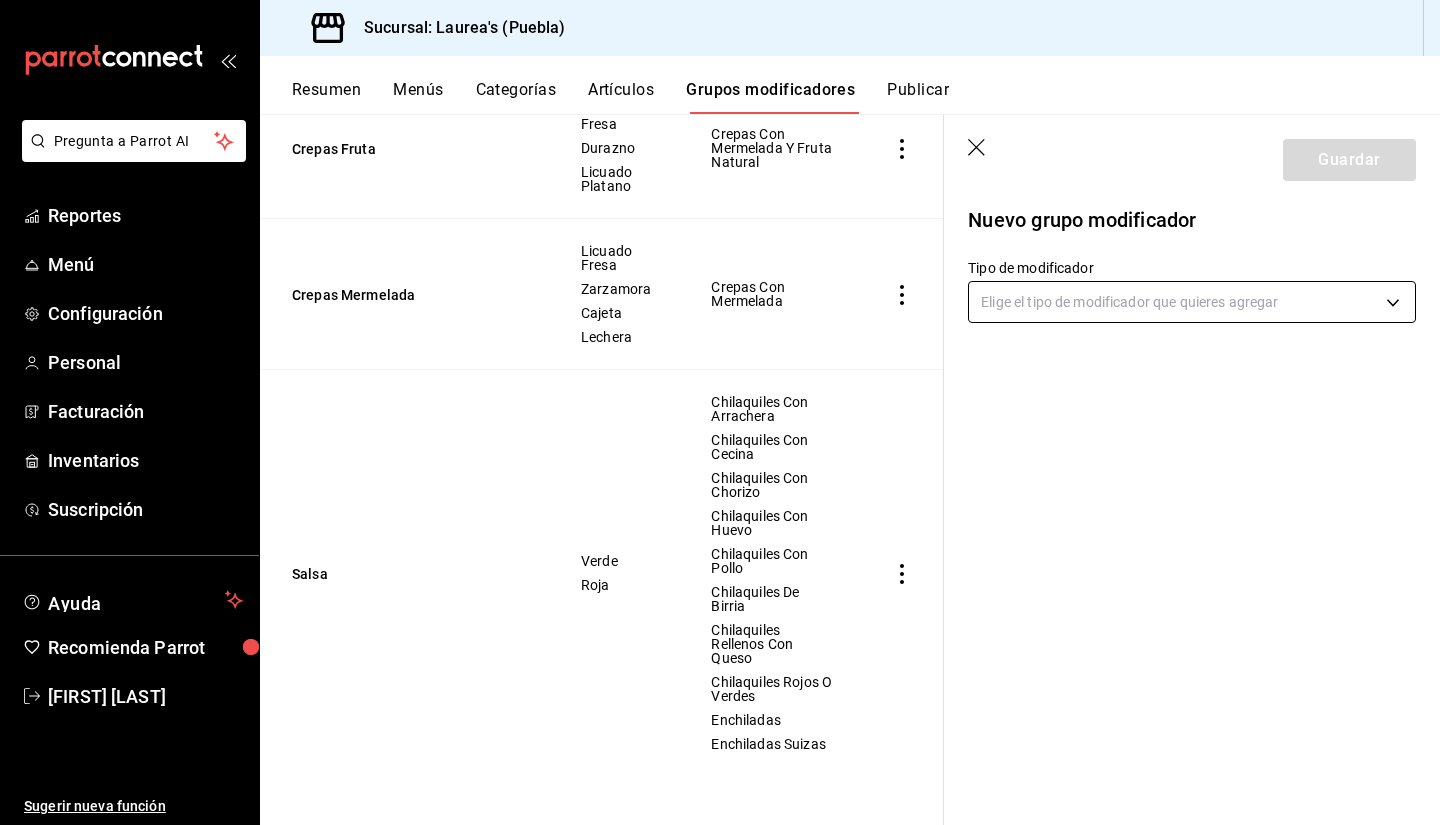 click on "Pregunta a Parrot AI Reportes   Menú   Configuración   Personal   Facturación   Inventarios   Suscripción   Ayuda Recomienda Parrot   [FIRST] [LAST]   Sugerir nueva función   Sucursal: Laurea's ([CITY]) Resumen Menús Categorías Artículos Grupos modificadores Publicar Grupos modificadores sucursal Para editar los grupos modificadores o cambios generales, ve a “Organización”. Búsqueda por Grupos modificadores GROUP ​ ​ Tipo de modificador Elige el tipo de modificador Nombre Opciones Artículos Crepas Fruta Licuado Fresa Durazno Licuado Platano Crepas Con Mermelada Y Fruta Natural Crepas Mermelada Licuado Fresa Zarzamora Cajeta Lechera Crepas Con Mermelada Salsa Verde Roja Chilaquiles Con Arrachera Chilaquiles Con Cecina Chilaquiles Con Chorizo Chilaquiles Con Huevo Chilaquiles Con Pollo Chilaquiles De Birria Chilaquiles Rellenos Con Queso Chilaquiles Rojos O Verdes Enchiladas Enchiladas Suizas Guardar Nuevo grupo modificador Tipo de modificador Elige el tipo de modificador que quieres agregar" at bounding box center [720, 412] 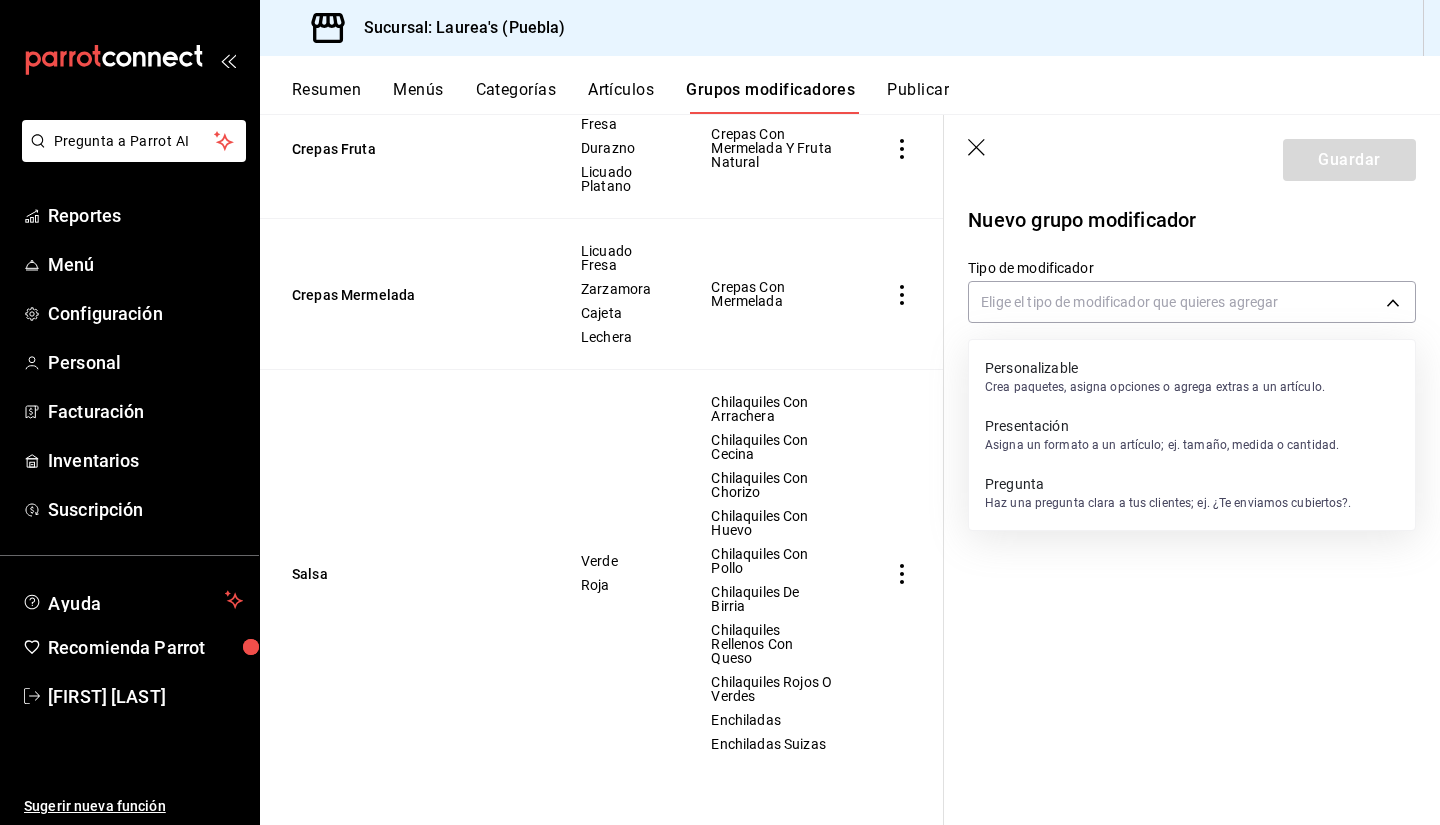 click on "Personalizable" at bounding box center (1155, 368) 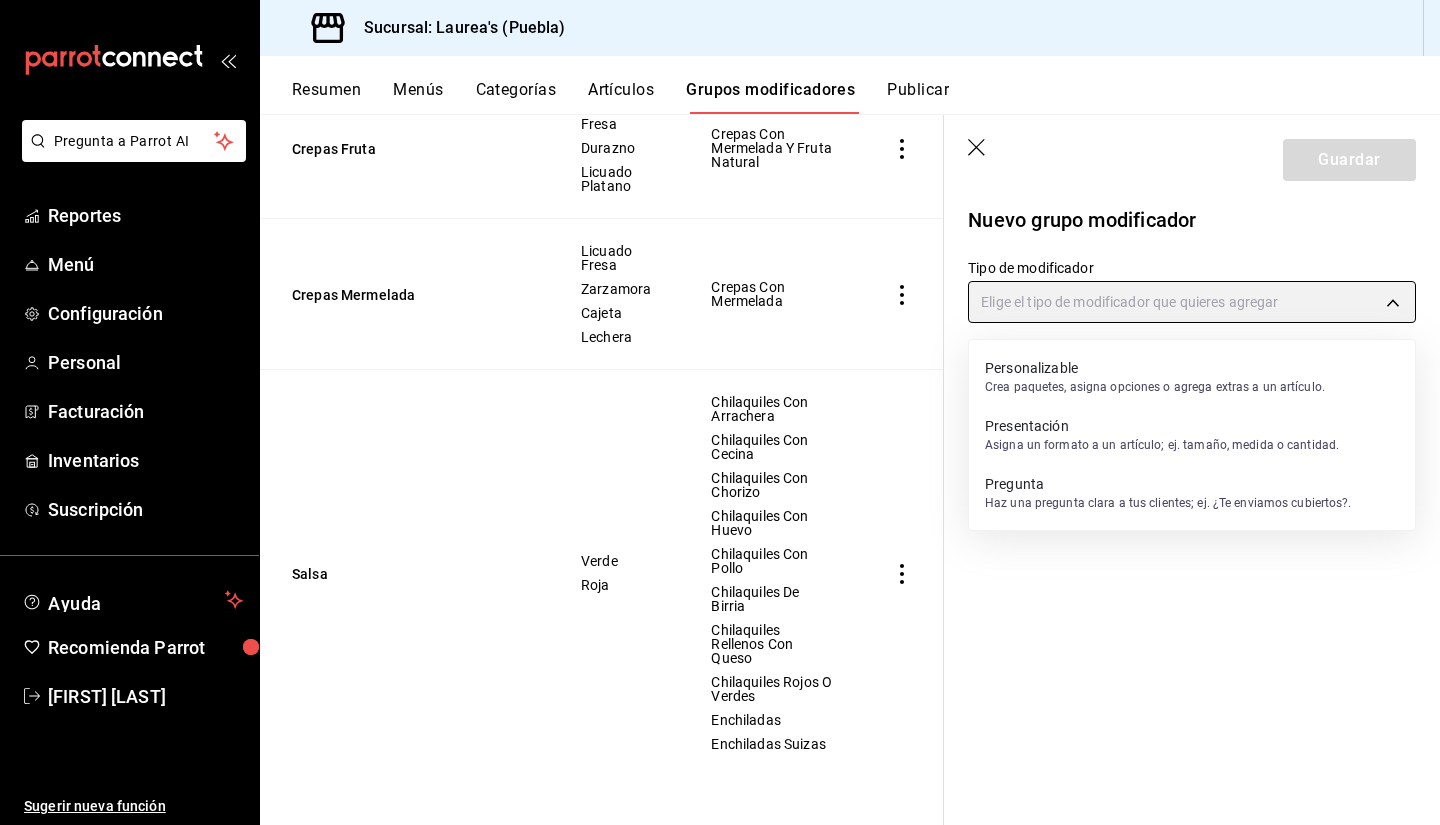 type on "CUSTOMIZABLE" 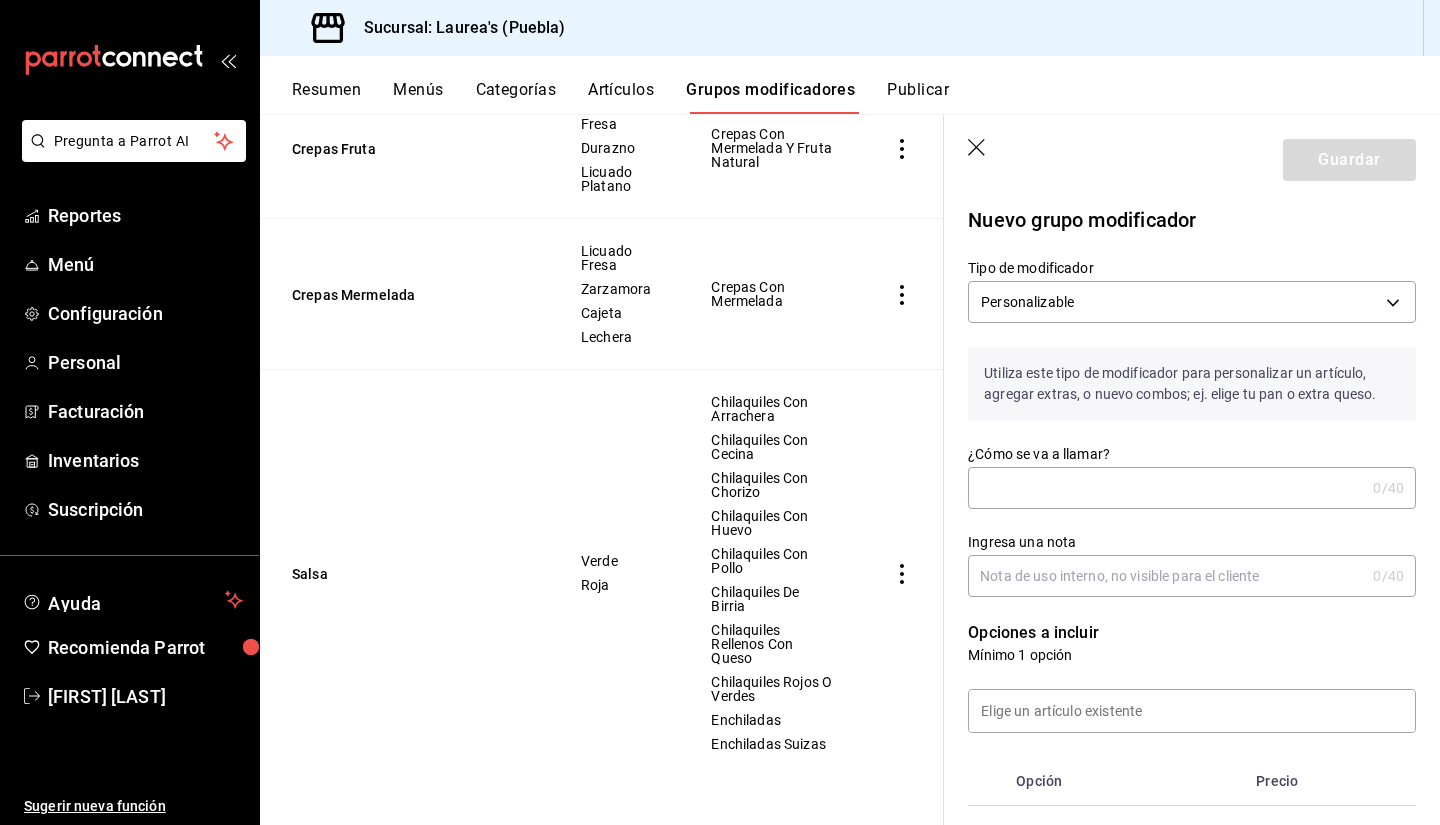 click on "¿Cómo se va a llamar?" at bounding box center (1166, 488) 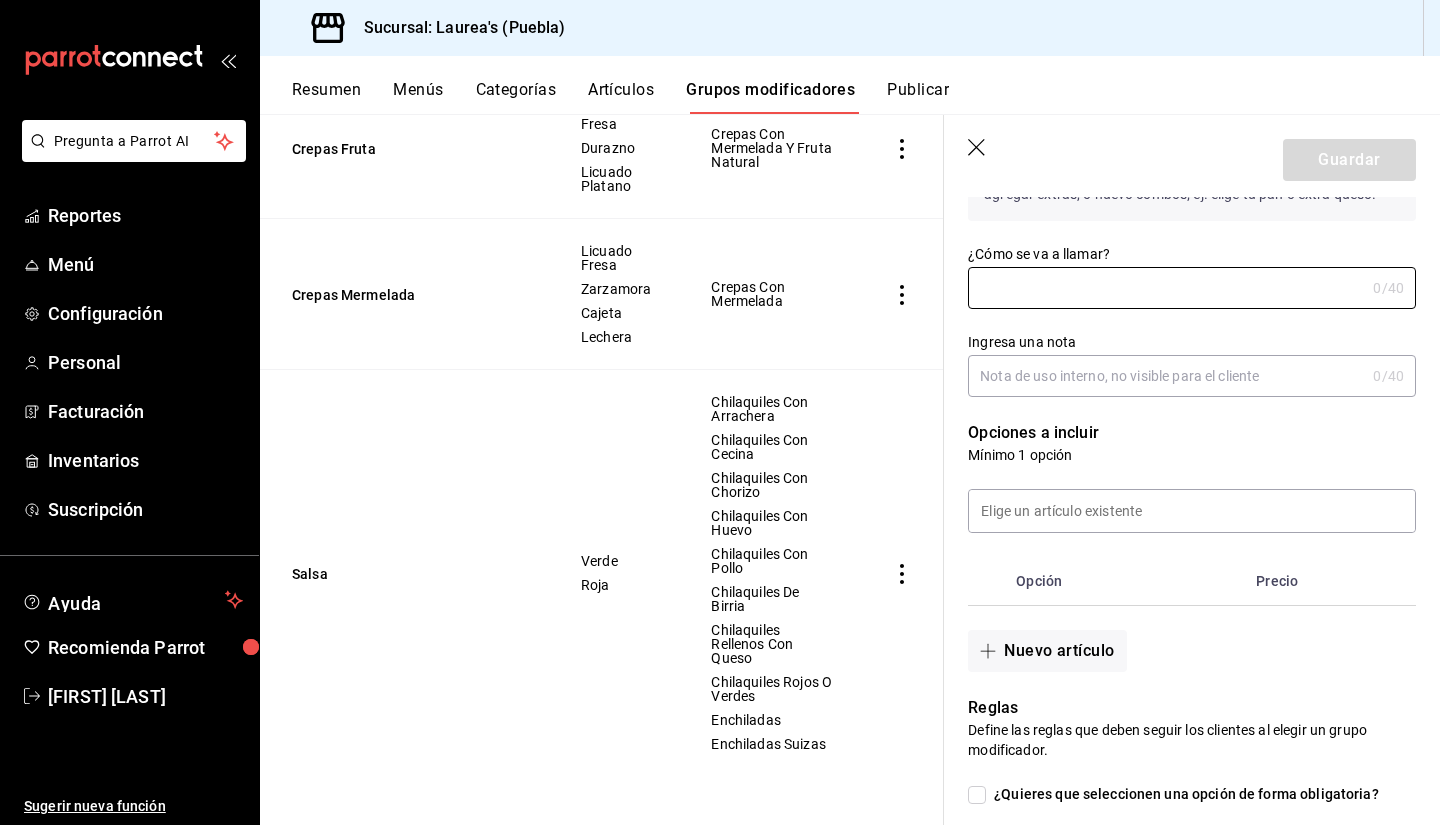 scroll, scrollTop: 300, scrollLeft: 0, axis: vertical 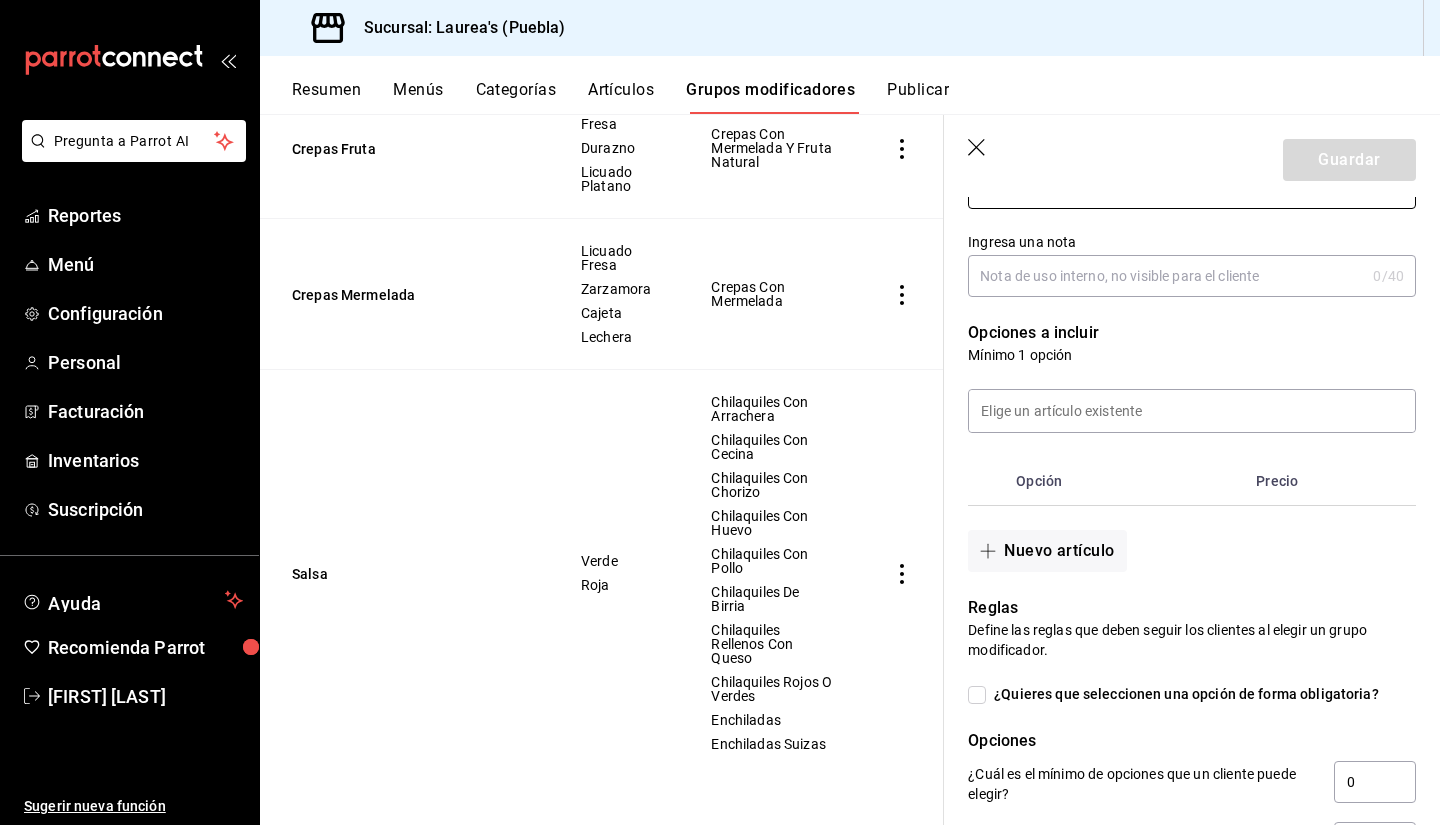 click on "Precio" at bounding box center (1313, 481) 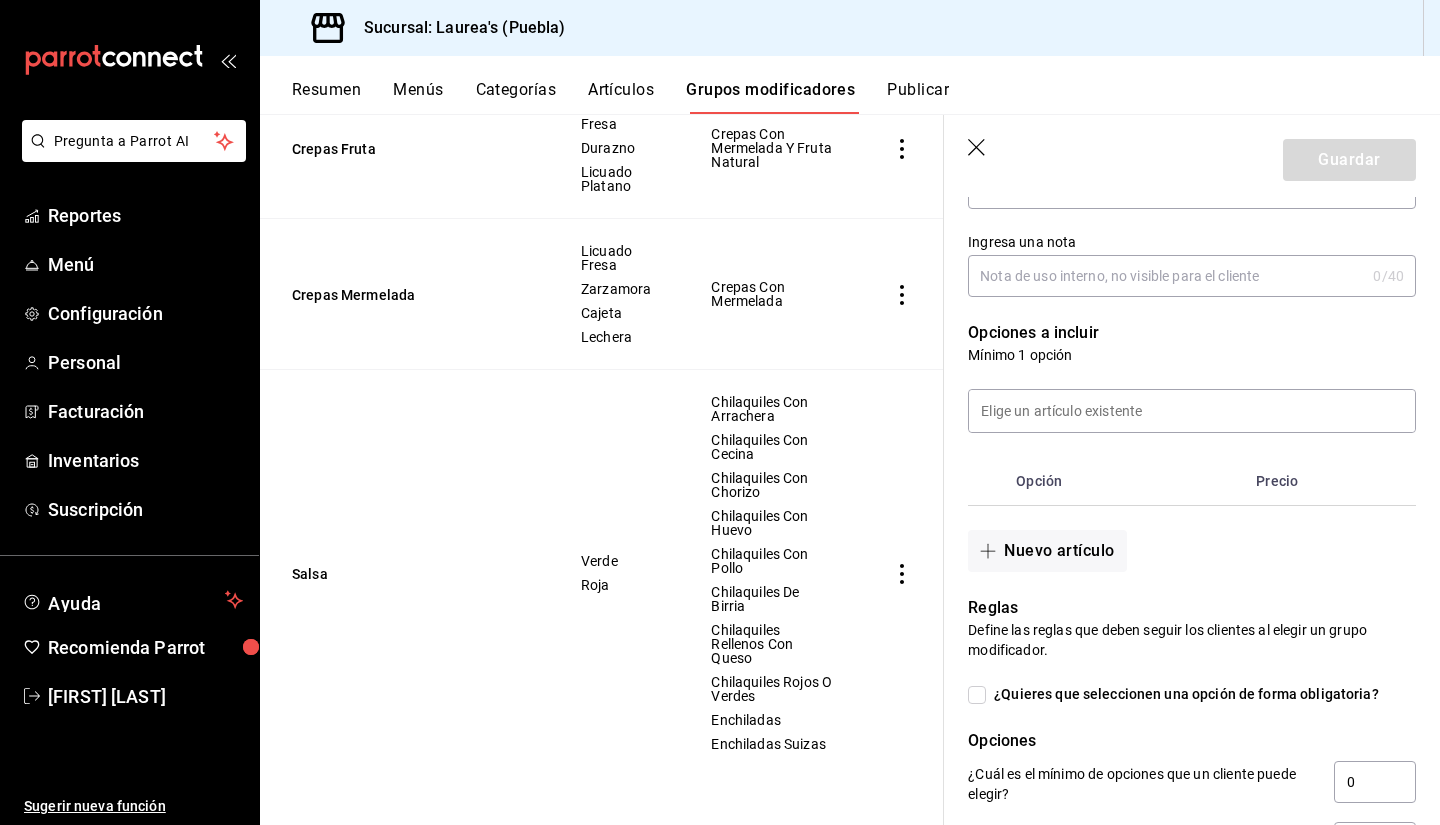 click on "Precio" at bounding box center (1313, 481) 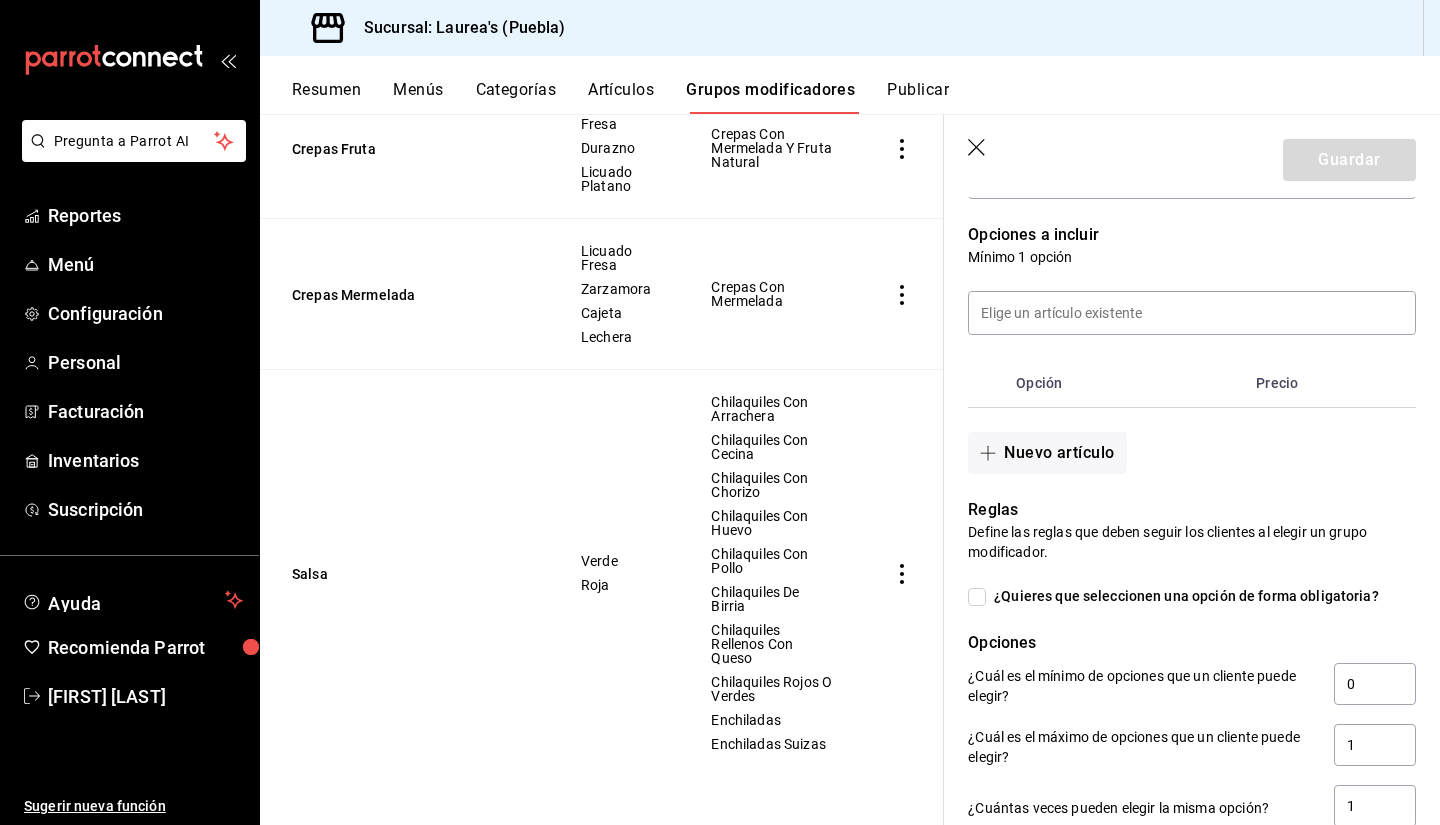 scroll, scrollTop: 400, scrollLeft: 0, axis: vertical 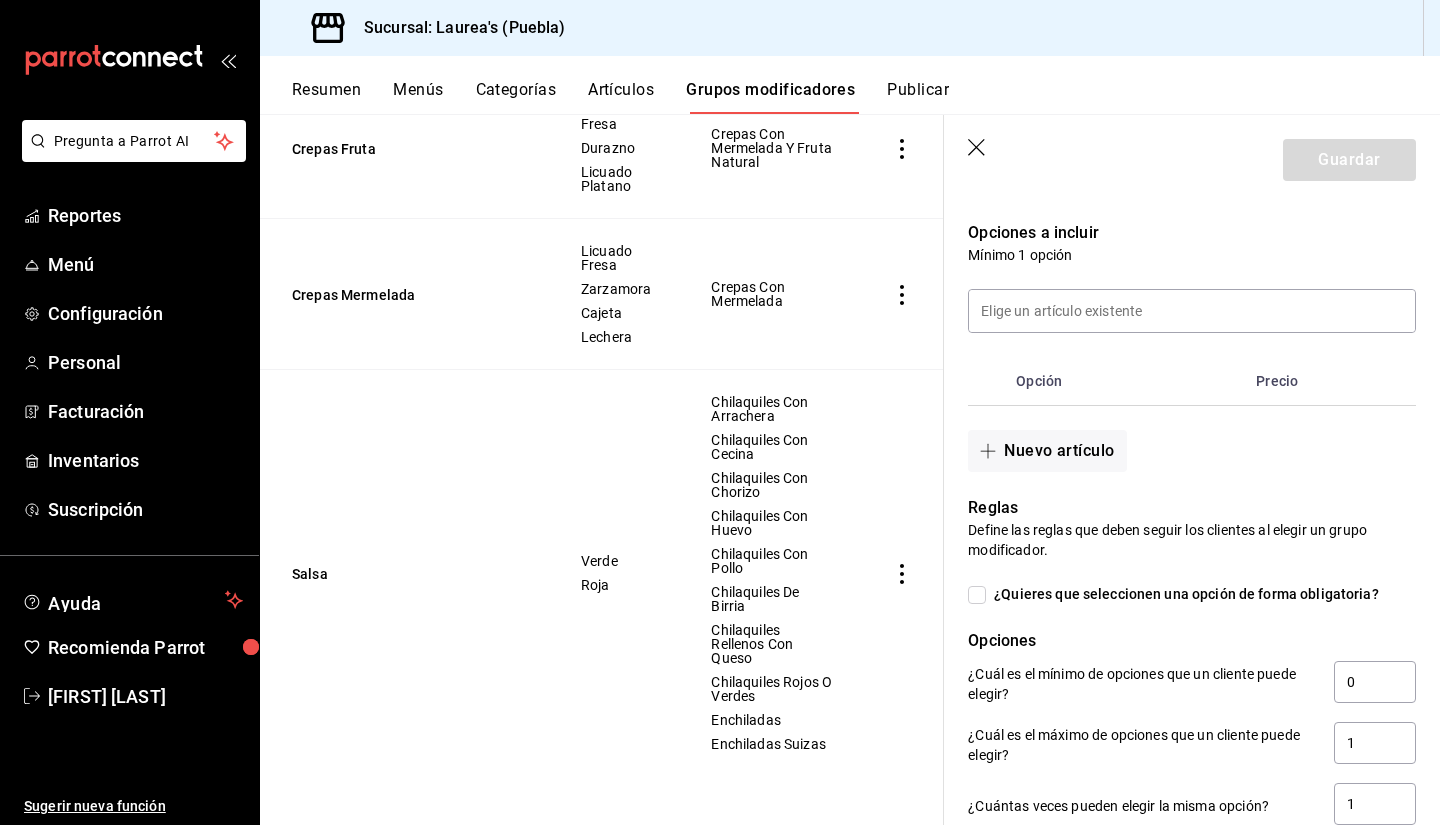 click on "Opción" at bounding box center (1128, 381) 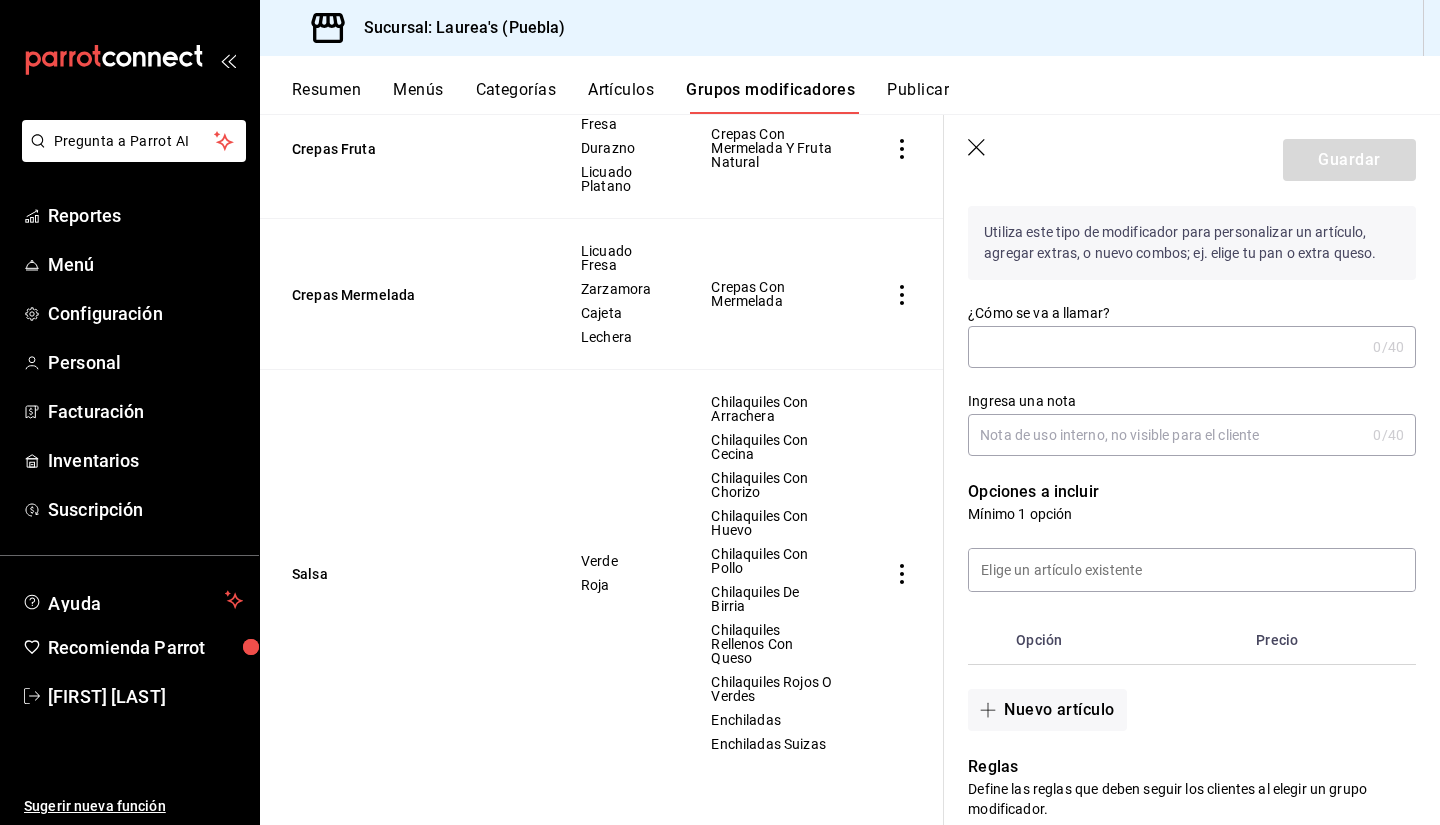 scroll, scrollTop: 114, scrollLeft: 0, axis: vertical 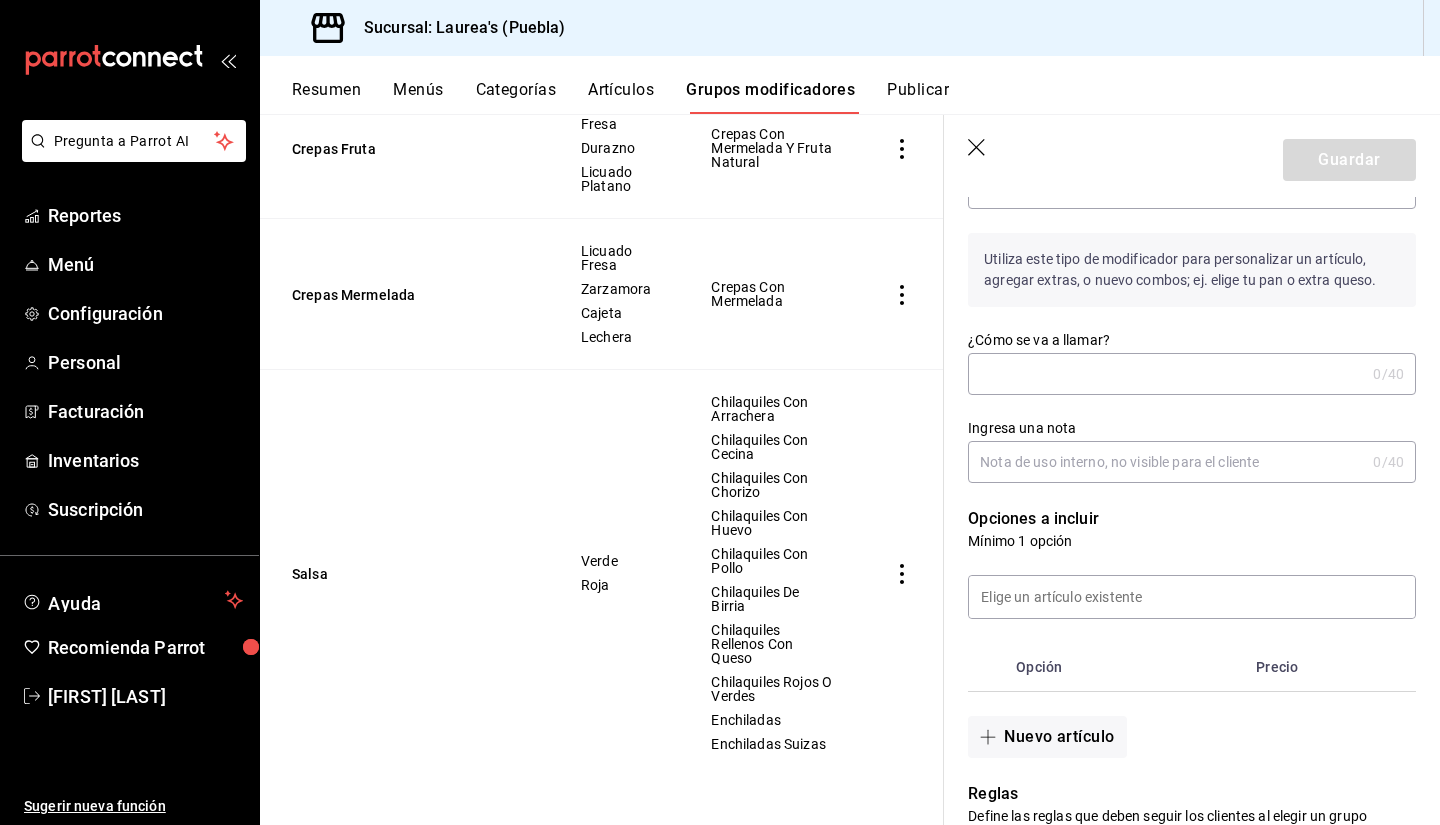 click on "¿Cómo se va a llamar?" at bounding box center (1166, 374) 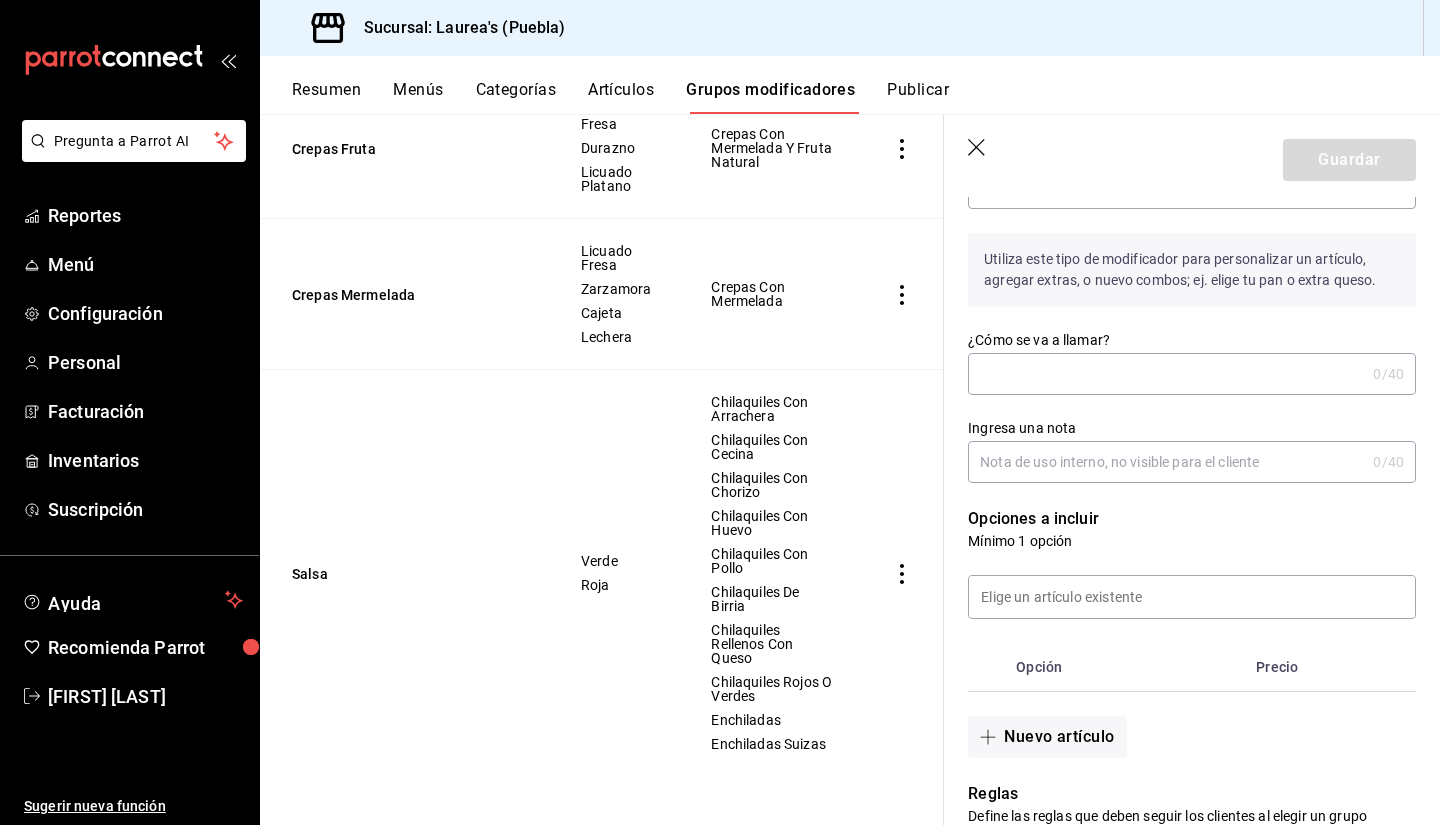 click on "Ingresa una nota" at bounding box center (1166, 462) 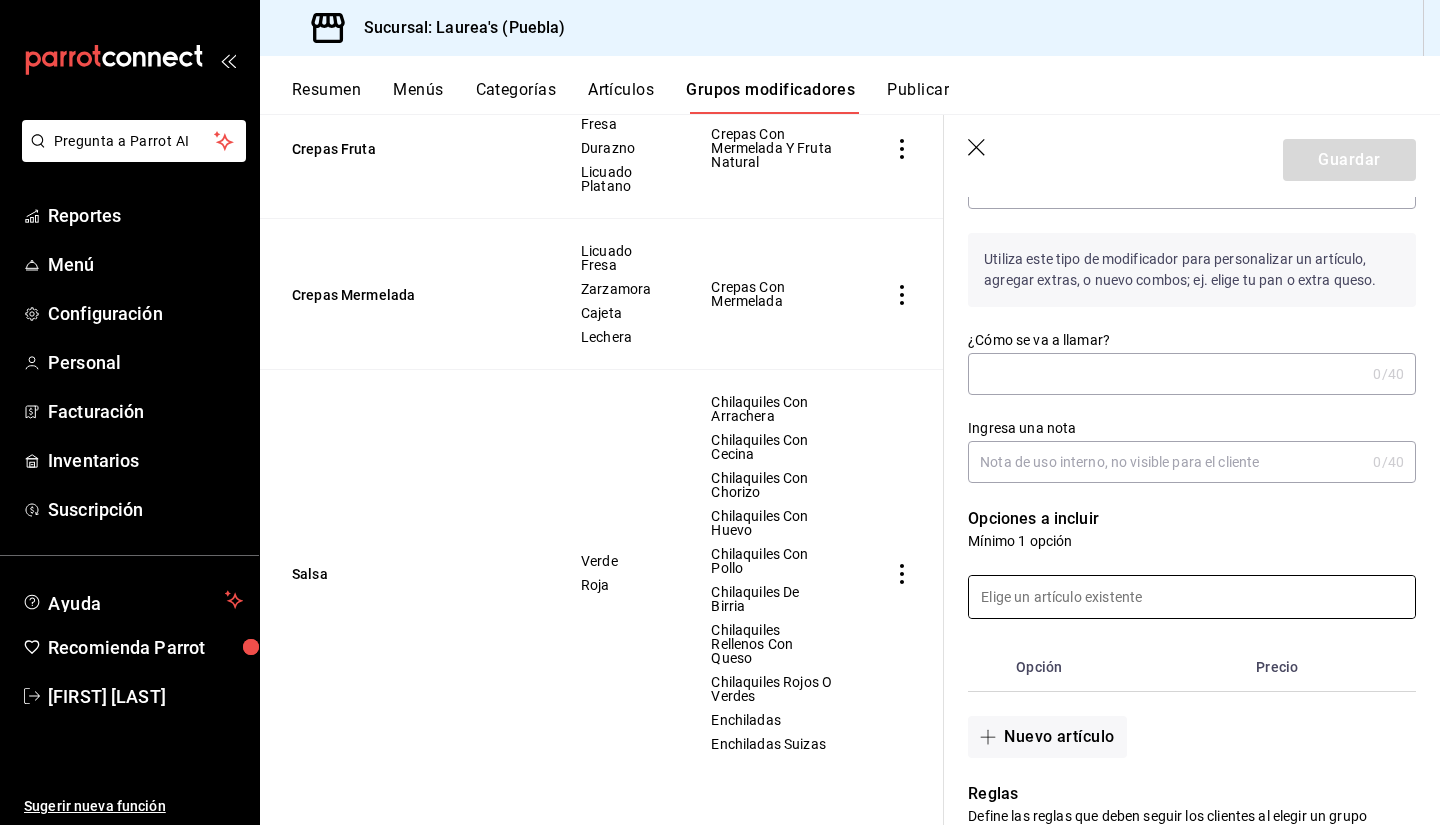 click at bounding box center [1192, 597] 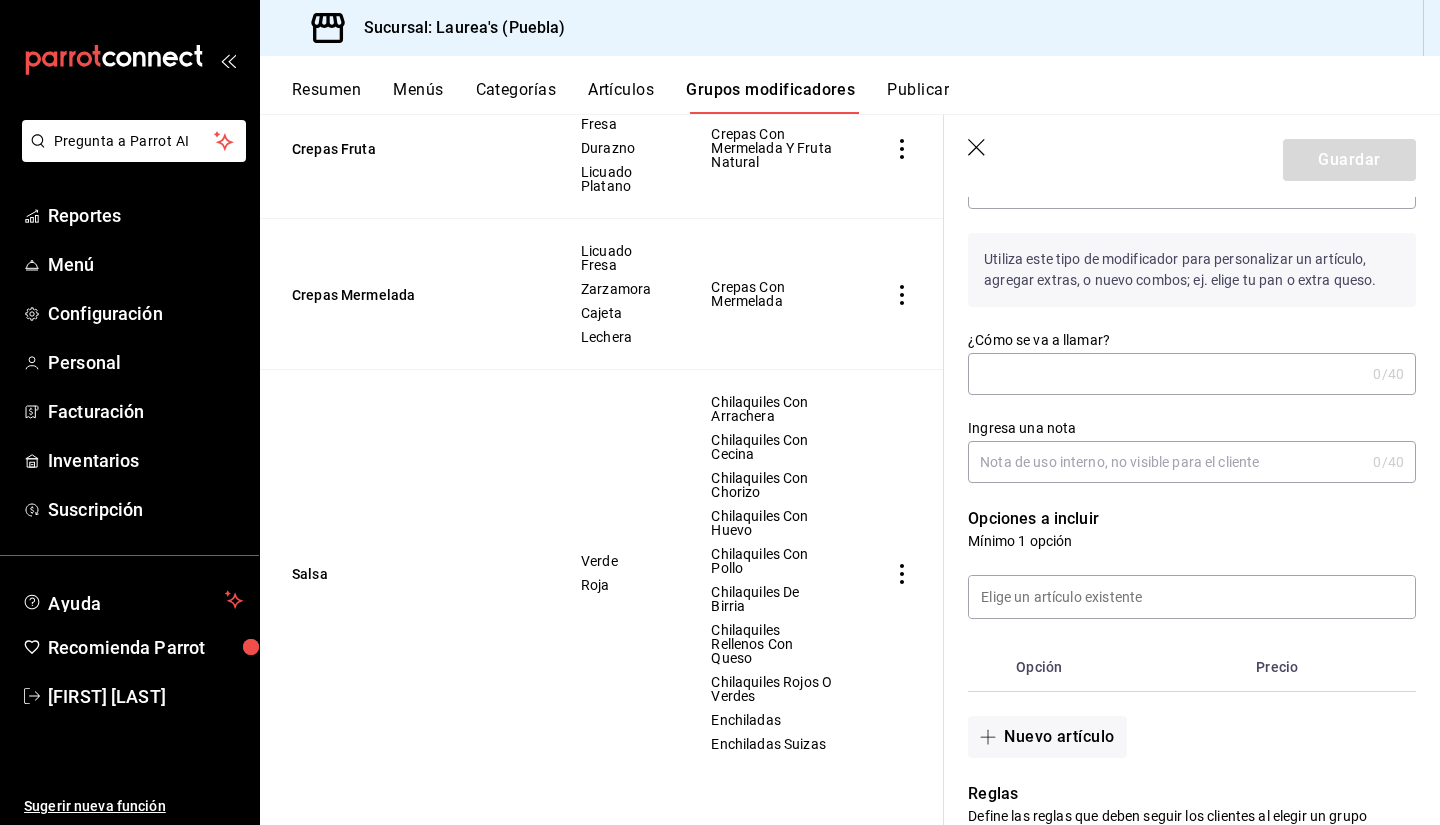 click on "Opción Precio" at bounding box center (1180, 655) 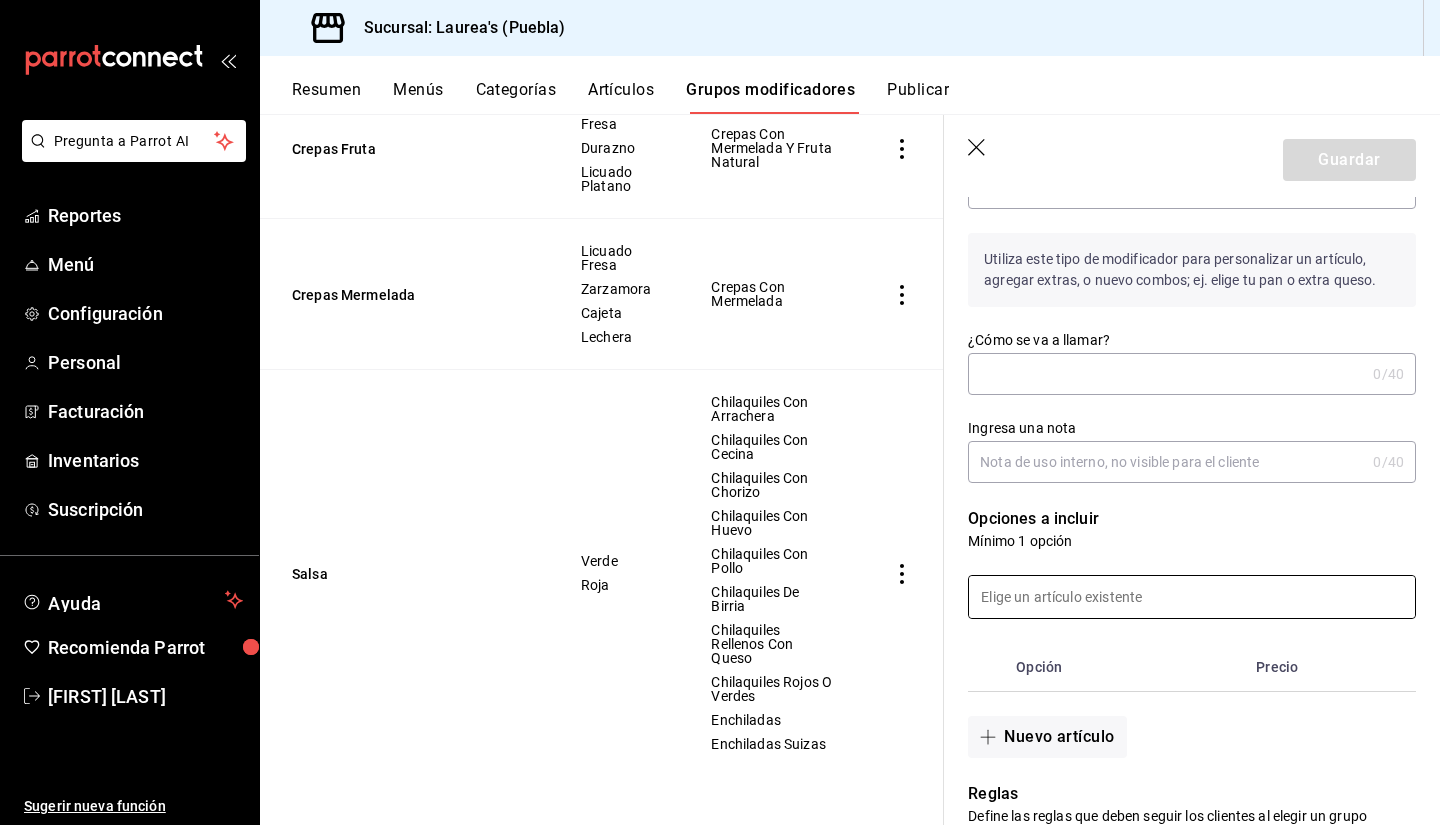 click at bounding box center [1192, 597] 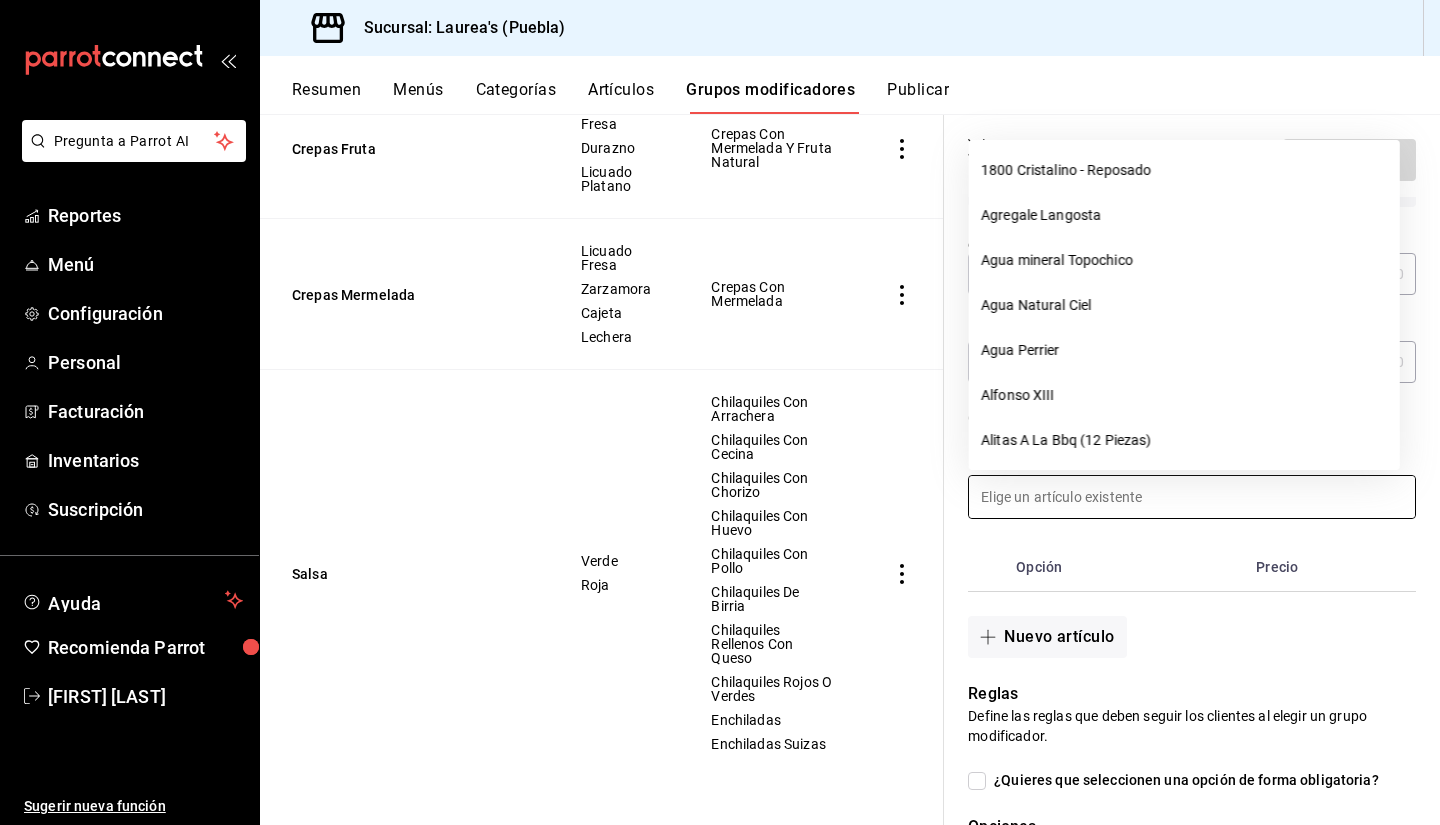 click on "Nuevo artículo" at bounding box center [1180, 625] 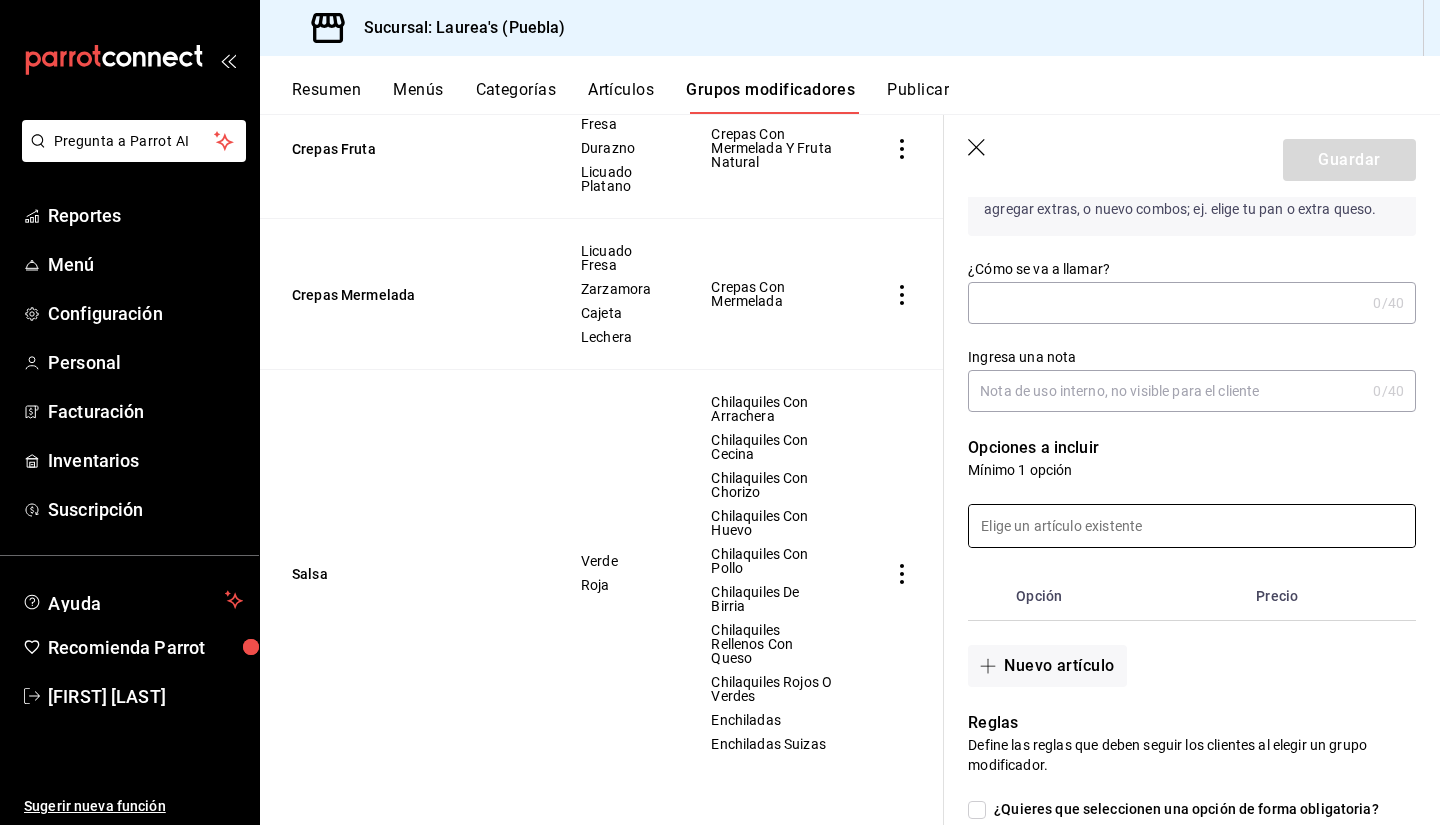 scroll, scrollTop: 114, scrollLeft: 0, axis: vertical 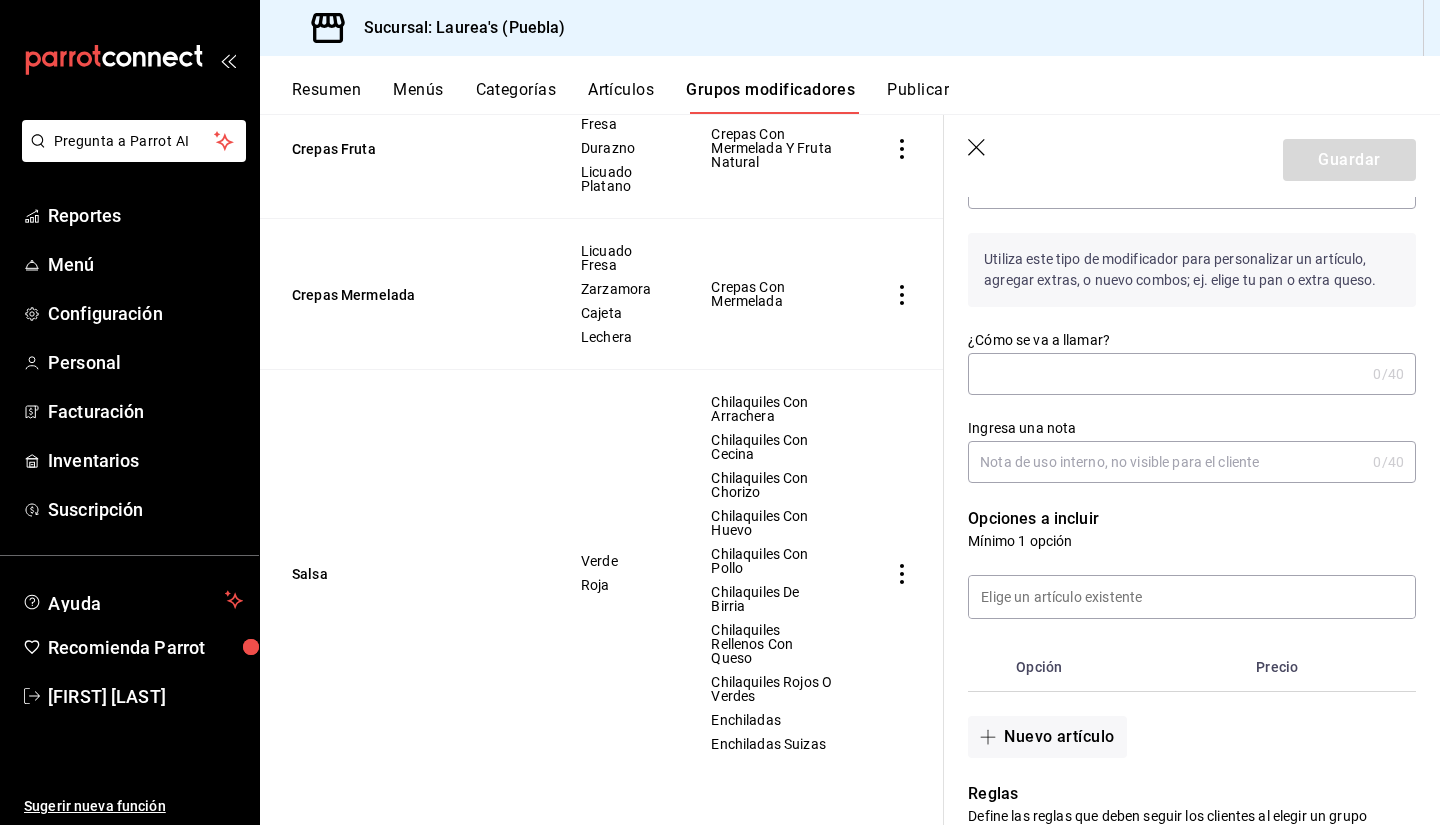 click on "Precio" at bounding box center (1313, 667) 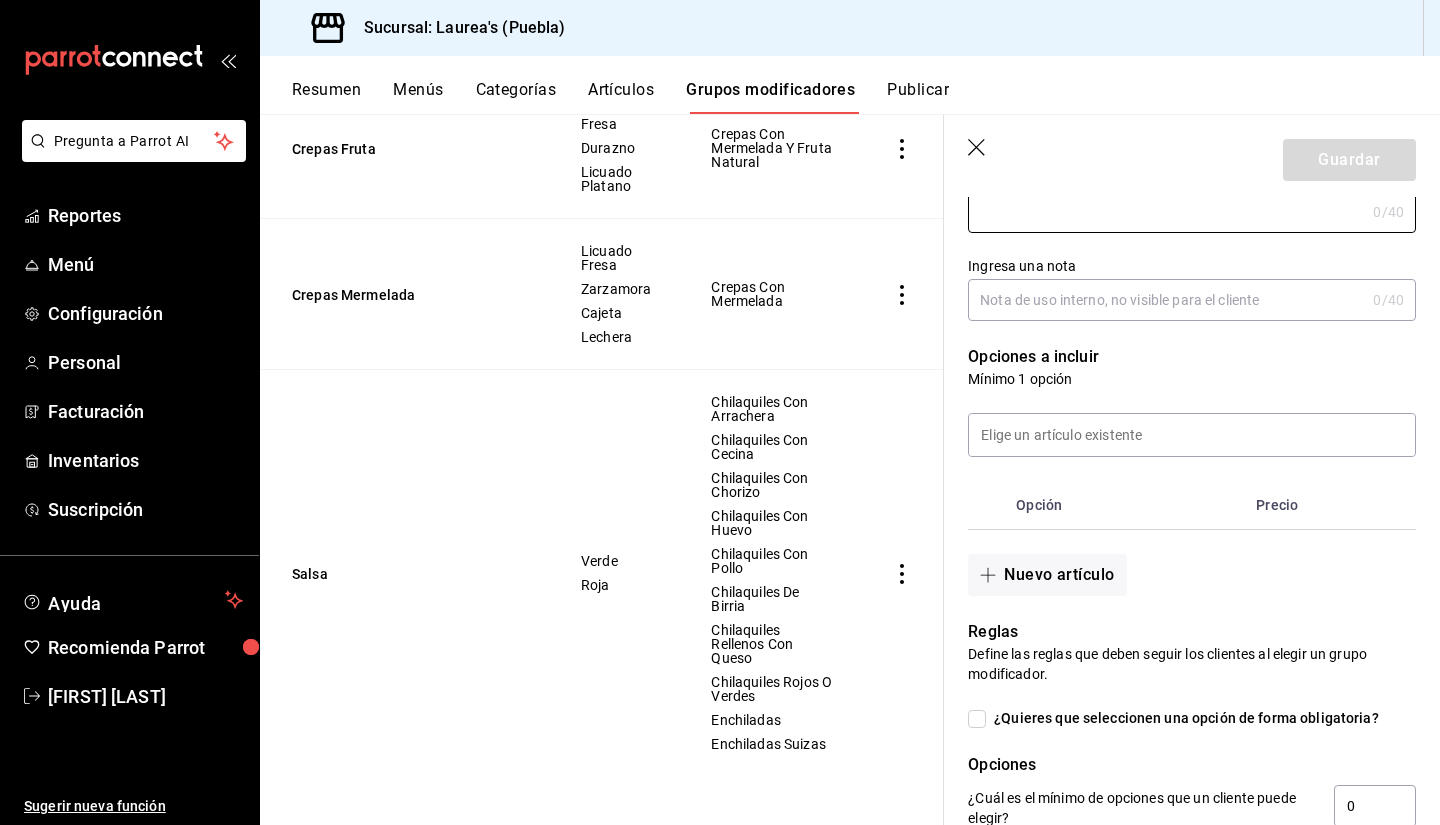 scroll, scrollTop: 300, scrollLeft: 0, axis: vertical 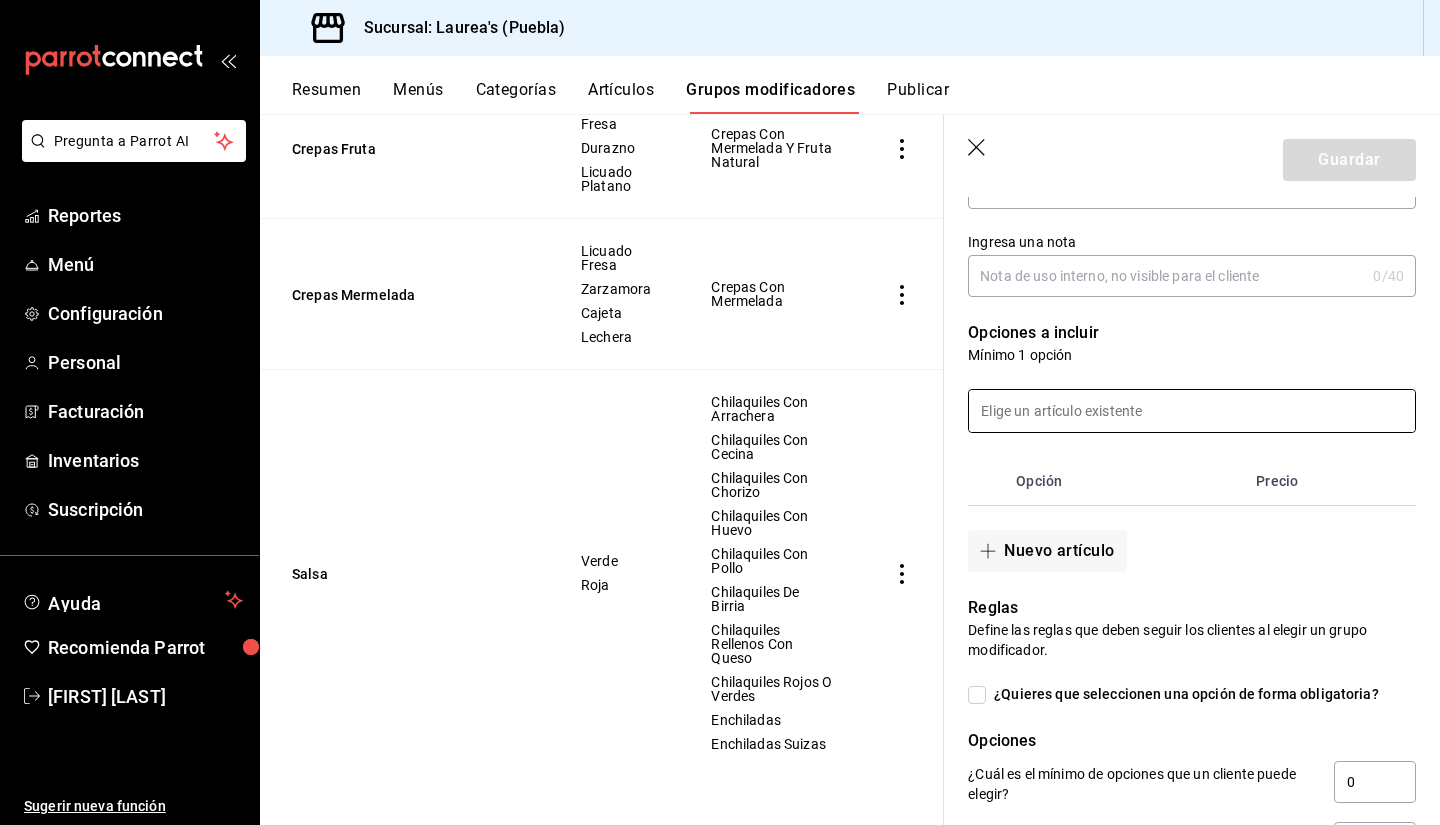 click at bounding box center [1192, 411] 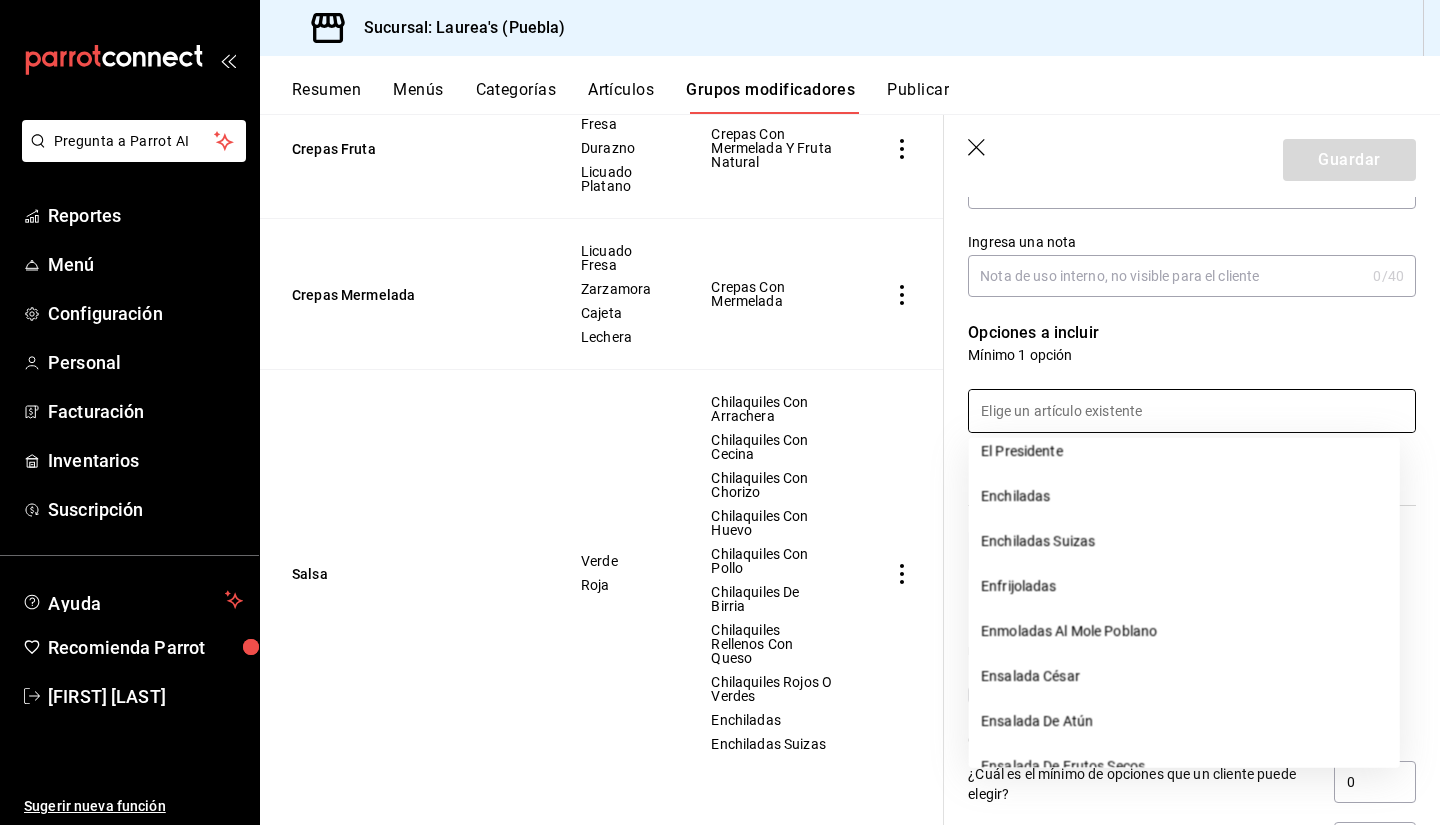 scroll, scrollTop: 4192, scrollLeft: 0, axis: vertical 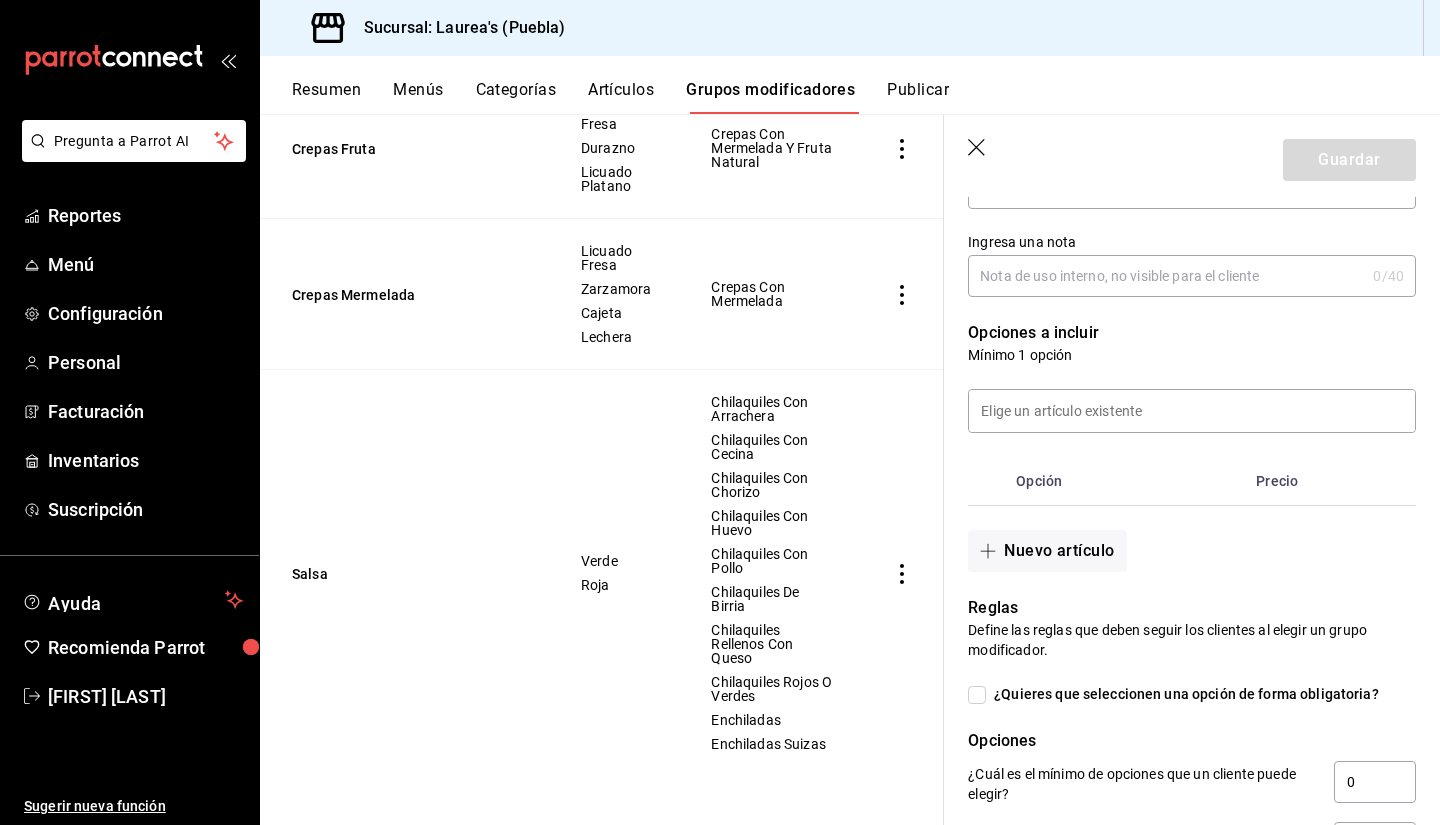 click on "Opciones a incluir" at bounding box center [1192, 333] 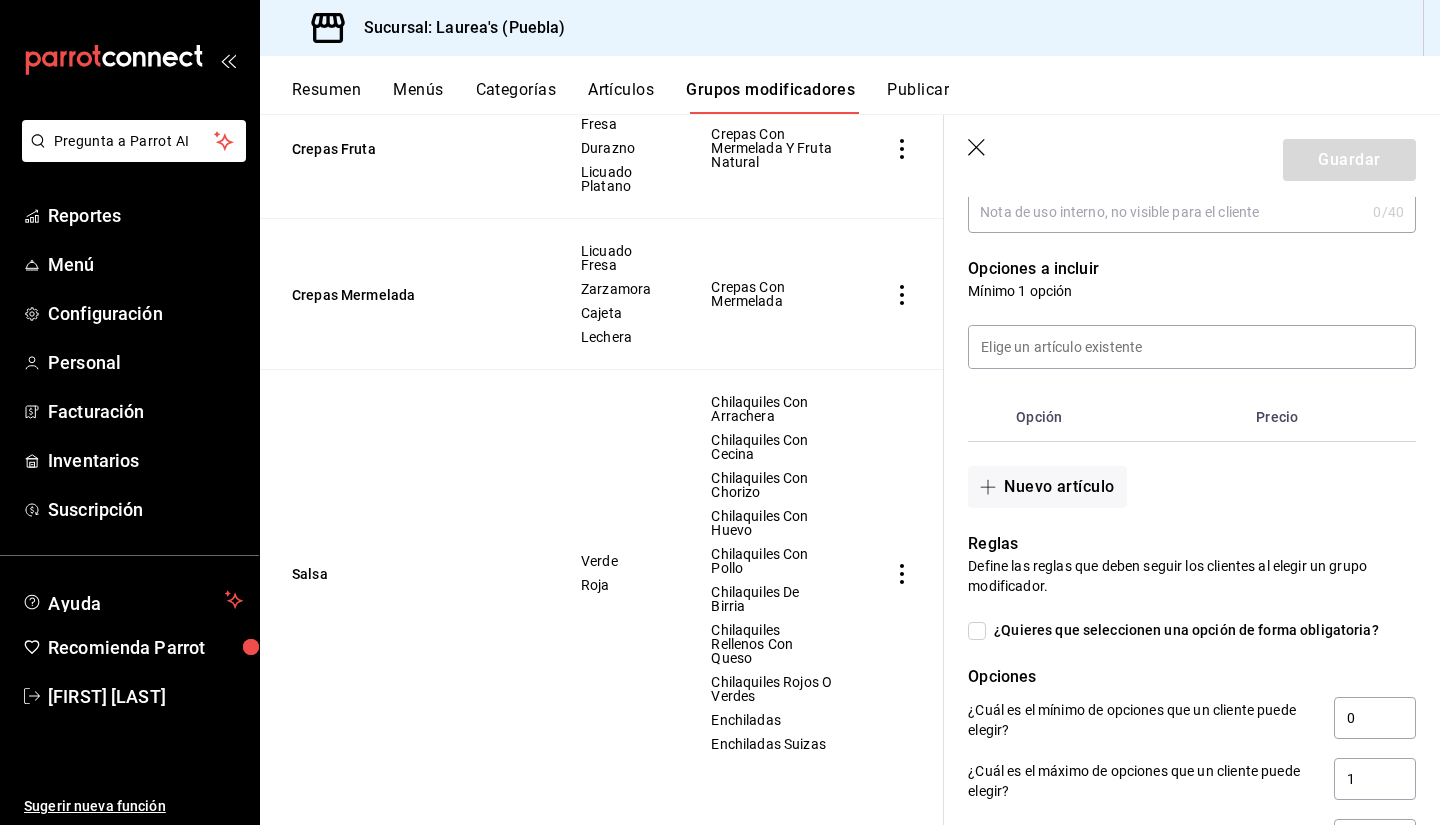 scroll, scrollTop: 600, scrollLeft: 0, axis: vertical 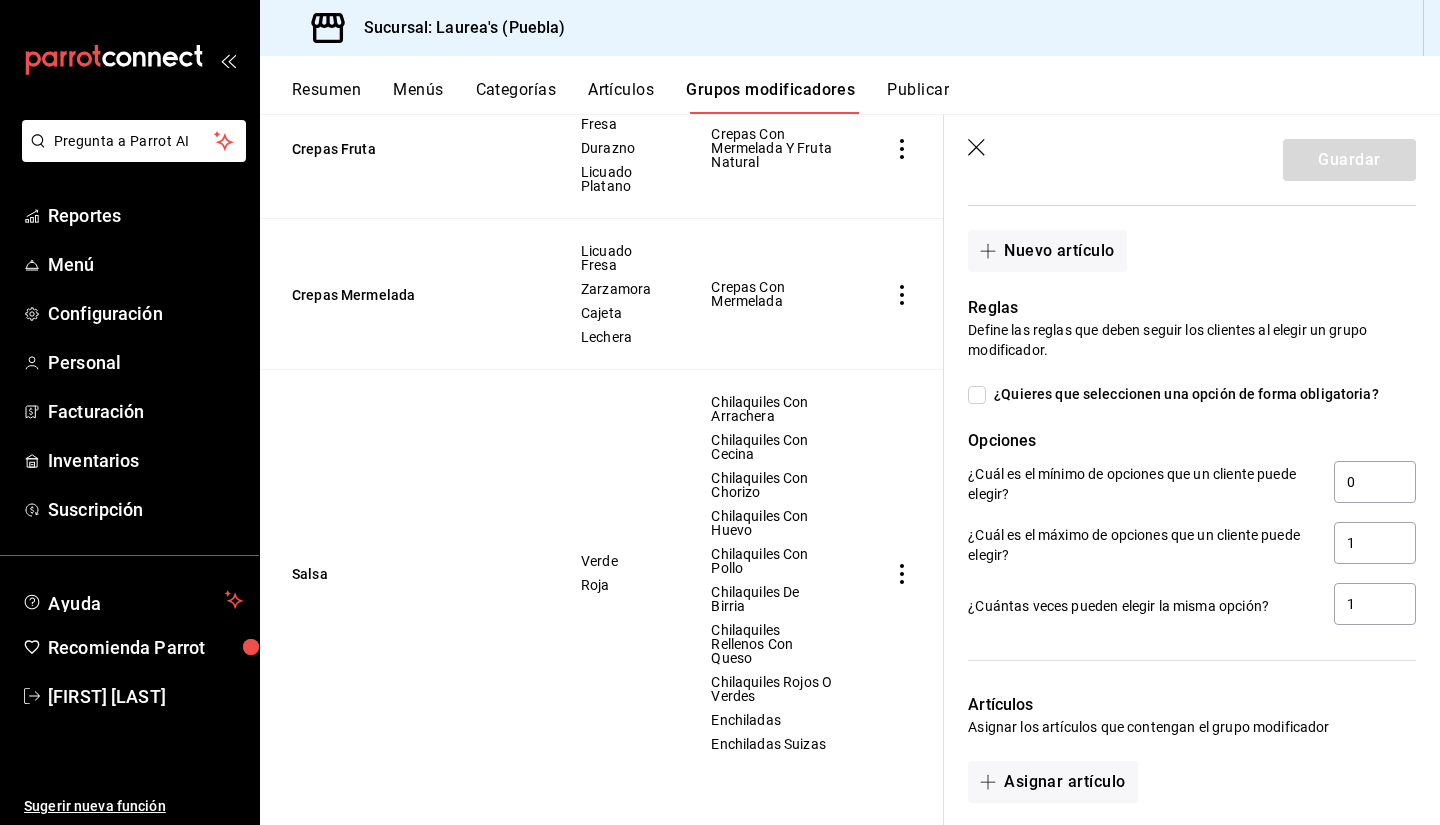 click 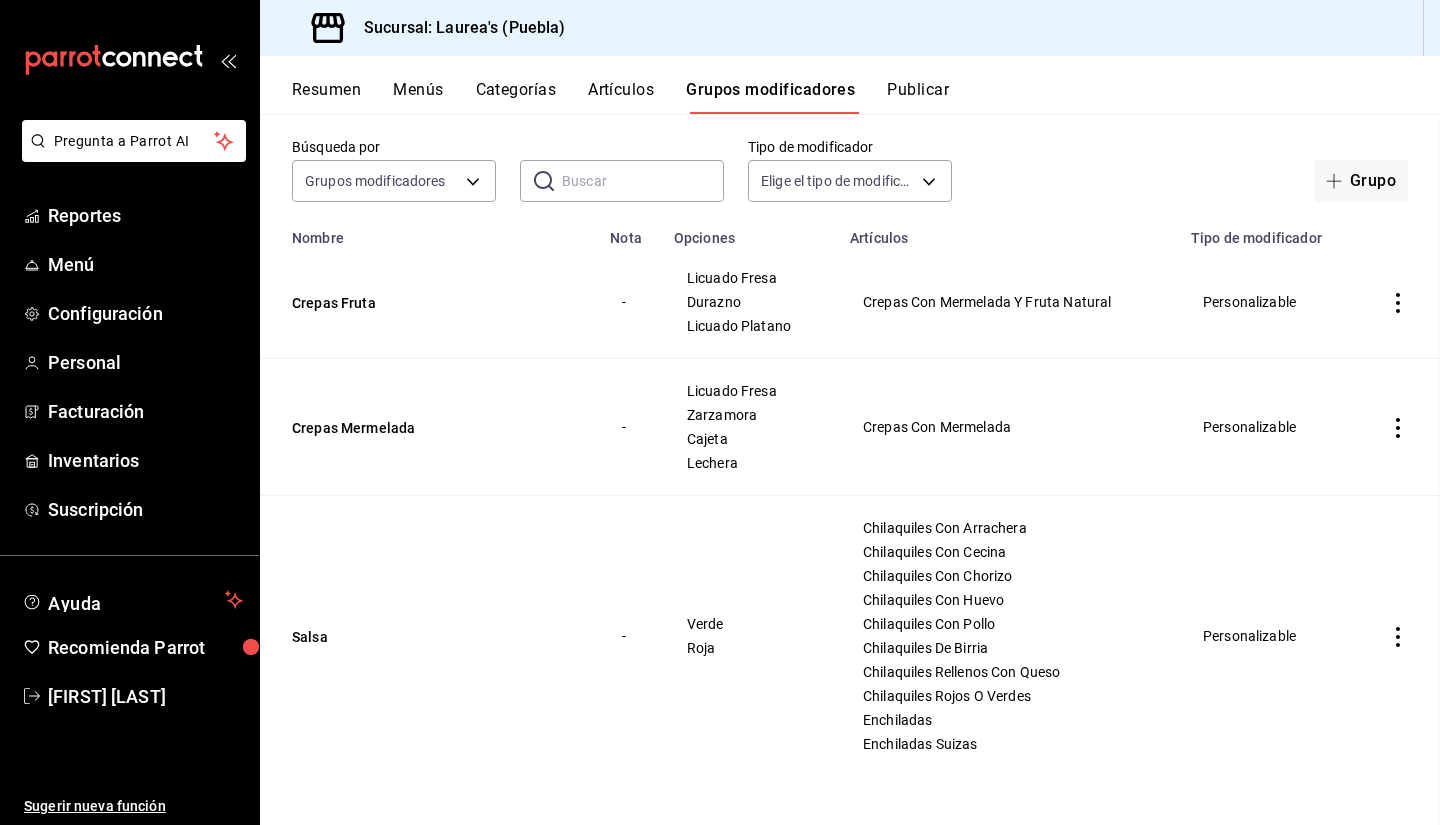 scroll, scrollTop: 90, scrollLeft: 0, axis: vertical 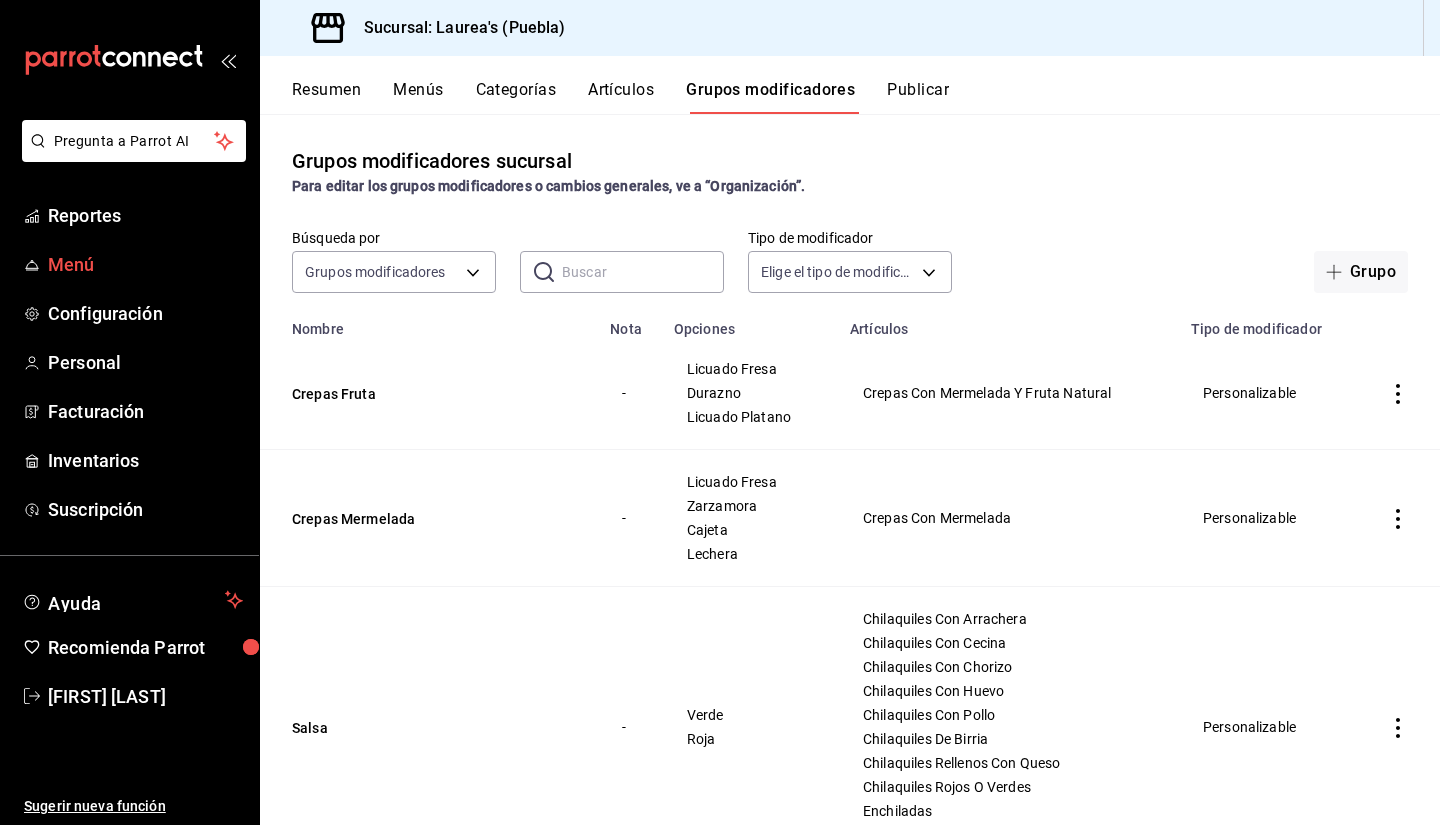 click on "Menú" at bounding box center [129, 264] 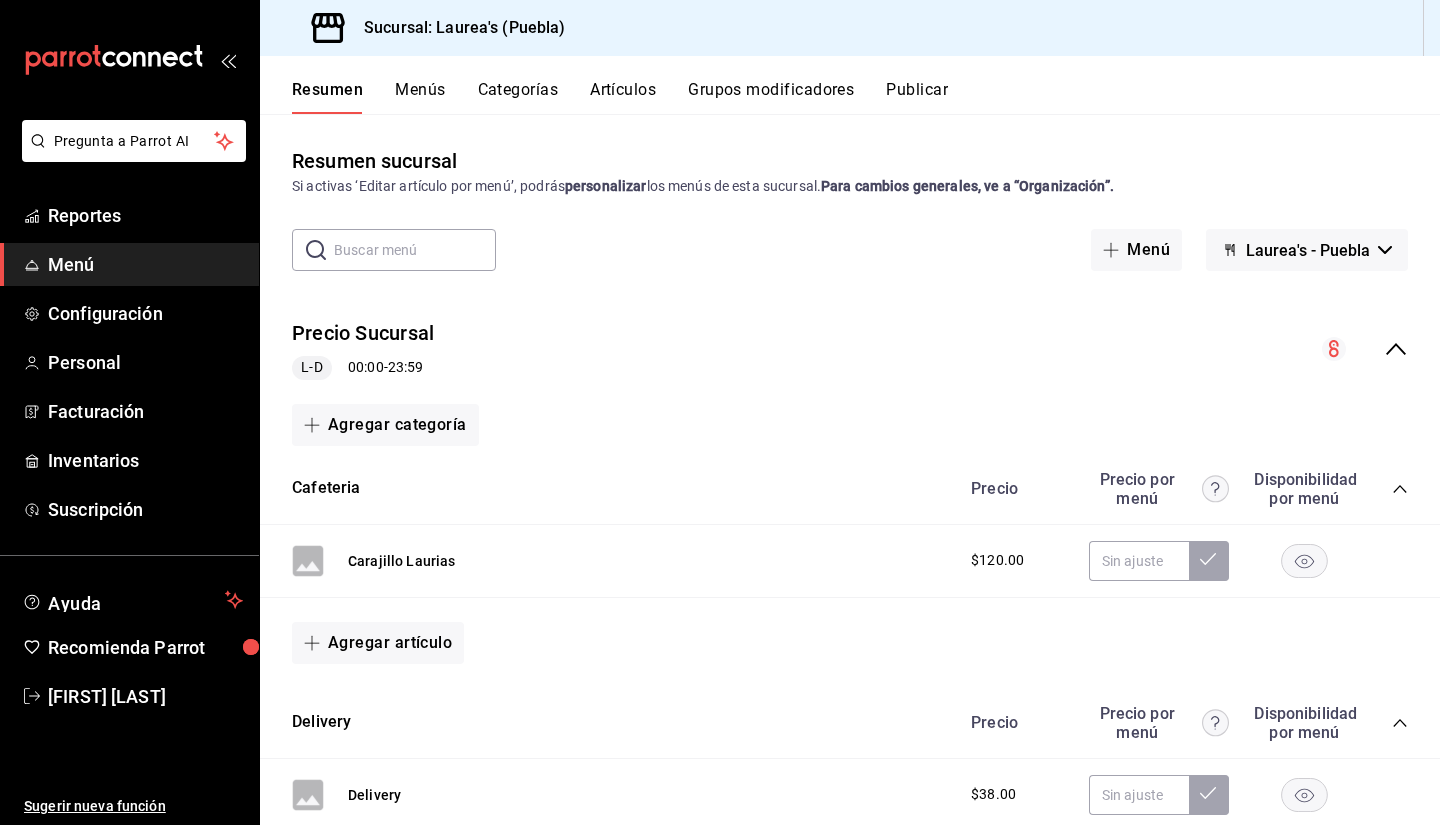 click 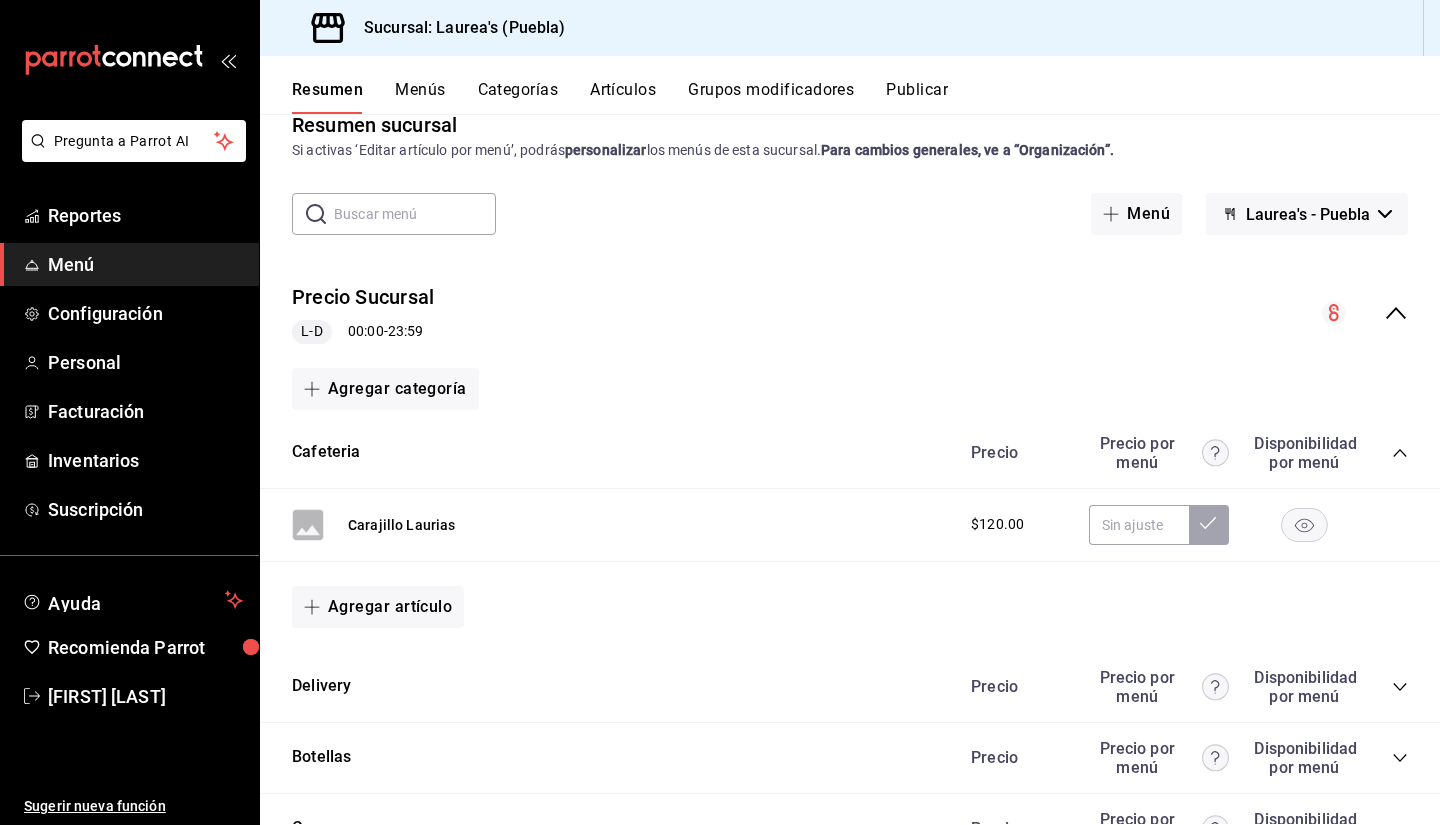 scroll, scrollTop: 0, scrollLeft: 0, axis: both 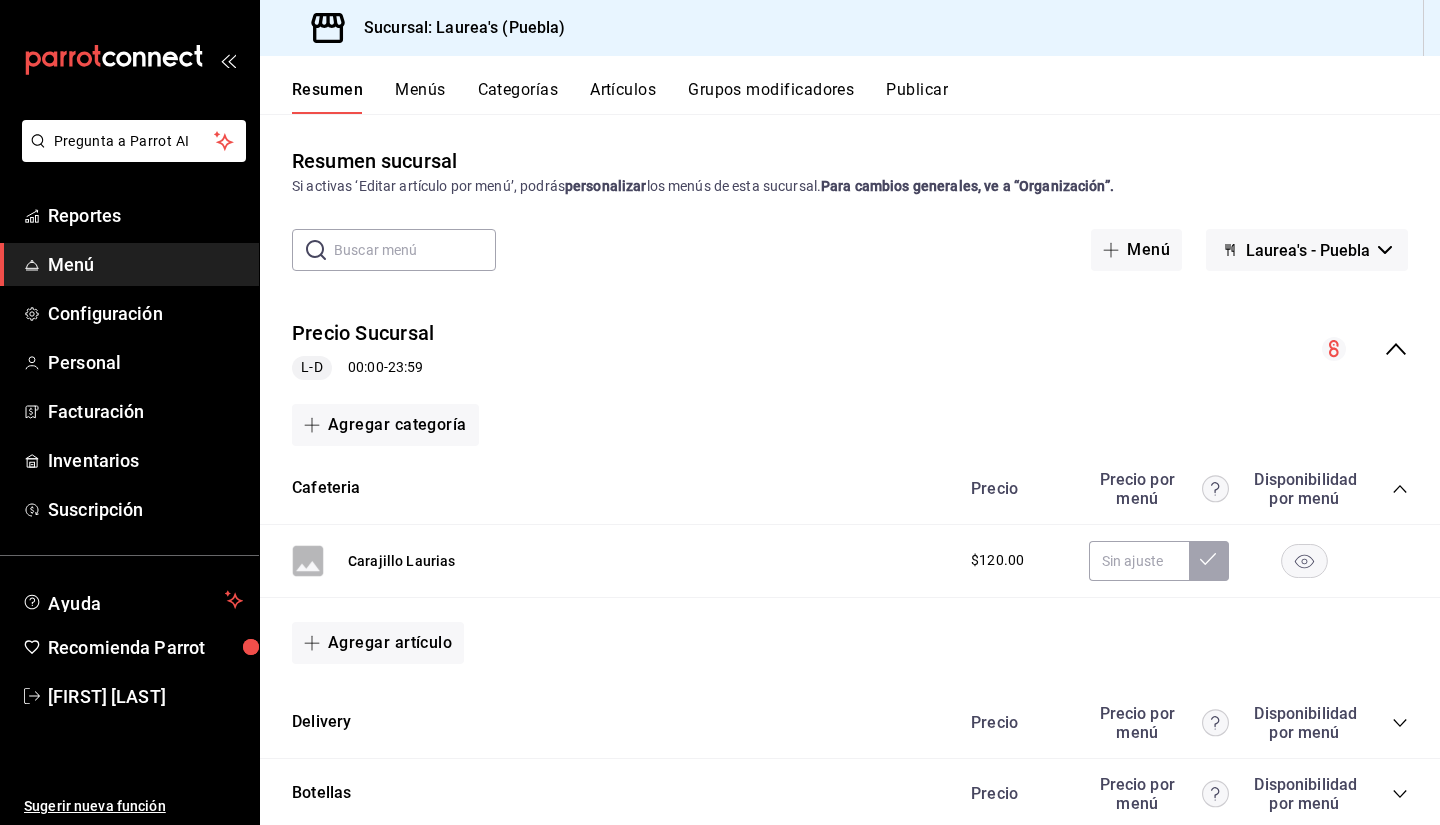 click at bounding box center [415, 250] 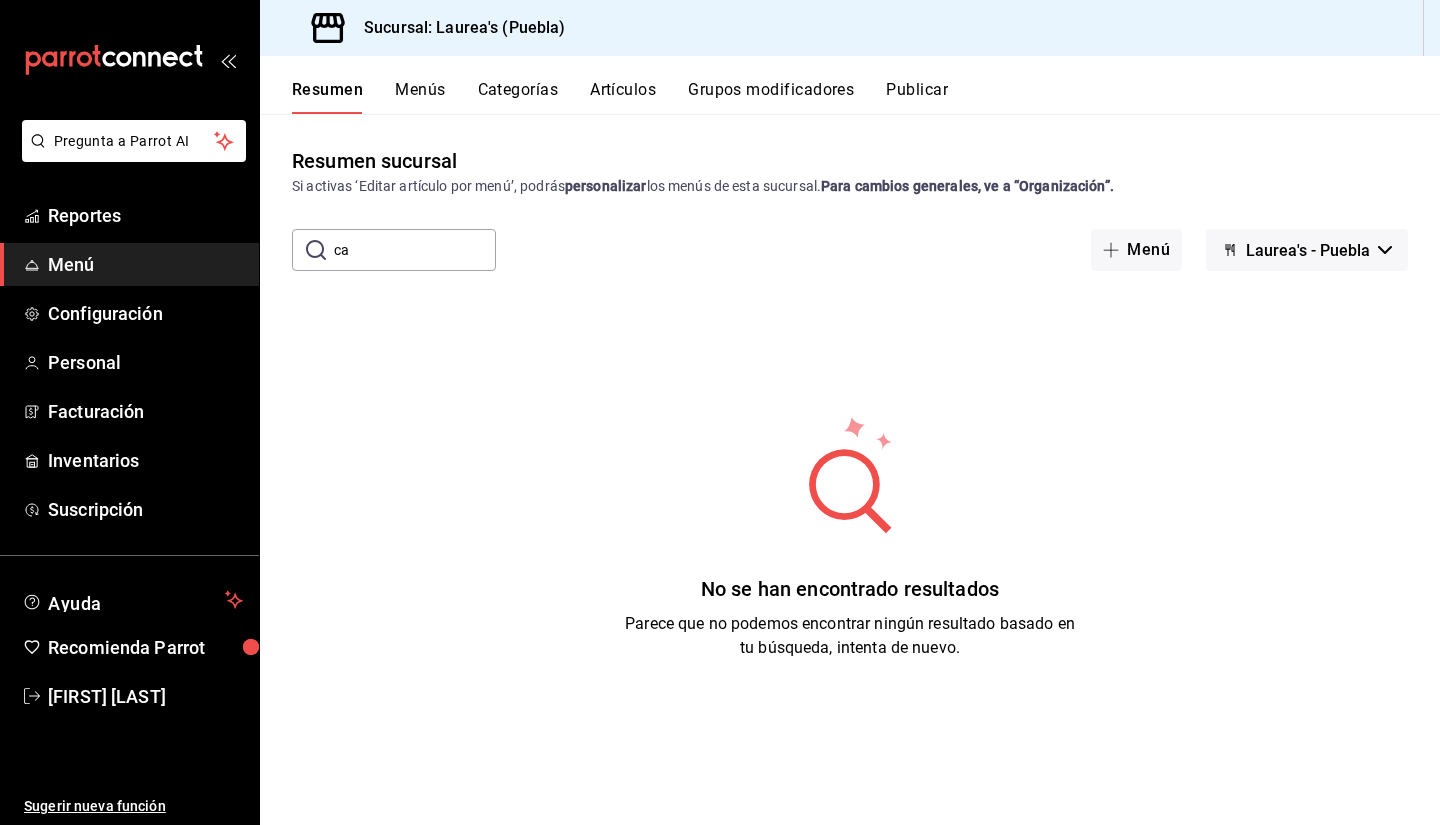 type on "c" 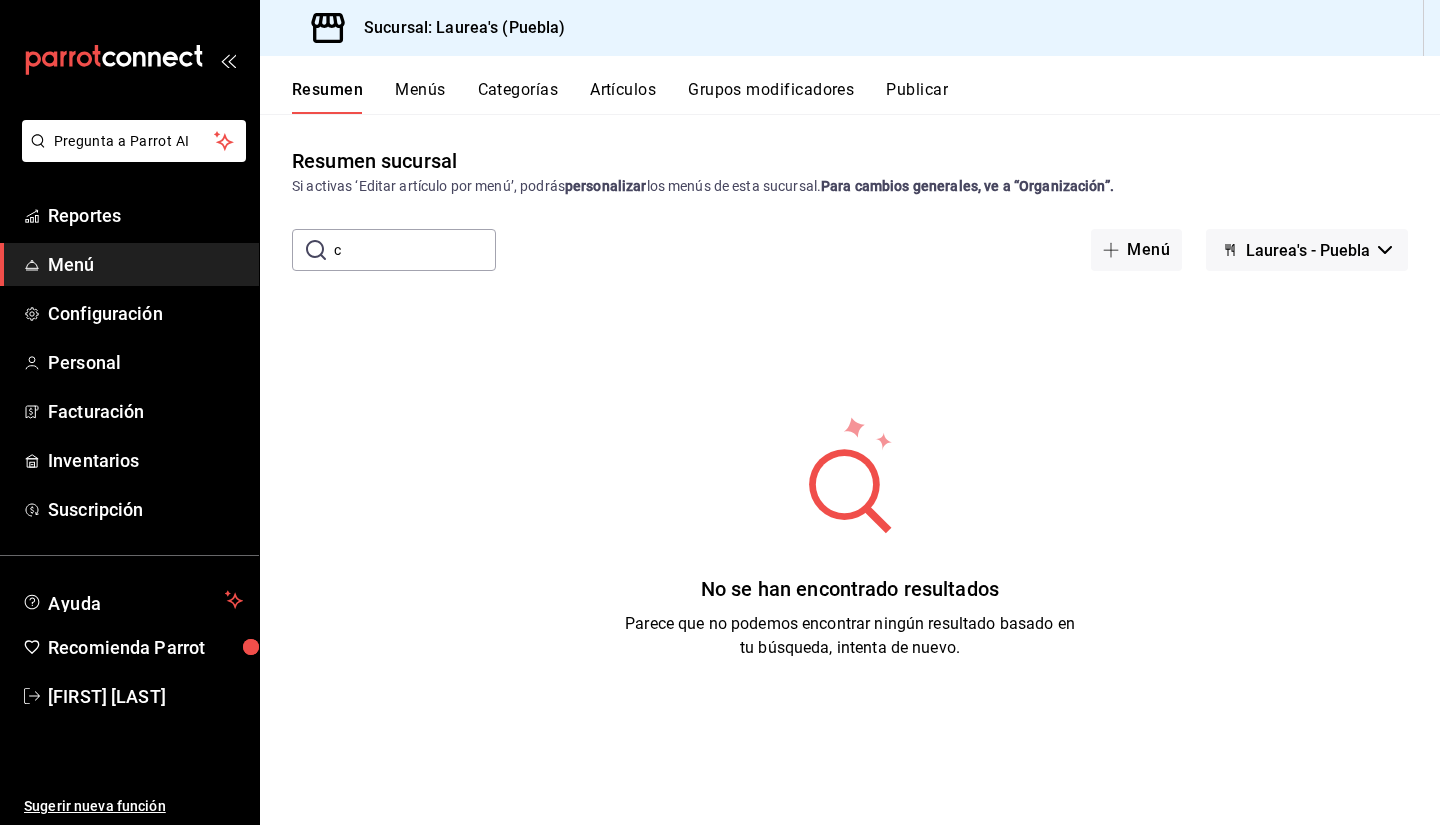 type 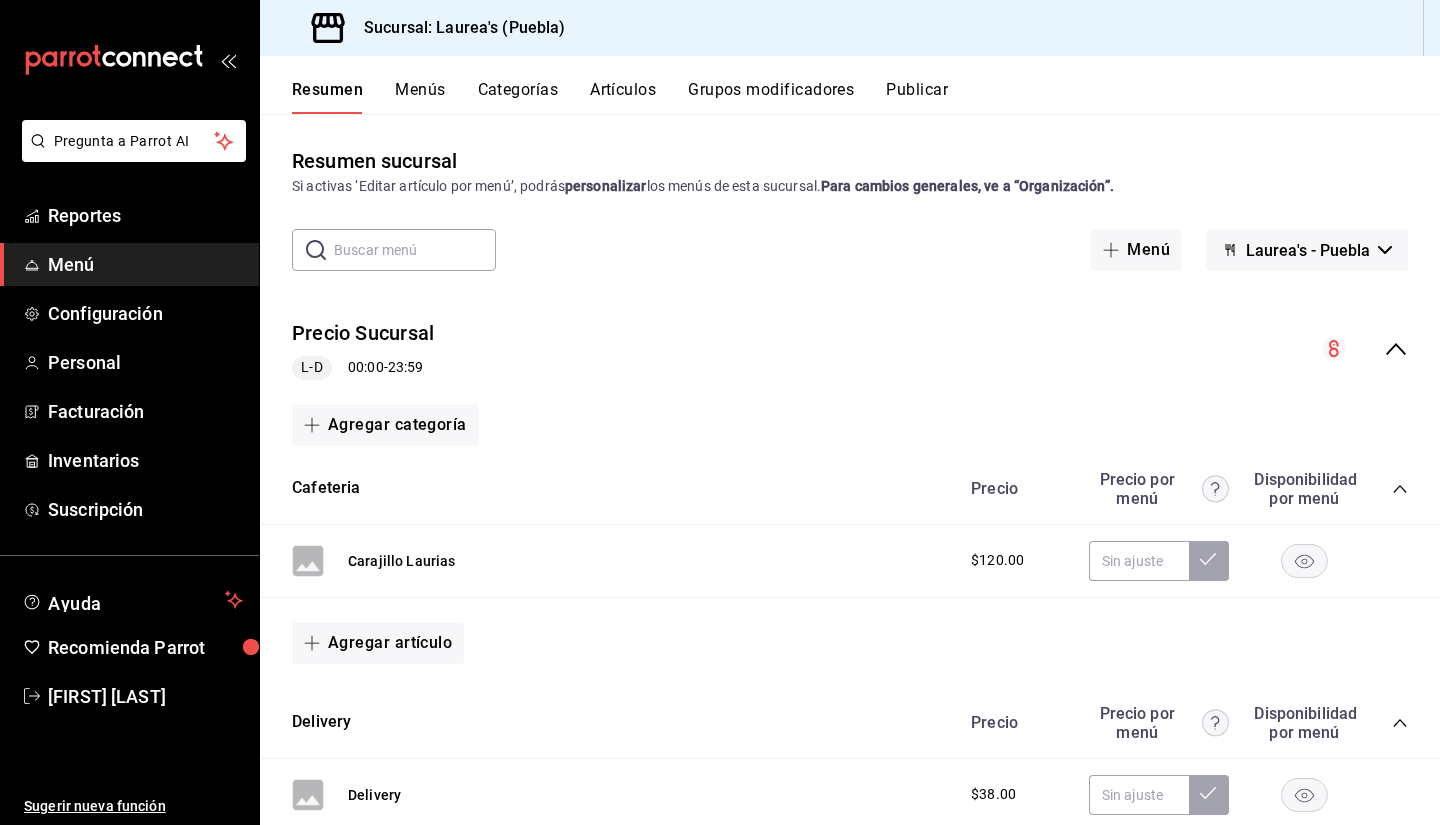 click on "Artículos" at bounding box center [623, 97] 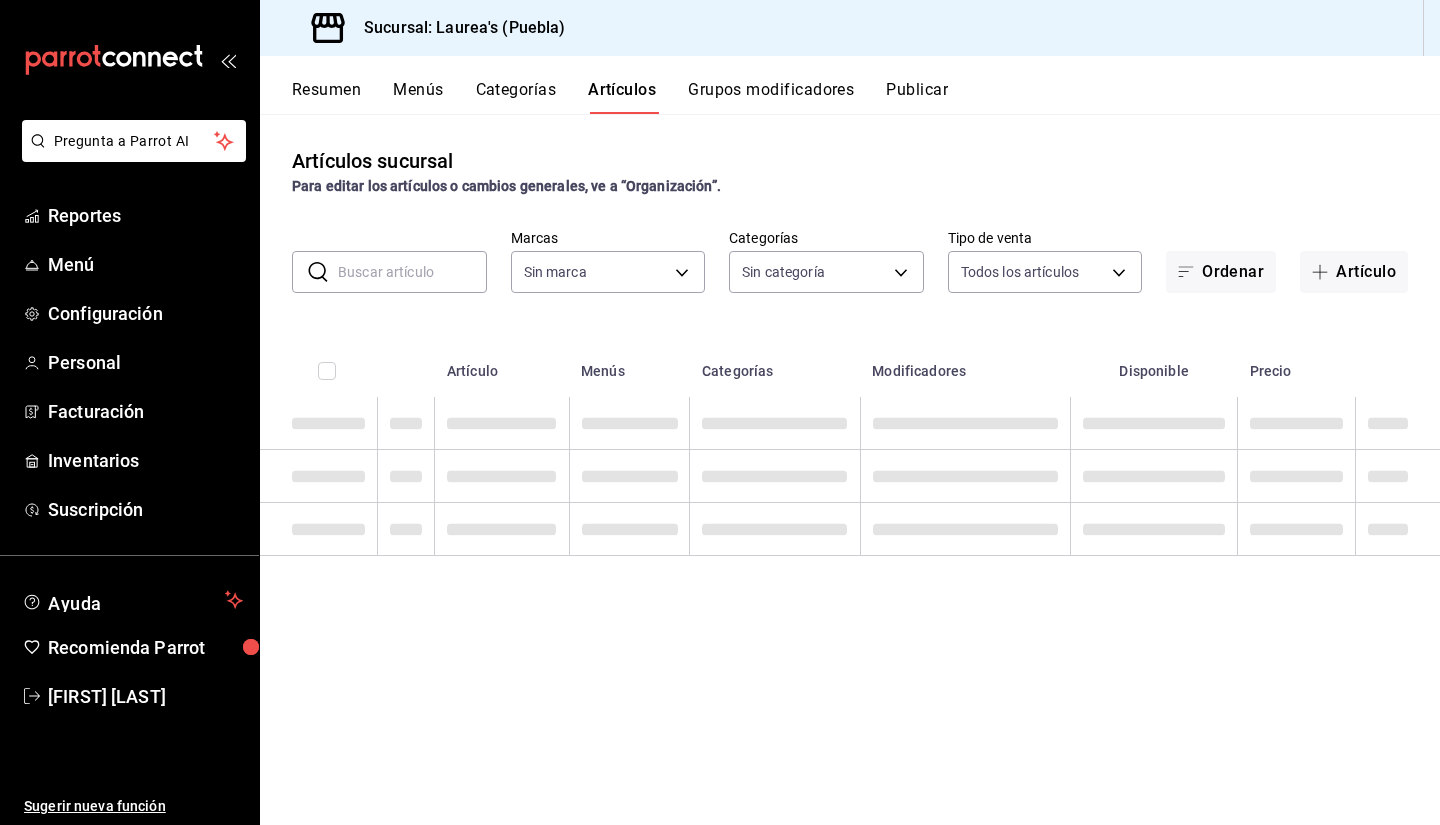 type on "7c749ec0-a870-4e3d-81e1-acde17211e35" 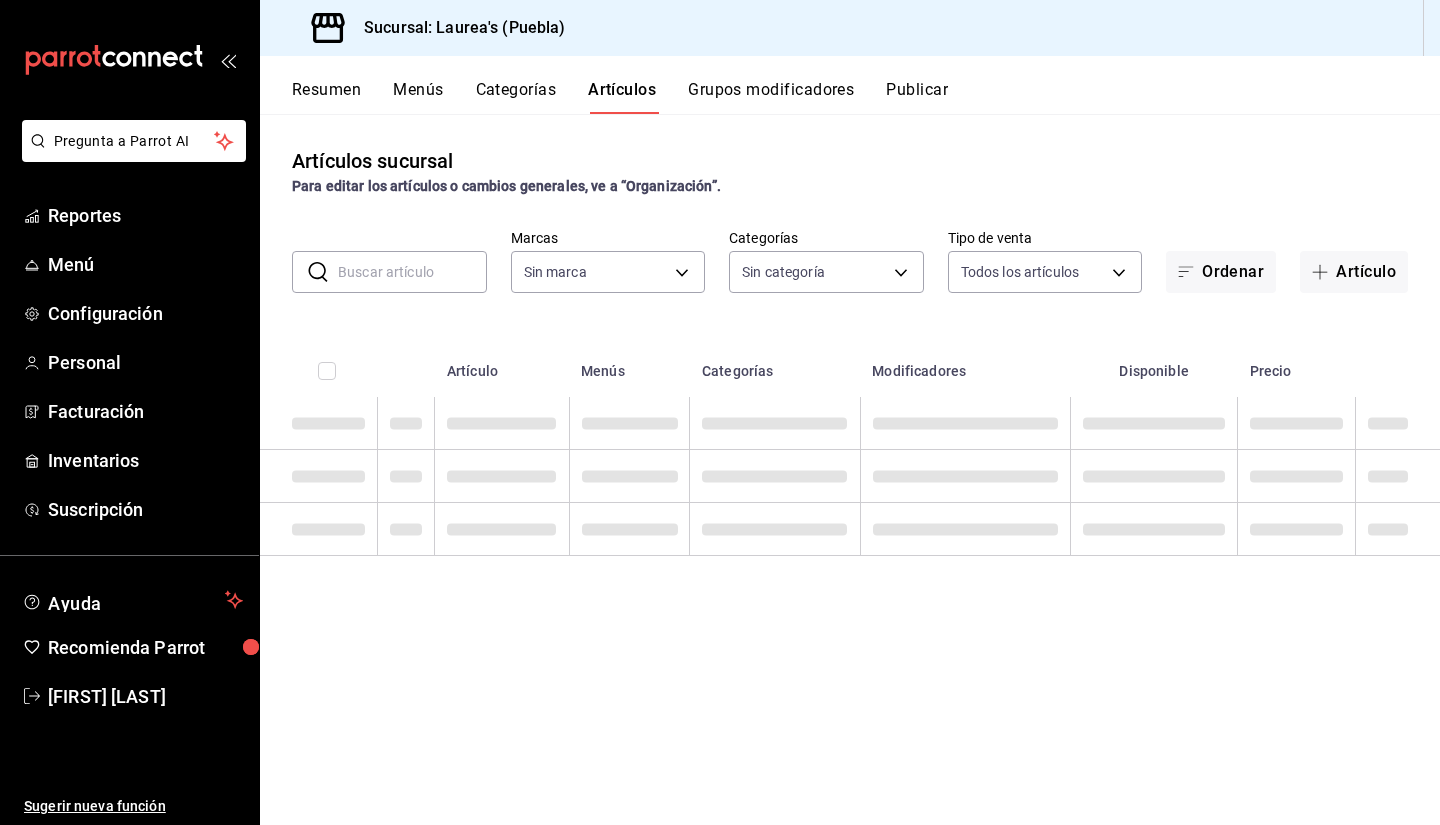type on "74bb17ce-4fa8-4493-a958-960011de166e,25282086-e794-4fd0-af5e-eff6311da0c8,63684eec-a157-4192-b5f1-ee9495547d00,edc6107f-2152-455a-a074-3301ce1945c0,5e38650b-1e6a-4397-8905-7dbd945ff1ff,d6be5238-c06b-48a0-a4a3-6e86547f25b3,dfaf750f-6111-4ef9-ada3-2b96a16cfb4c,20e1731f-0511-4676-a1a1-415e88f11c83,7a71bbca-e9ba-4a38-9191-9271796c83fa,7a8185f7-70df-4f4d-b102-c5d27ed5989c,ebfec1b6-b89d-4afc-82b5-6ab0eb71fa4e,110f46db-fcdd-491e-8a44-032418a3c4f1,11498f1f-8c2e-4fe1-817f-77f28ac16638,e871adfd-c7ec-4128-9ccb-a634e50dd84d,b043866e-0539-4408-acb0-4155bcadba23,b1d8b97f-e4a8-4527-8e06-626ba09eac35,5d13dfb4-c469-4286-a3b9-a674506255ff,e5757026-d557-4a05-bdb6-56891a8c39f8,a76b8205-e2b5-414e-b375-c55e55c88b4d,a6e73c9f-93c0-4103-97b5-96e0d298c67e,a35c5aa2-9e0a-4786-bd99-10e6153d6c13,426c1481-424b-4444-8df6-493494e90c82" 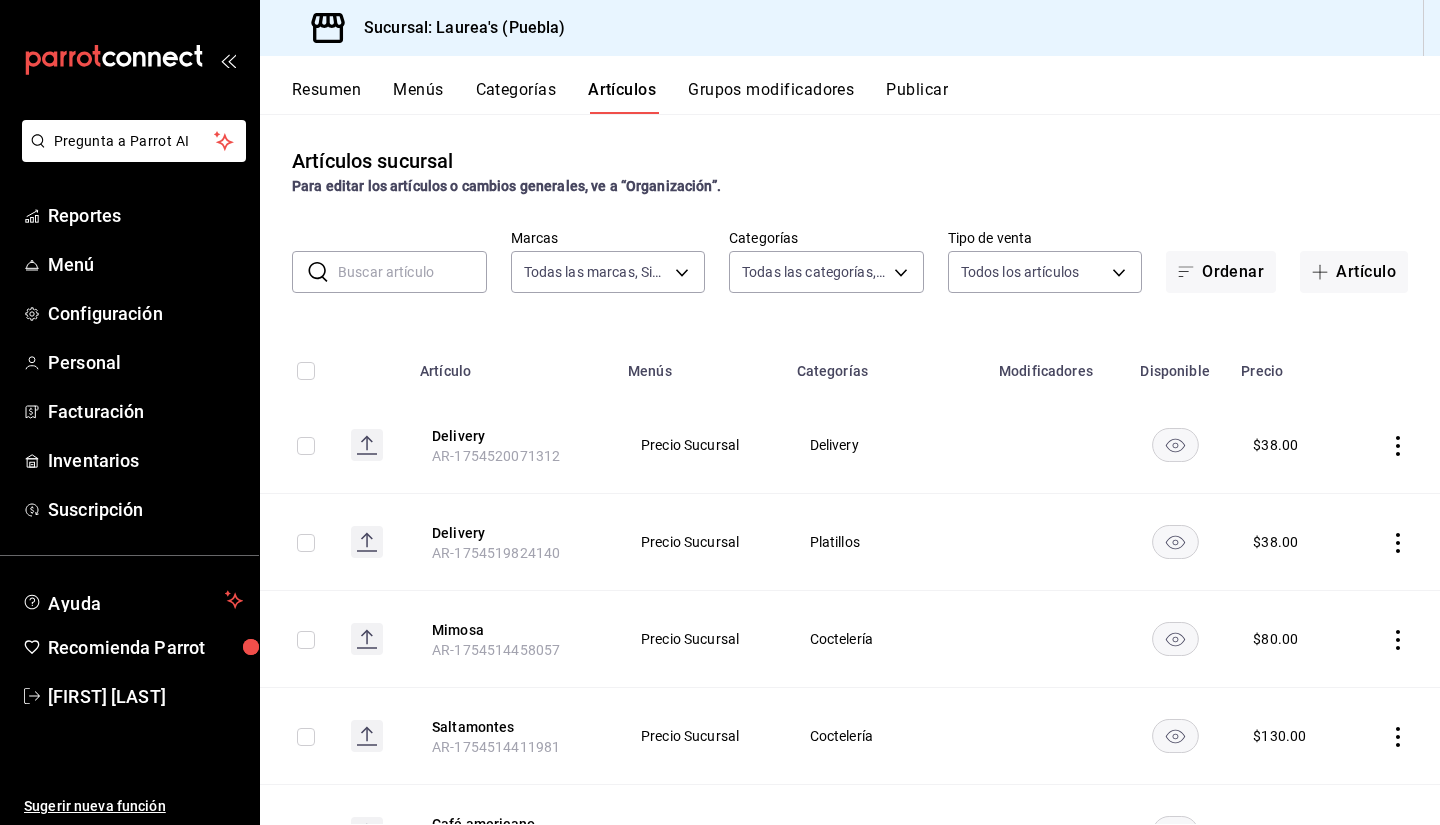 click at bounding box center [412, 272] 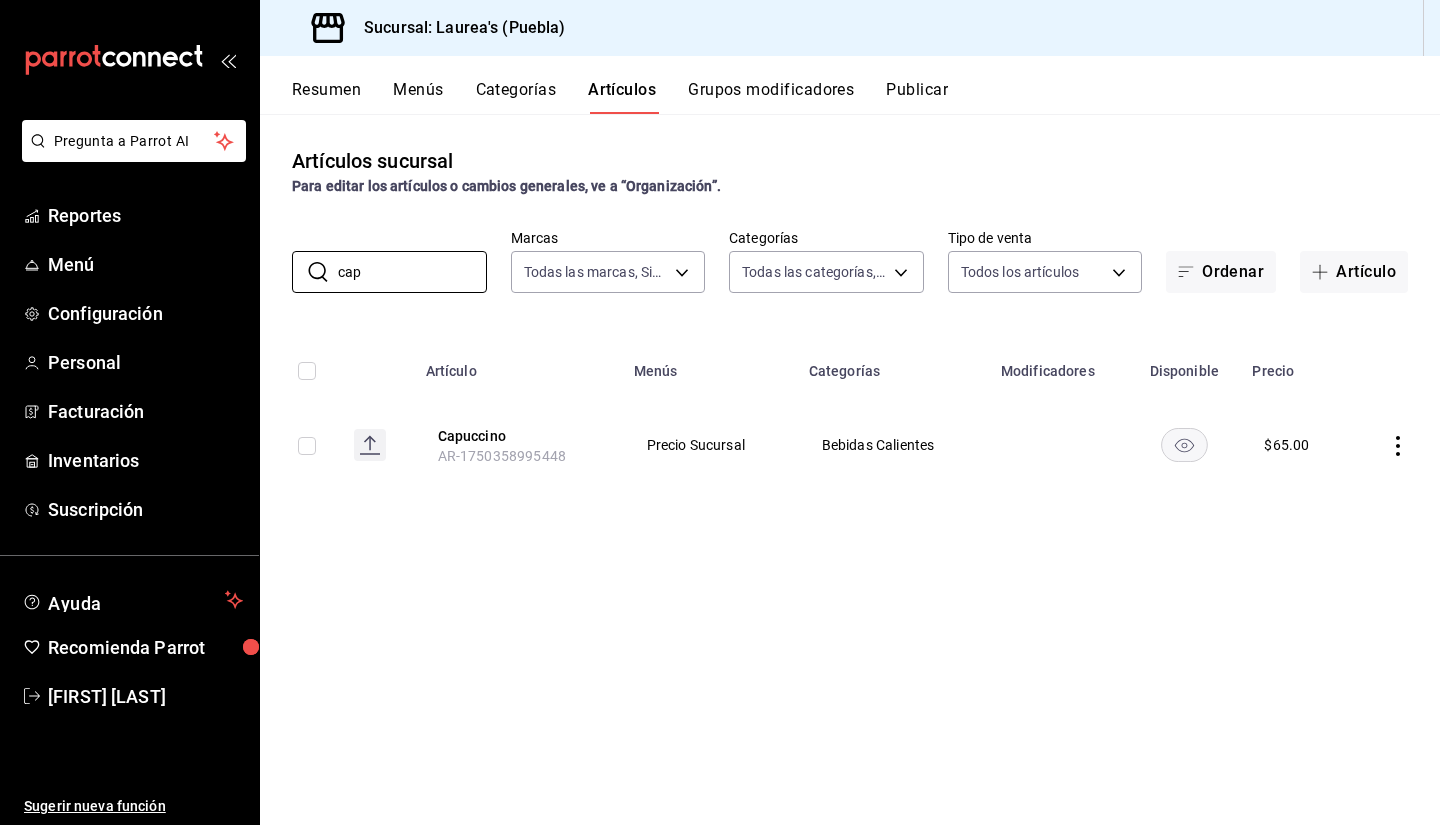 type on "cap" 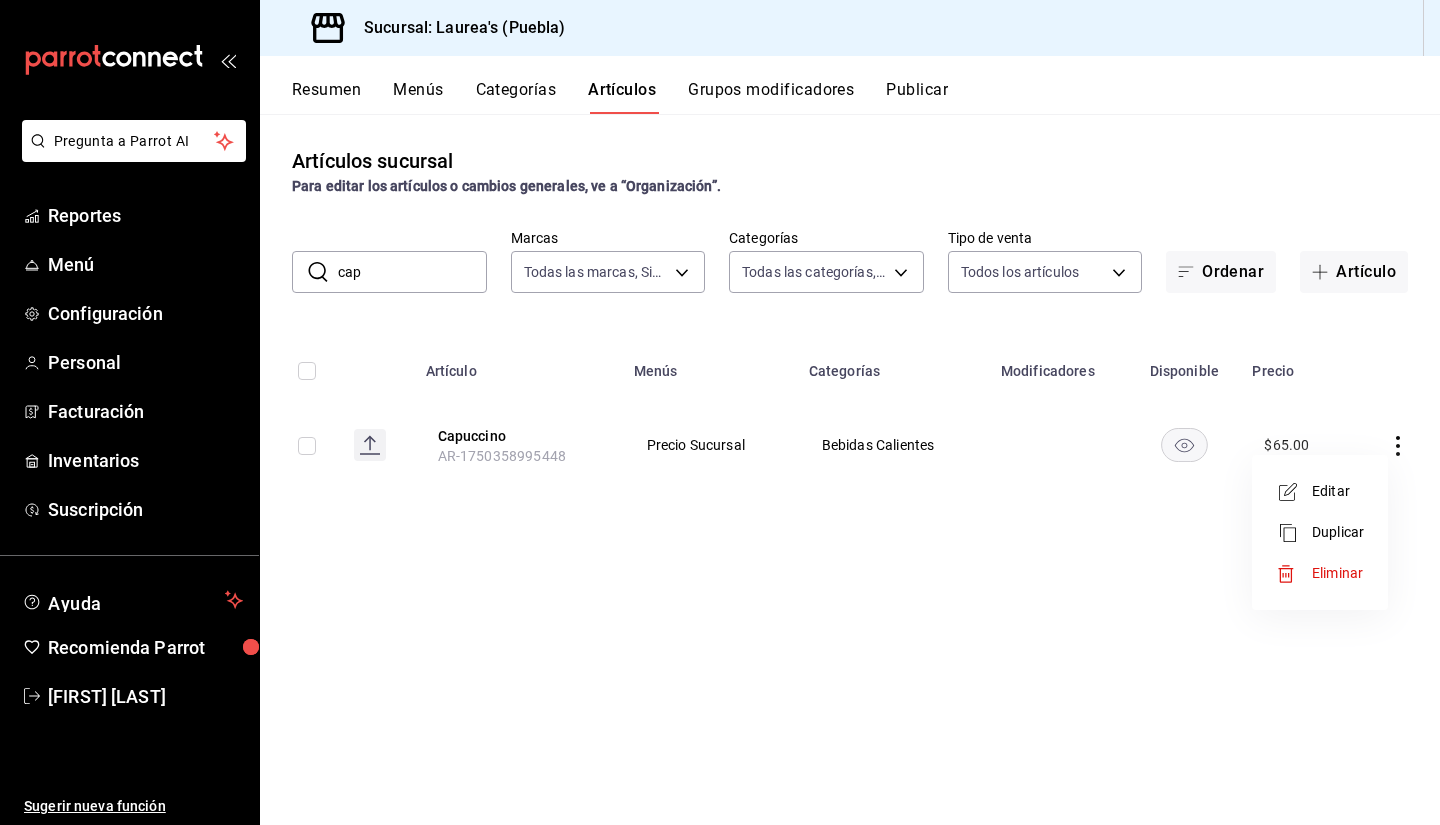 click on "Editar" at bounding box center [1320, 491] 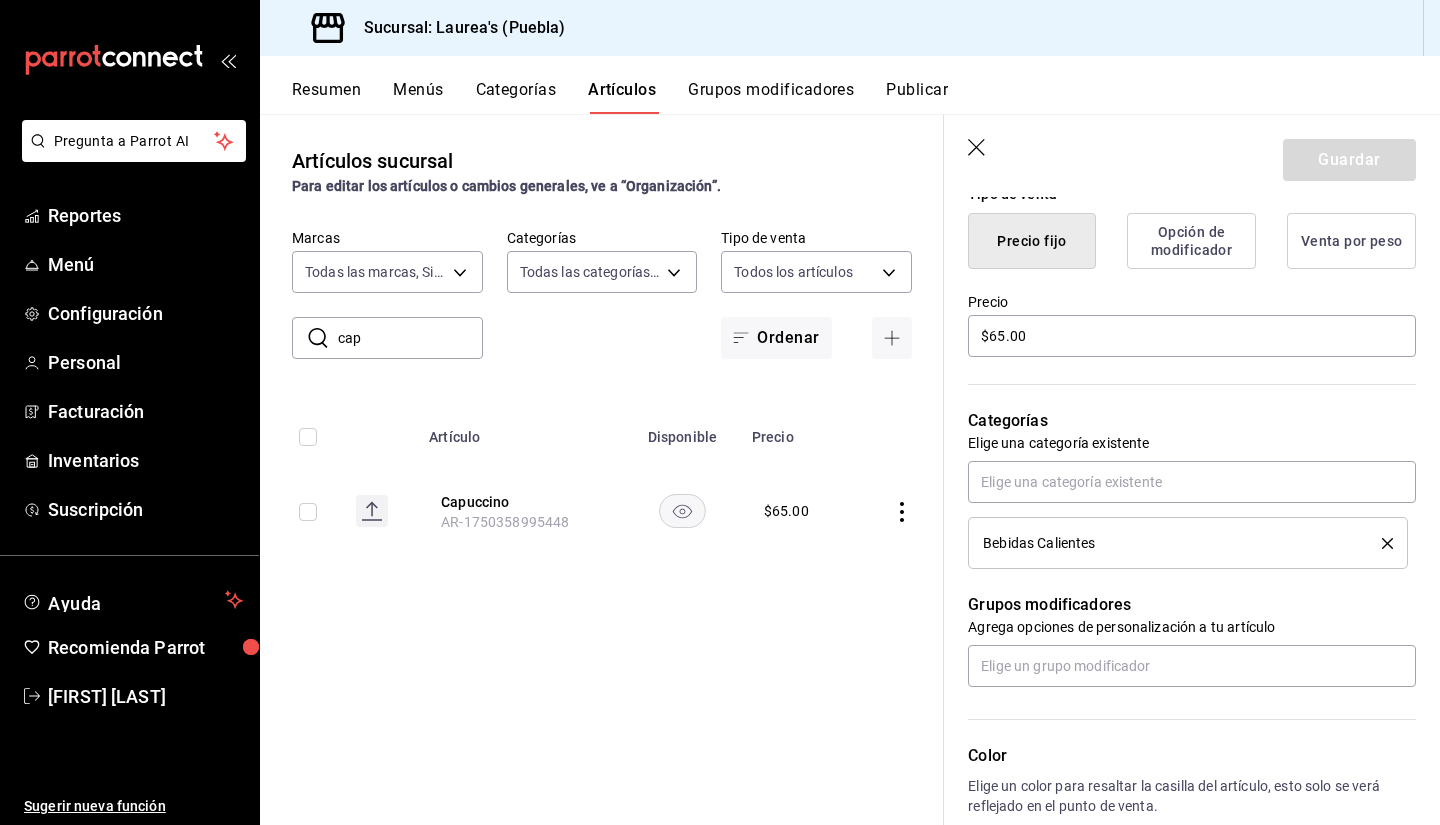 scroll, scrollTop: 500, scrollLeft: 0, axis: vertical 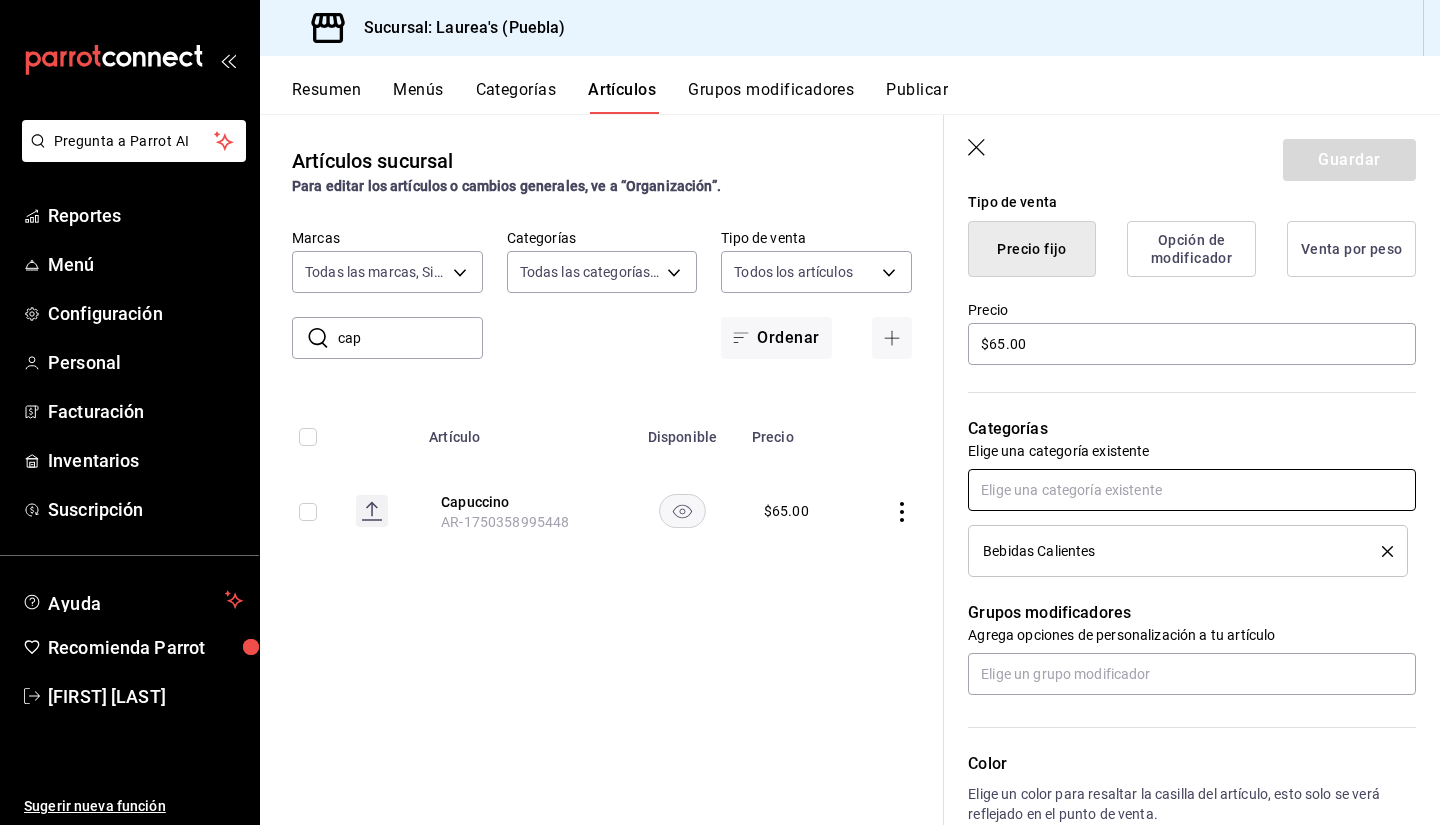 click at bounding box center (1192, 490) 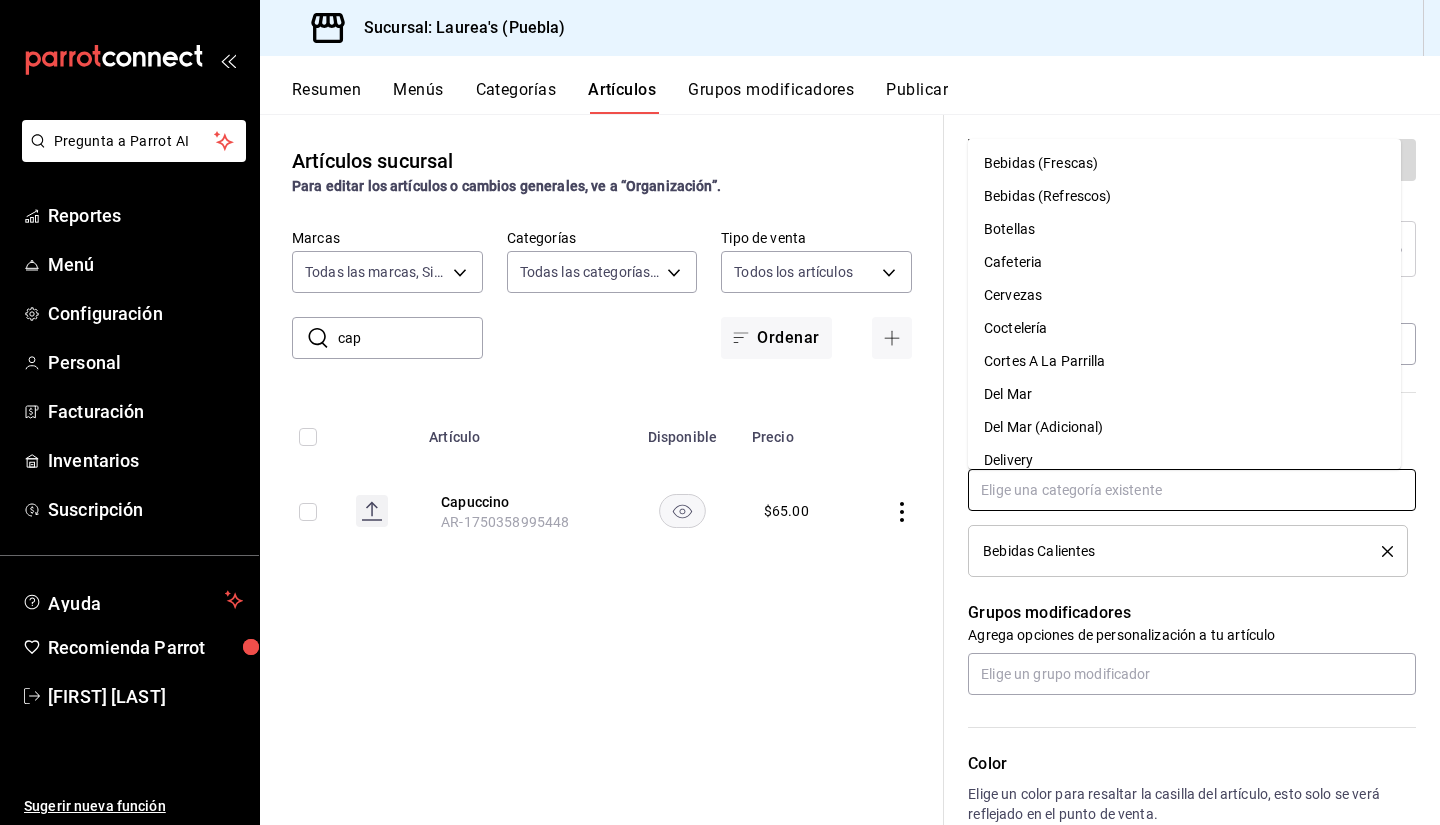 click on "Cafeteria" at bounding box center (1184, 262) 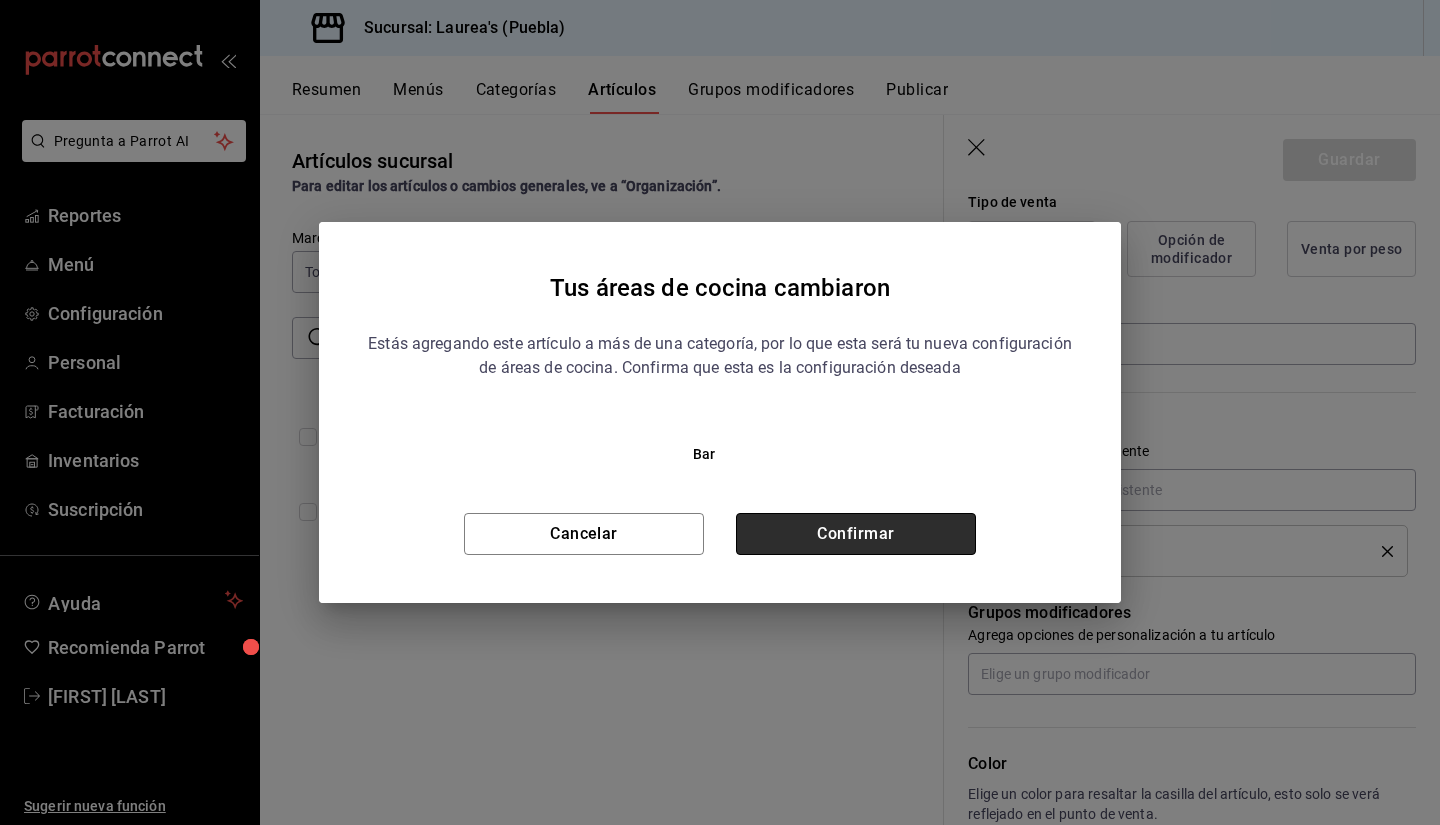 click on "Confirmar" at bounding box center [856, 534] 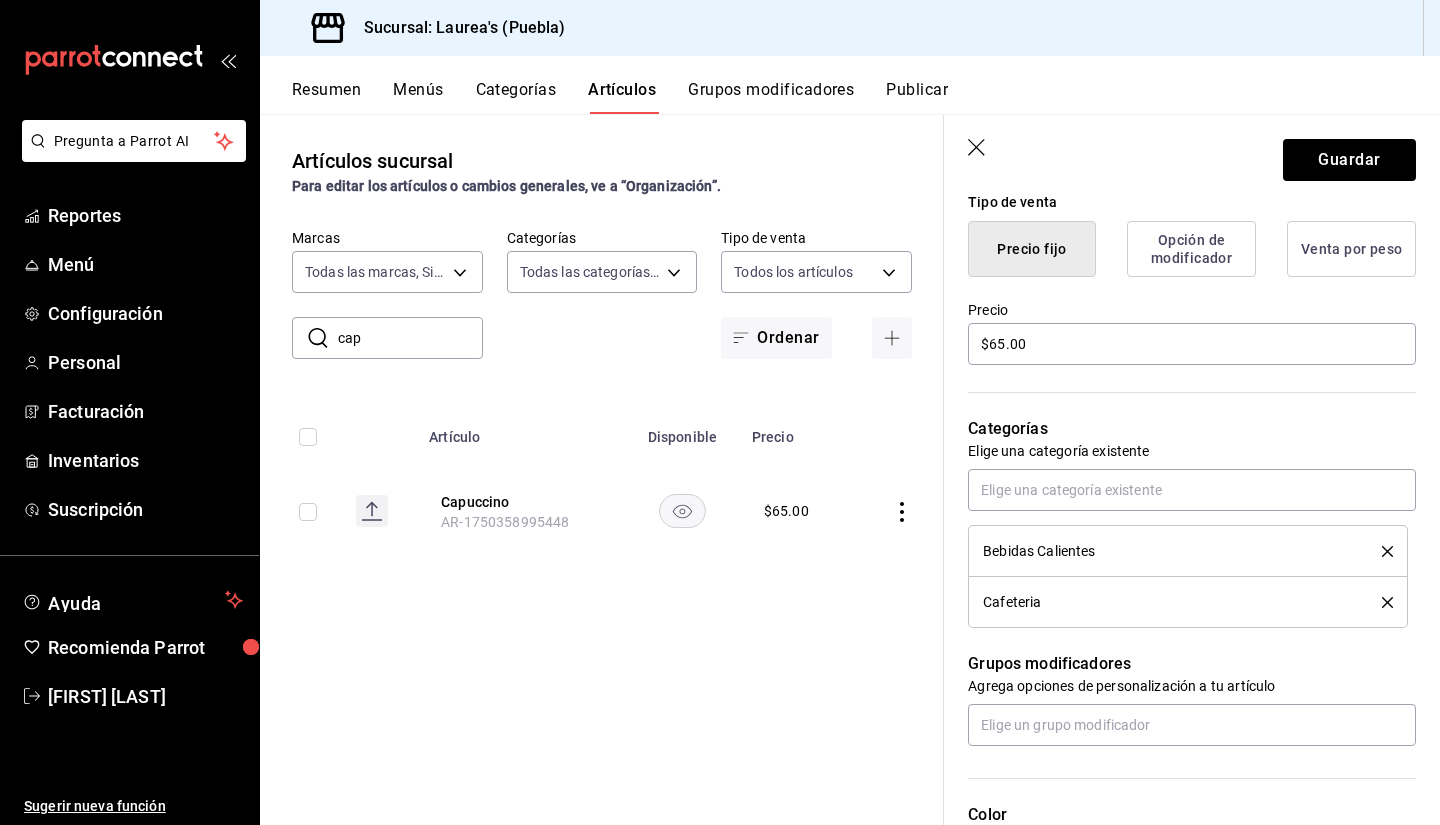 click 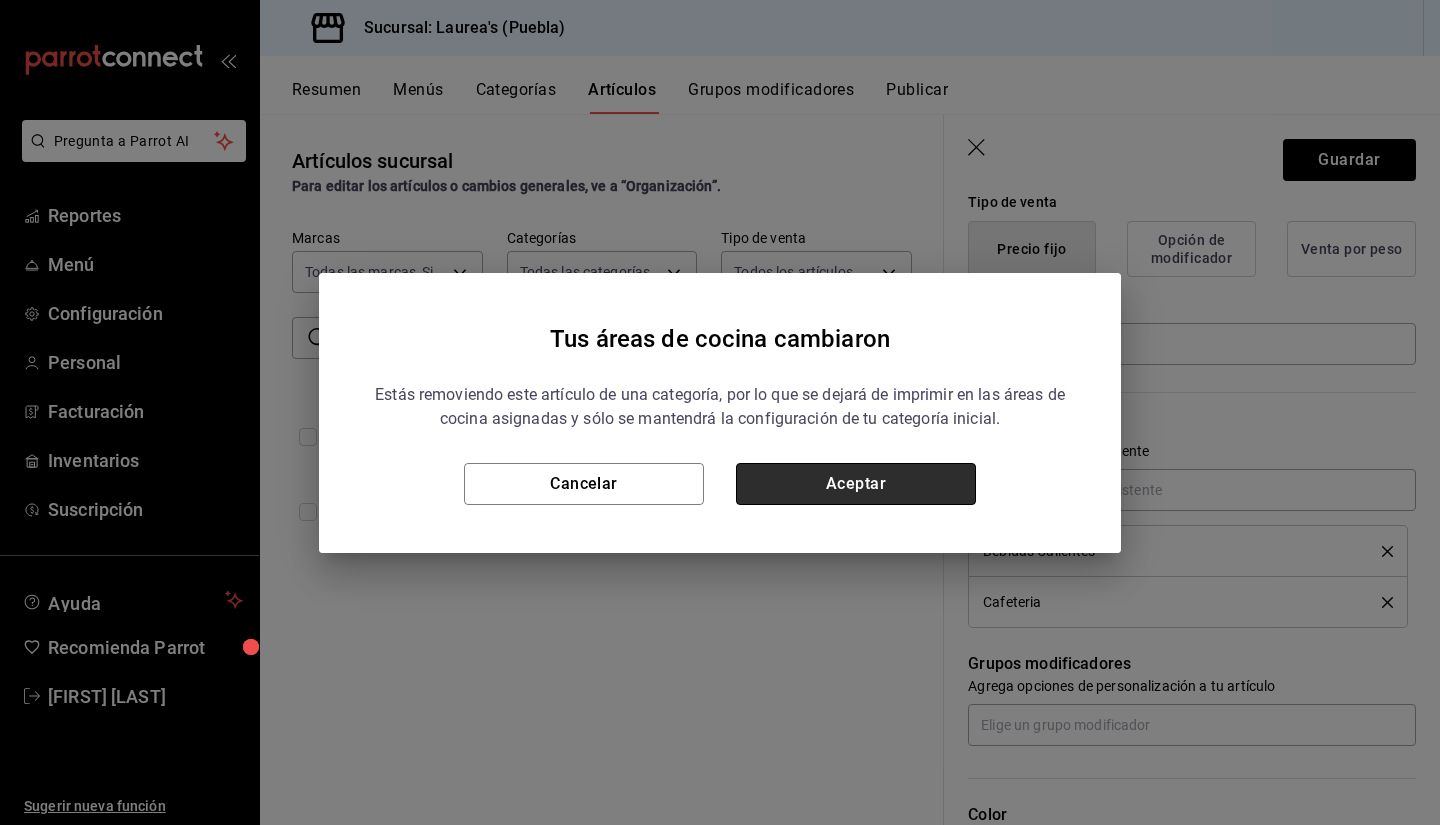 click on "Aceptar" at bounding box center (856, 484) 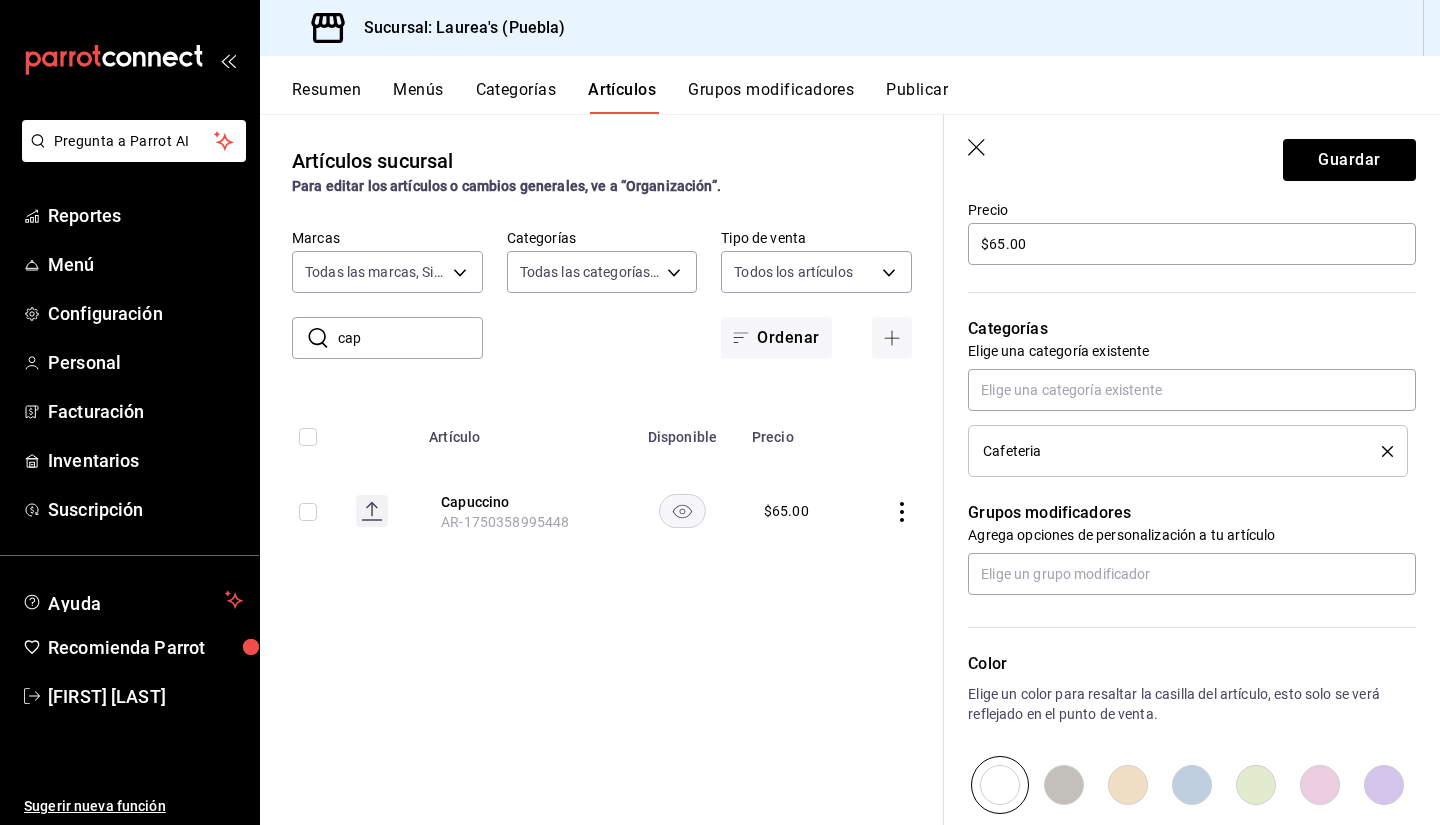 scroll, scrollTop: 838, scrollLeft: 0, axis: vertical 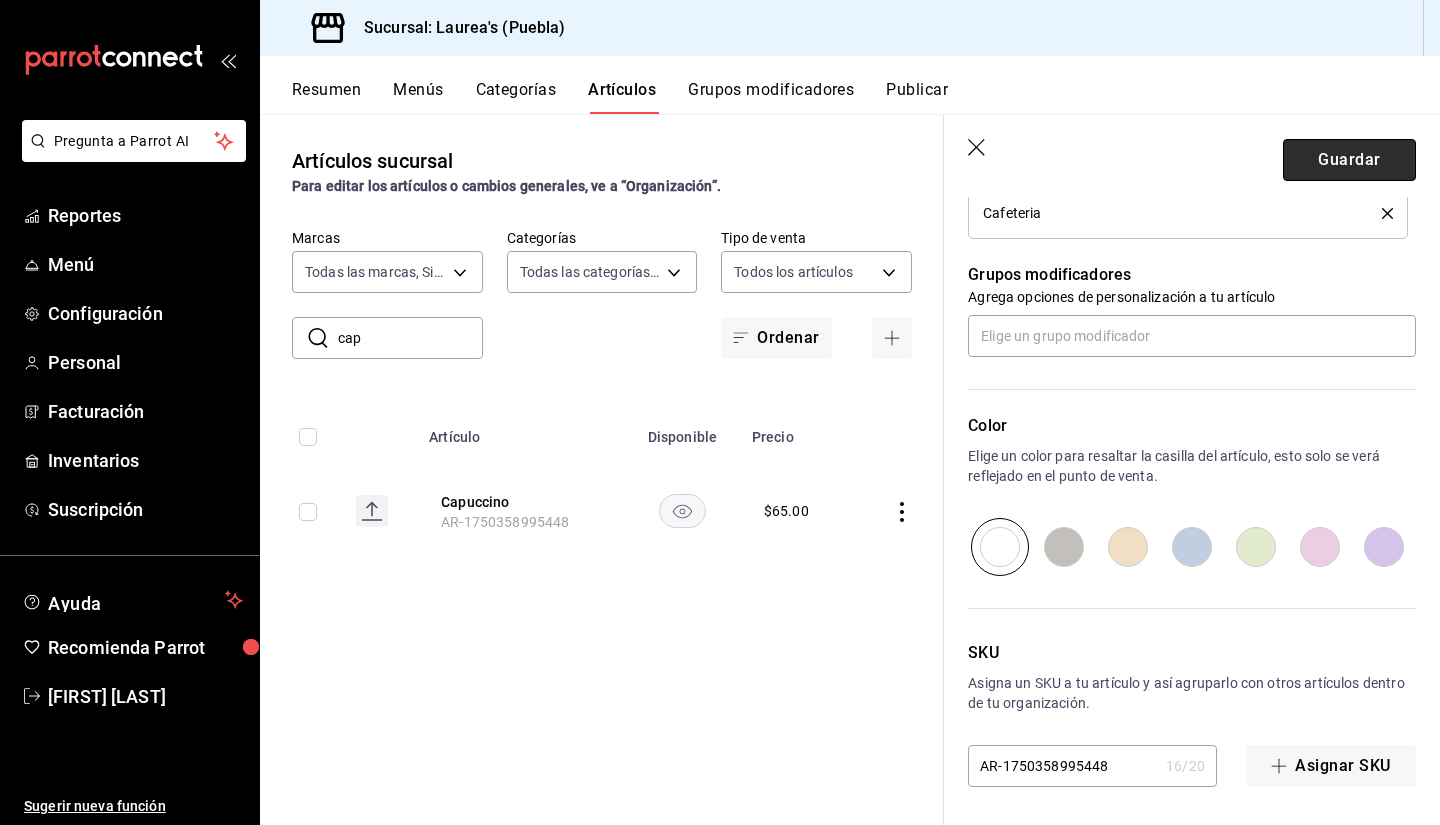 click on "Guardar" at bounding box center (1349, 160) 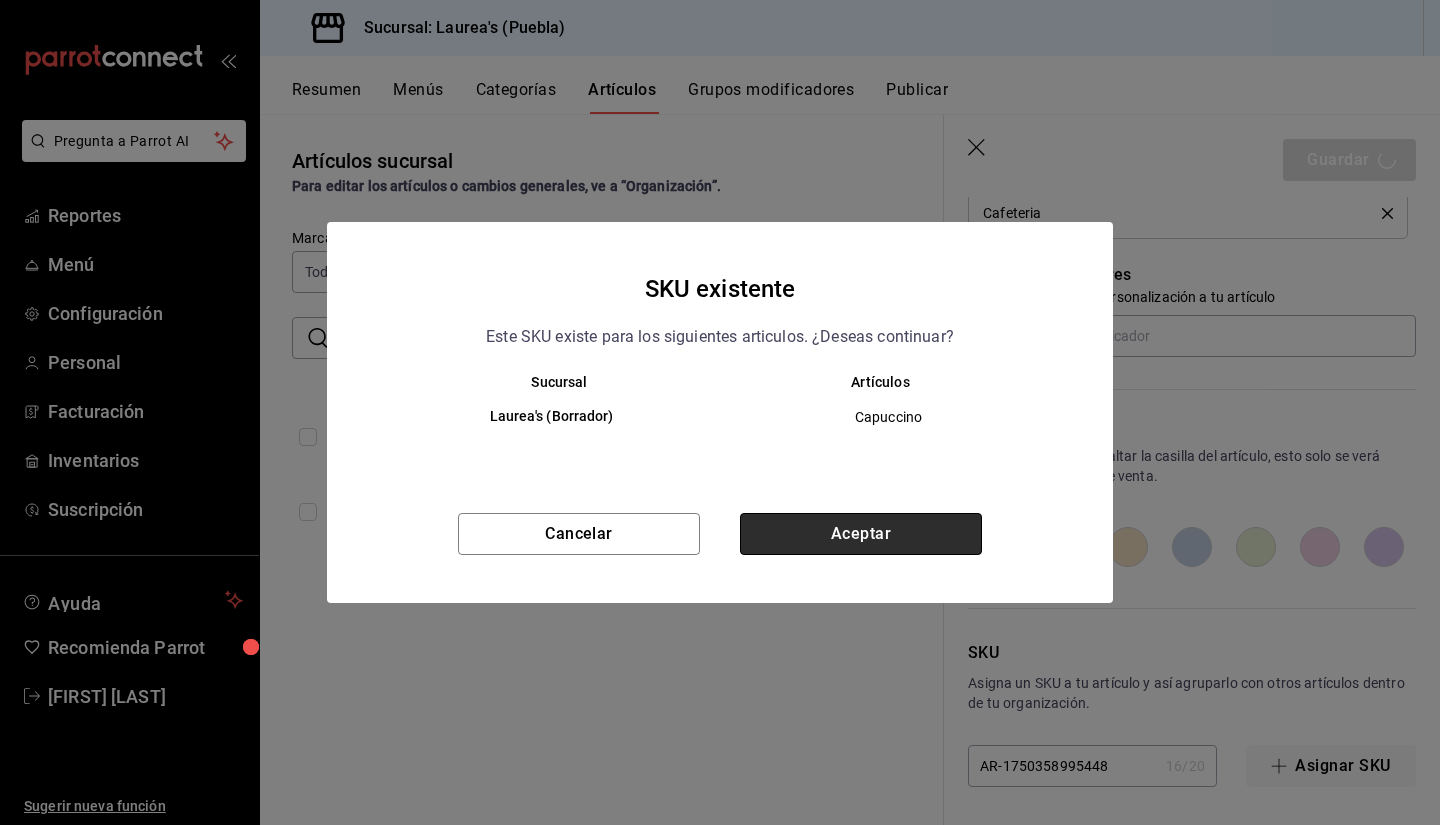 click on "Aceptar" at bounding box center (861, 534) 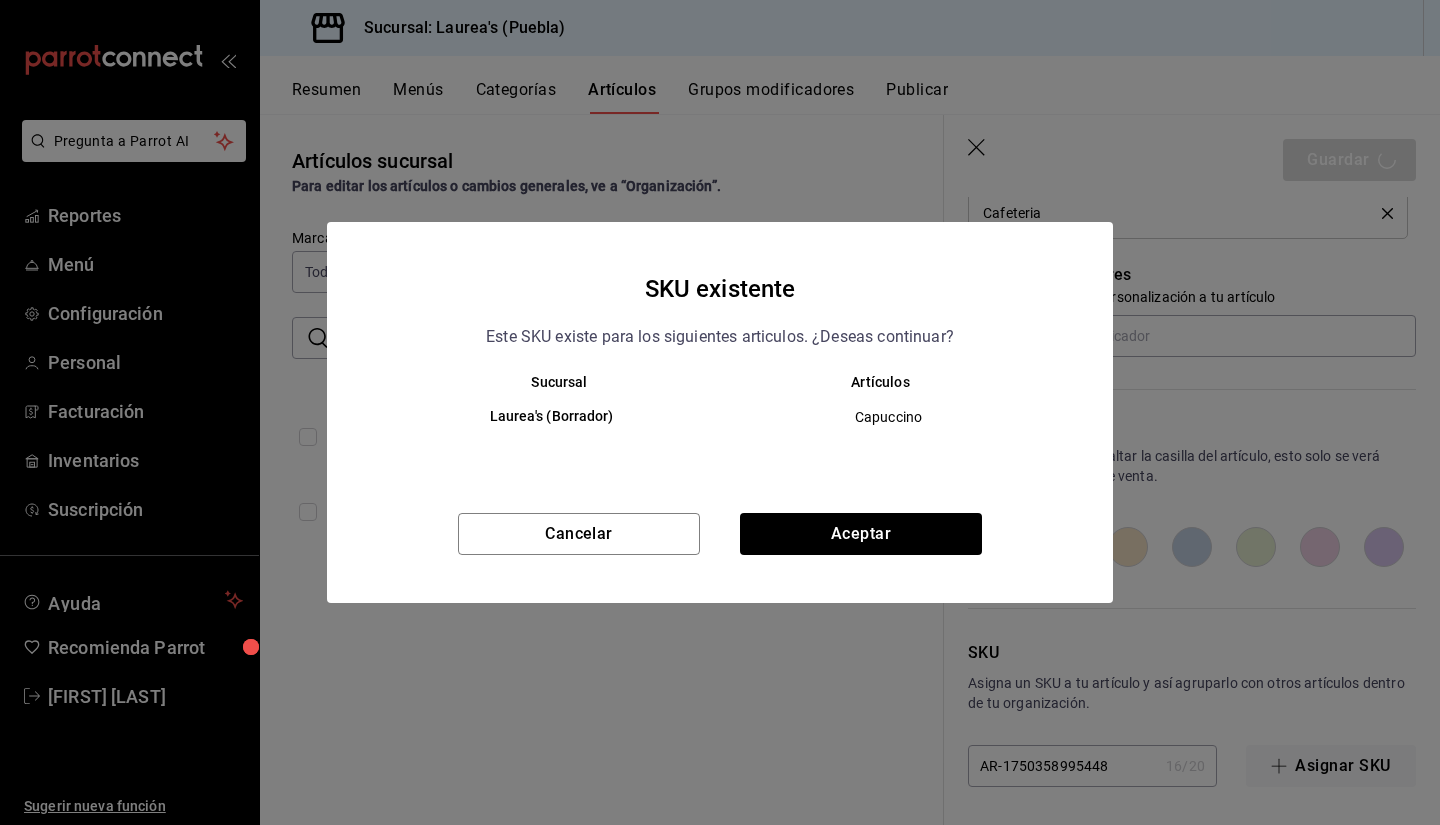 type on "x" 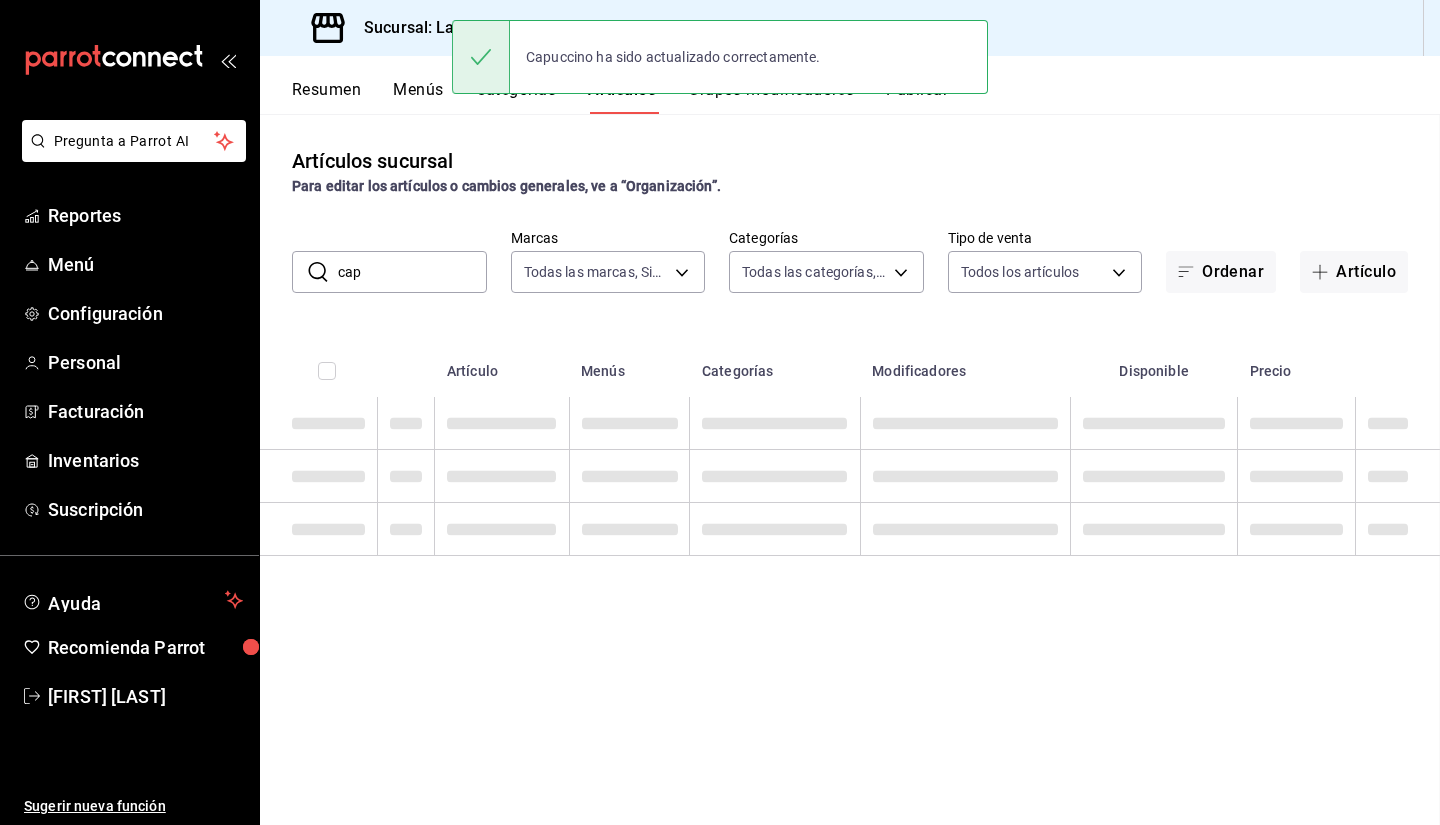 scroll, scrollTop: 0, scrollLeft: 0, axis: both 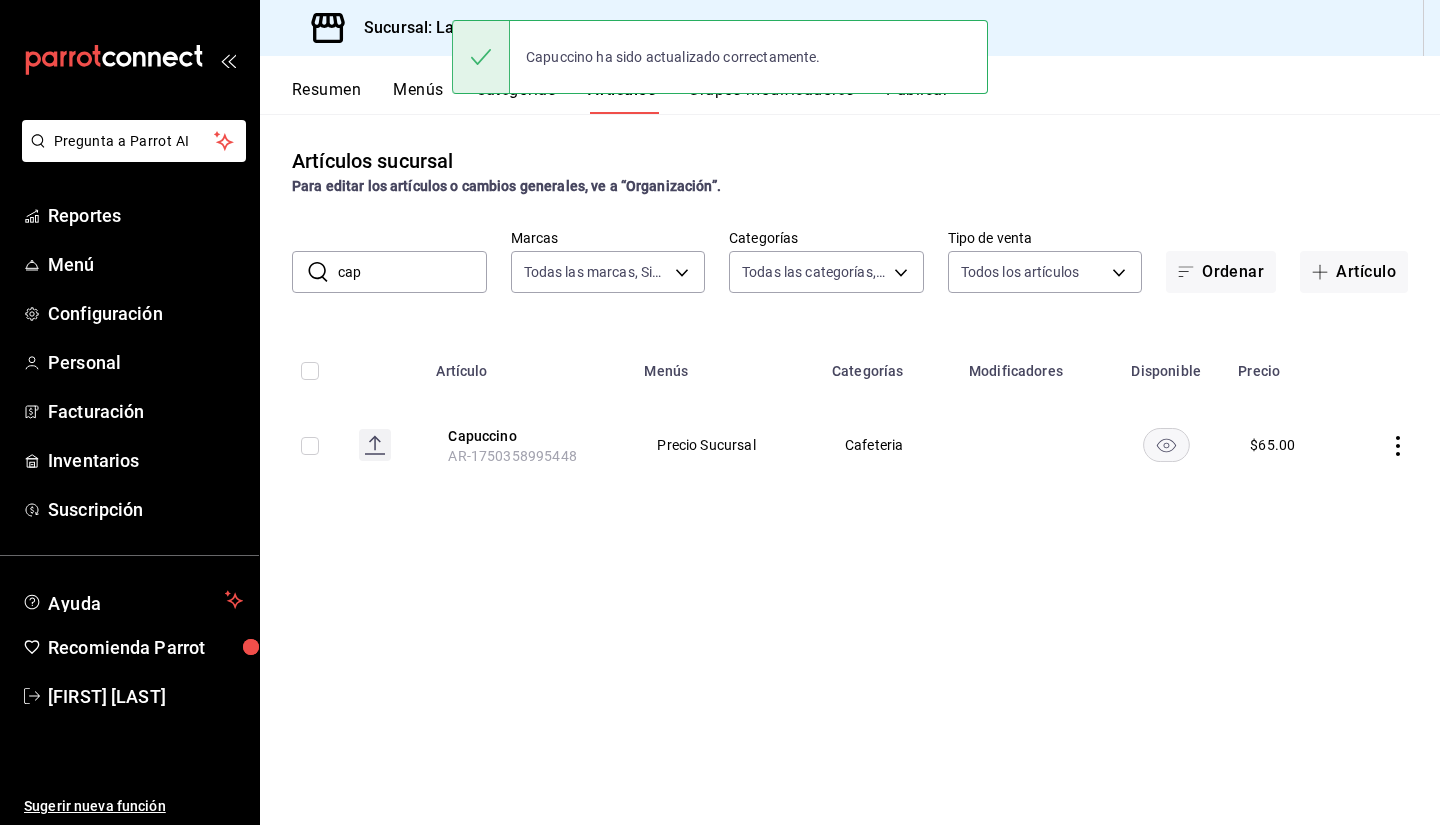 click on "Artículos sucursal Para editar los artículos o cambios generales, ve a “Organización”. ​ cap ​ Marcas Todas las marcas, Sin marca 7c749ec0-a870-4e3d-81e1-acde17211e35 Categorías Todas las categorías, Sin categoría Tipo de venta Todos los artículos ALL Ordenar Artículo Artículo Menús Categorías Modificadores Disponible Precio Capuccino AR-1750358995448 Precio Sucursal Cafeteria $ 65.00" at bounding box center (850, 469) 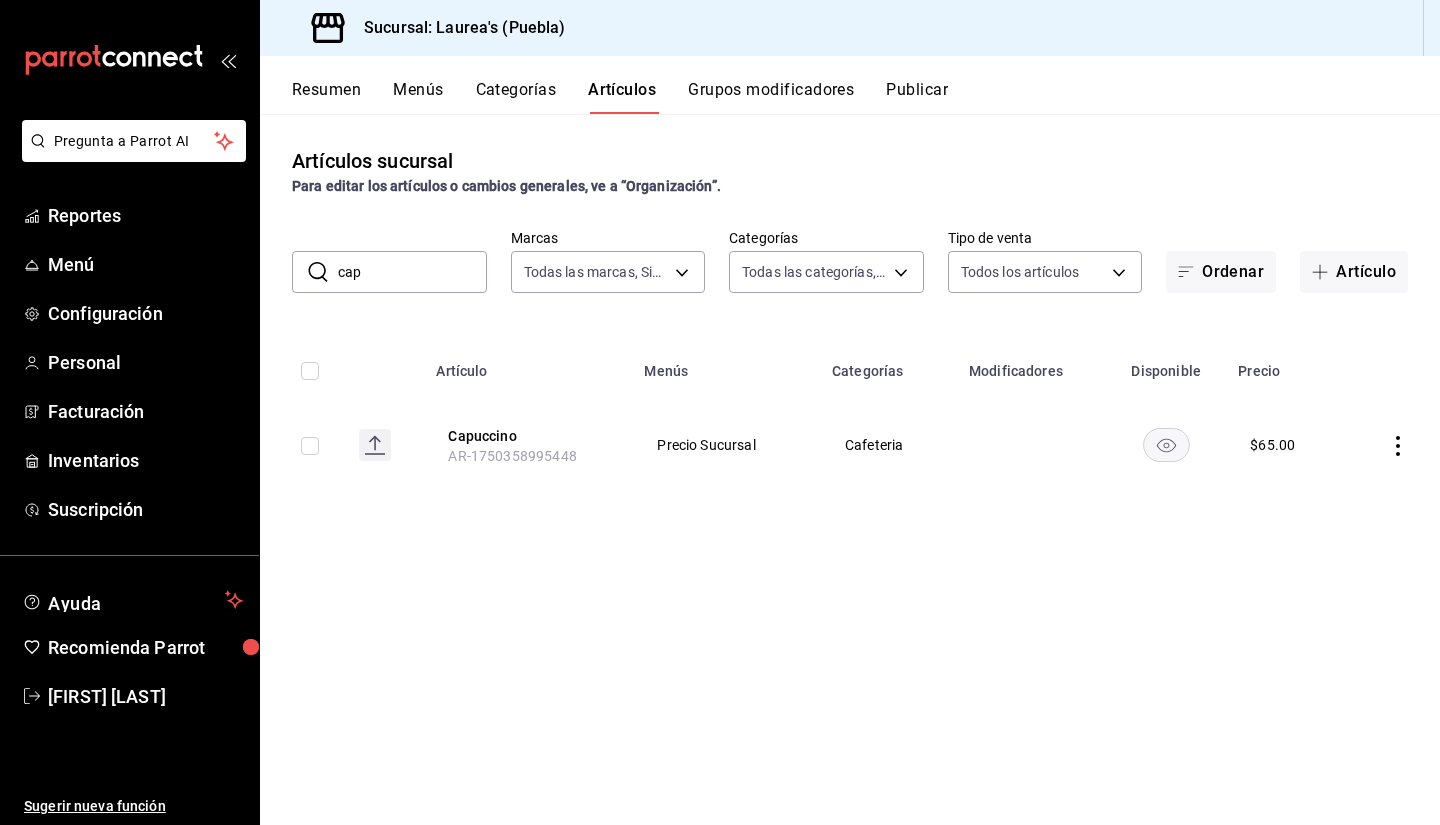 click on "Categorías" at bounding box center [516, 97] 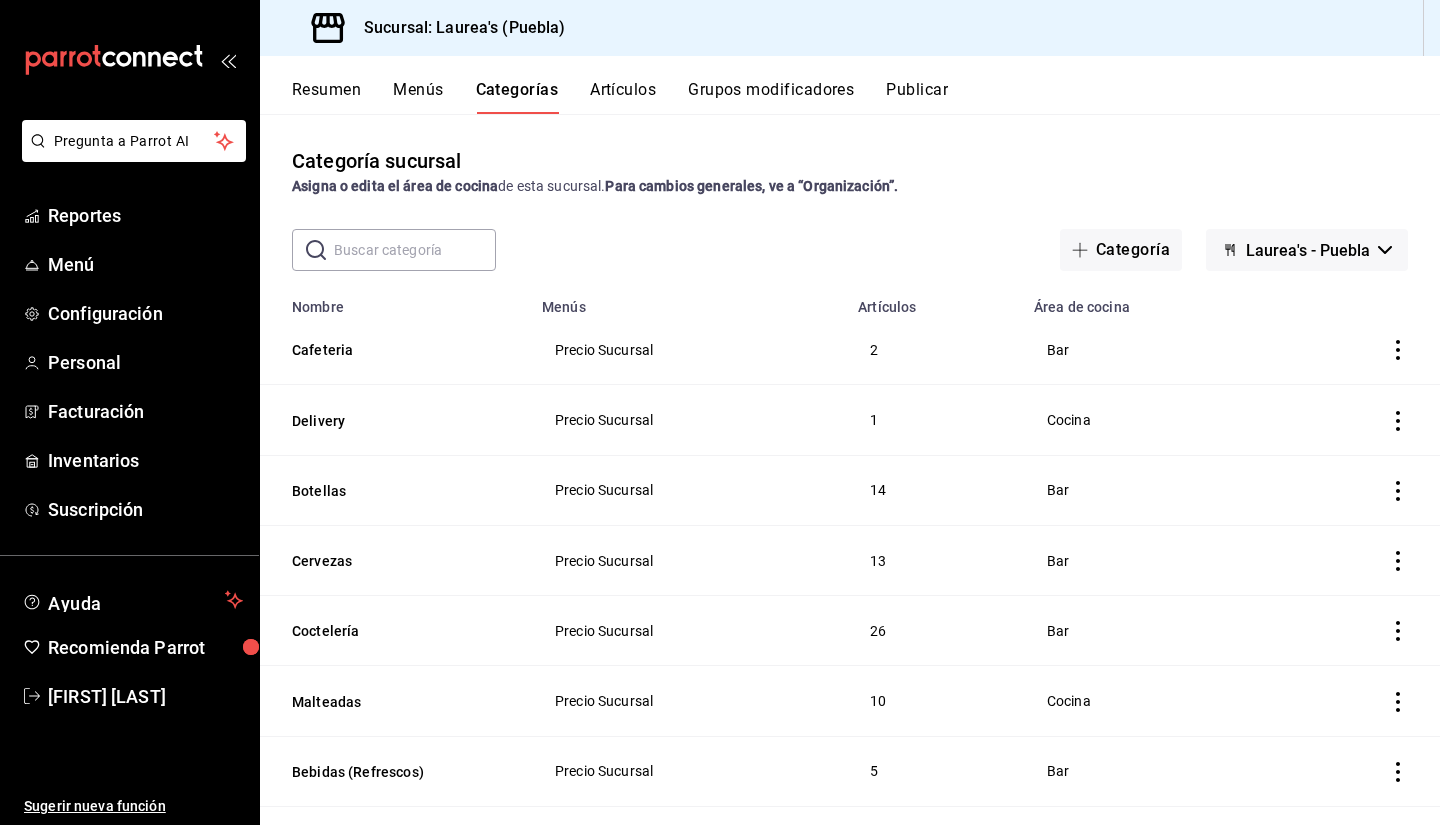 click on "Resumen" at bounding box center [326, 97] 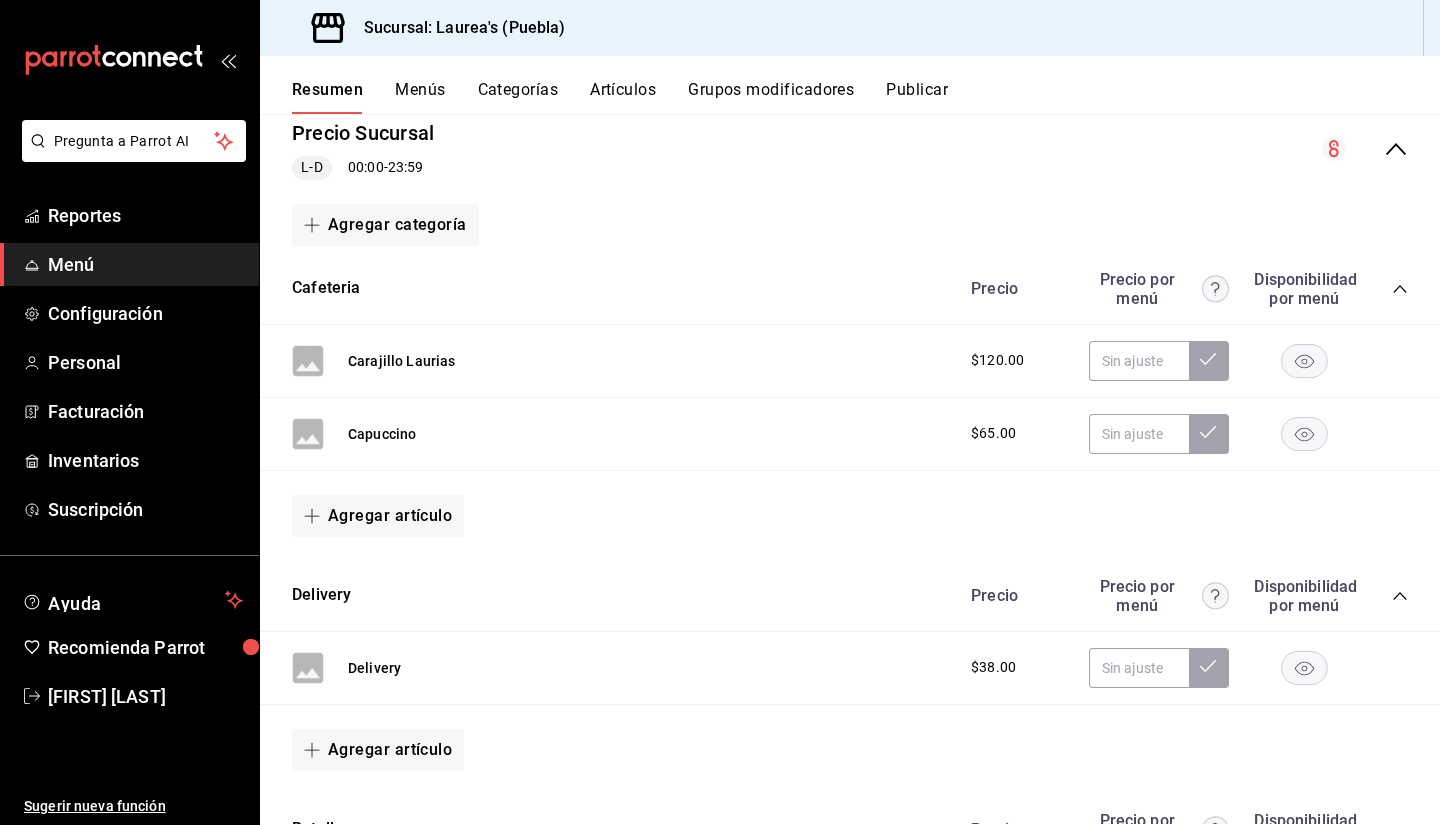 scroll, scrollTop: 0, scrollLeft: 0, axis: both 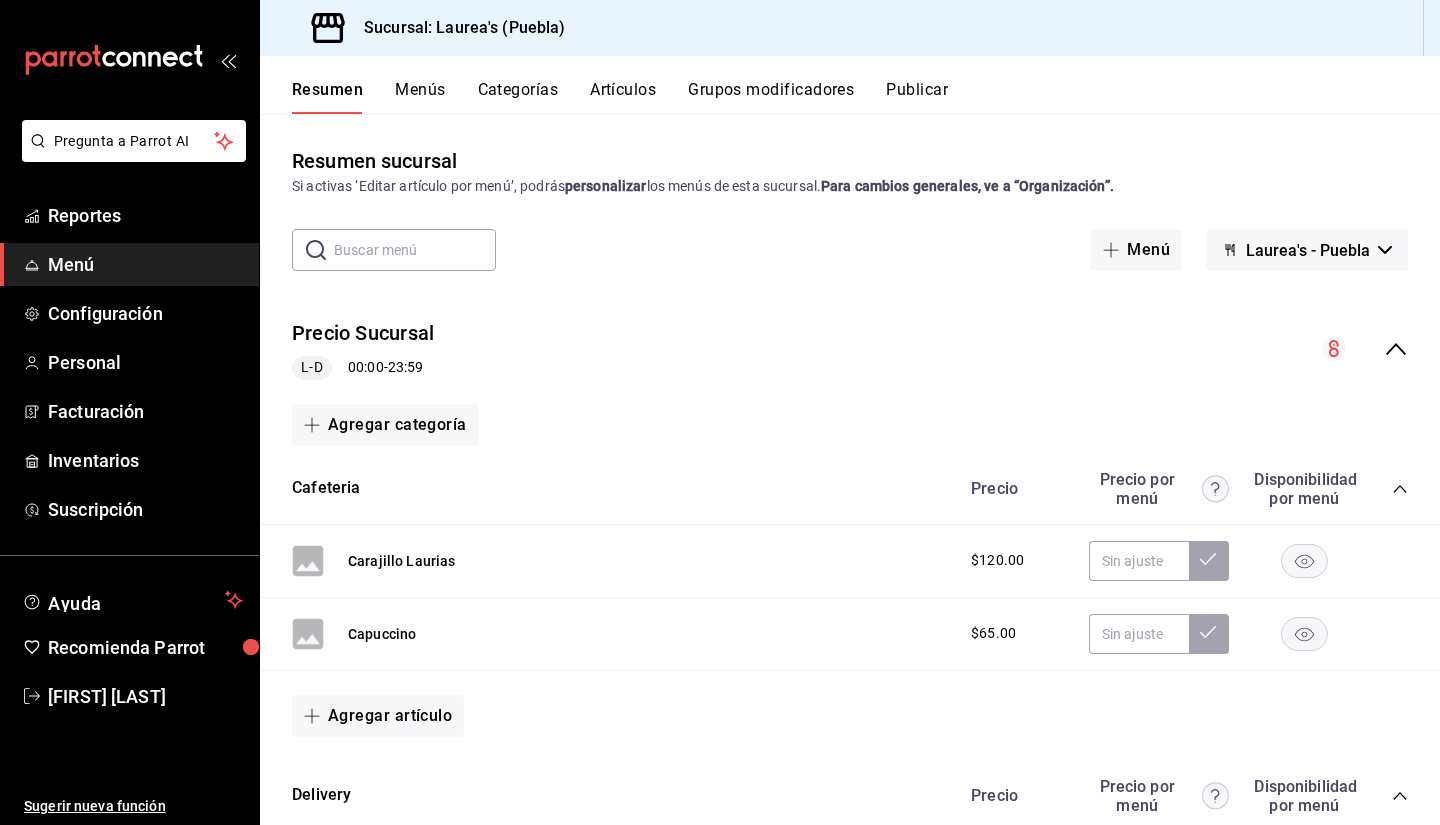 click at bounding box center (415, 250) 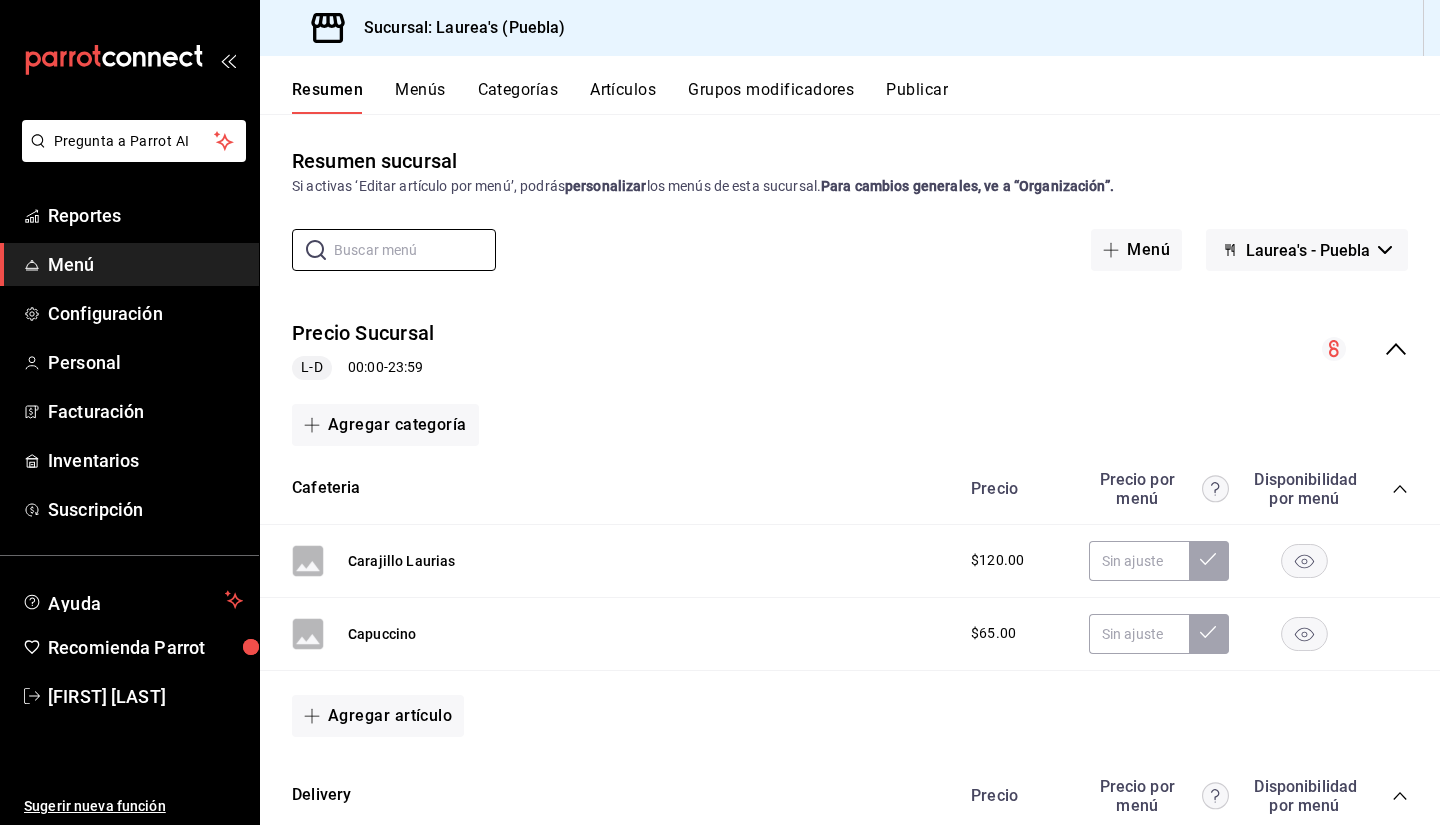 click 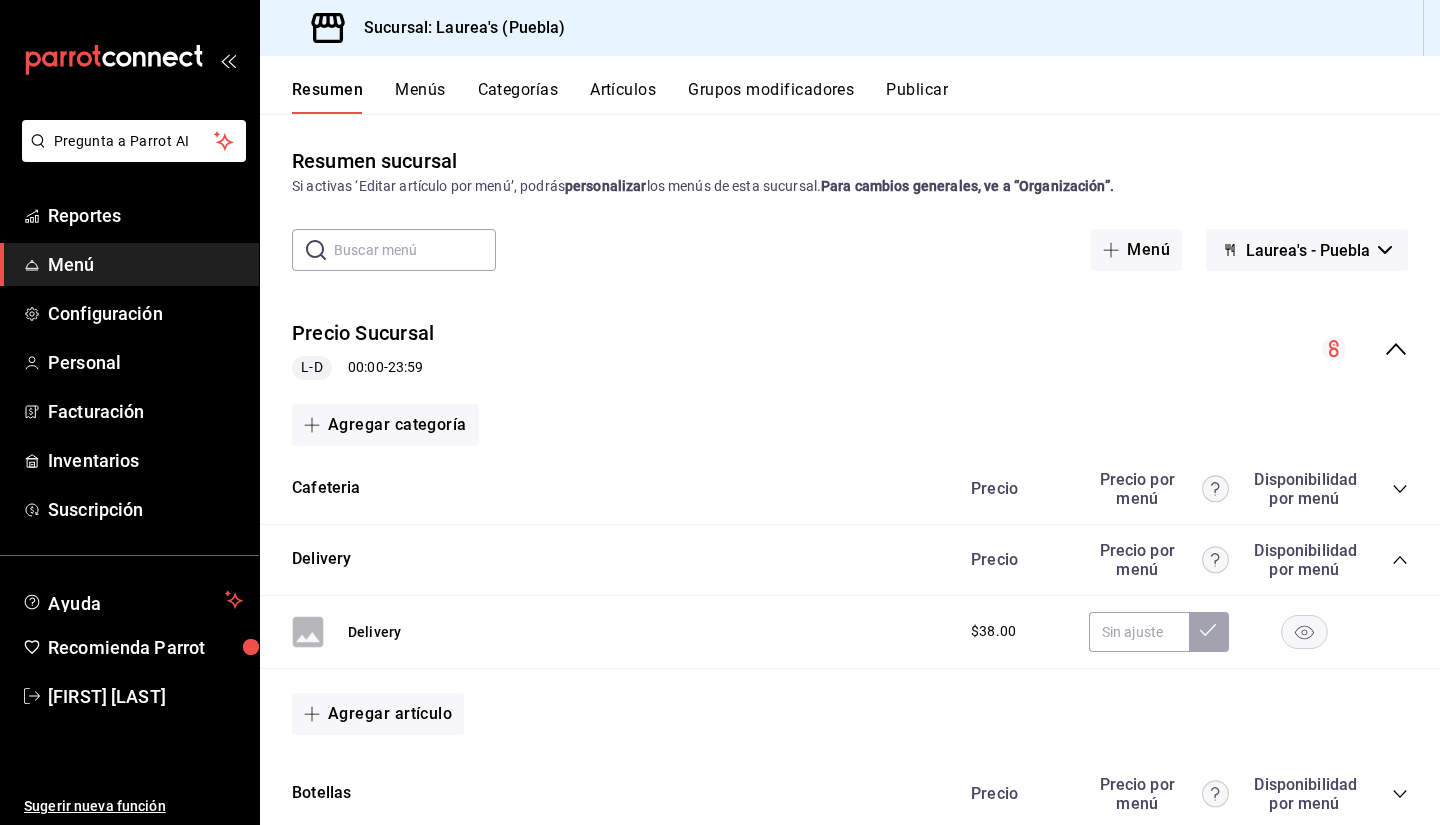 click 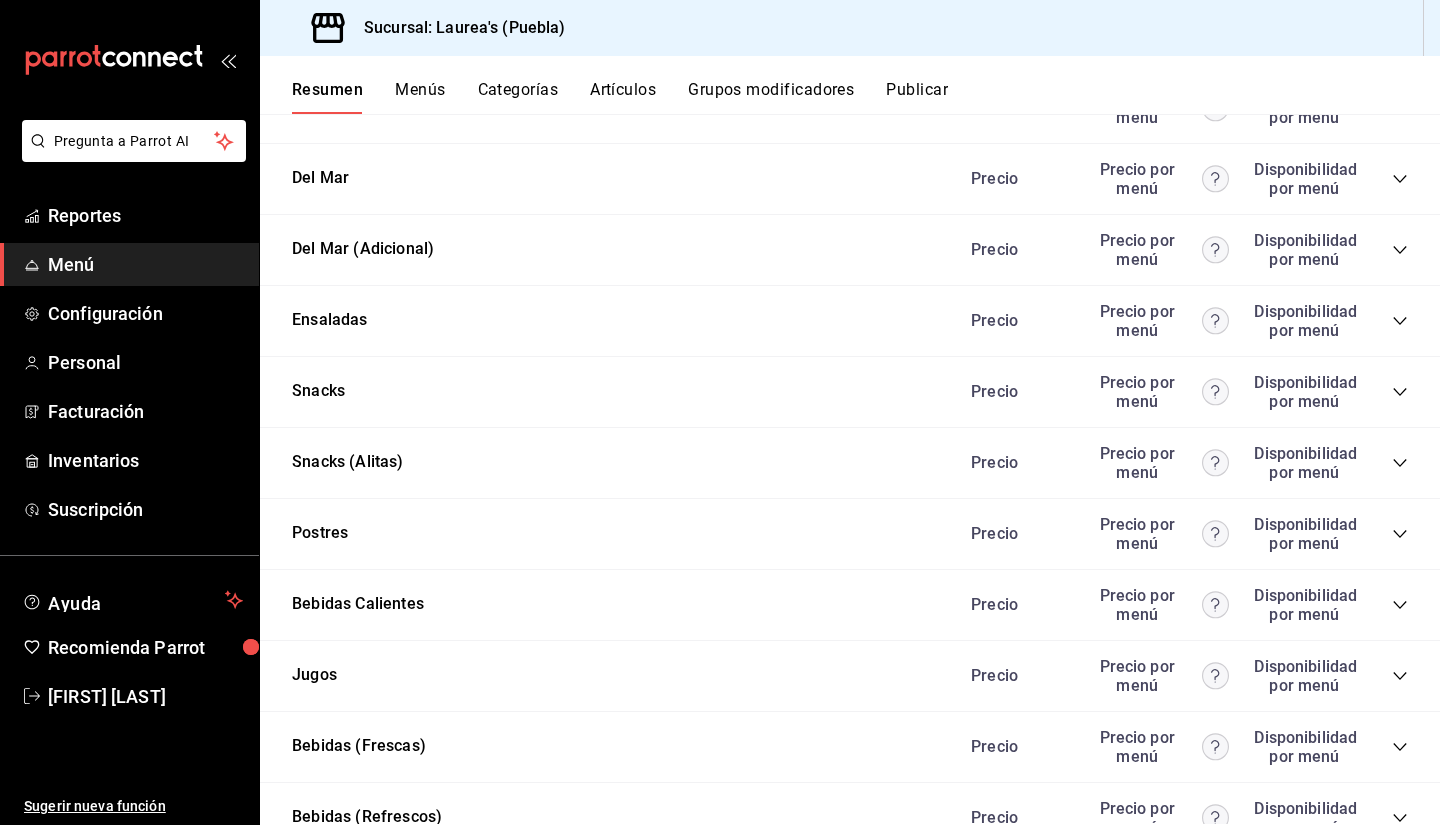 scroll, scrollTop: 1100, scrollLeft: 0, axis: vertical 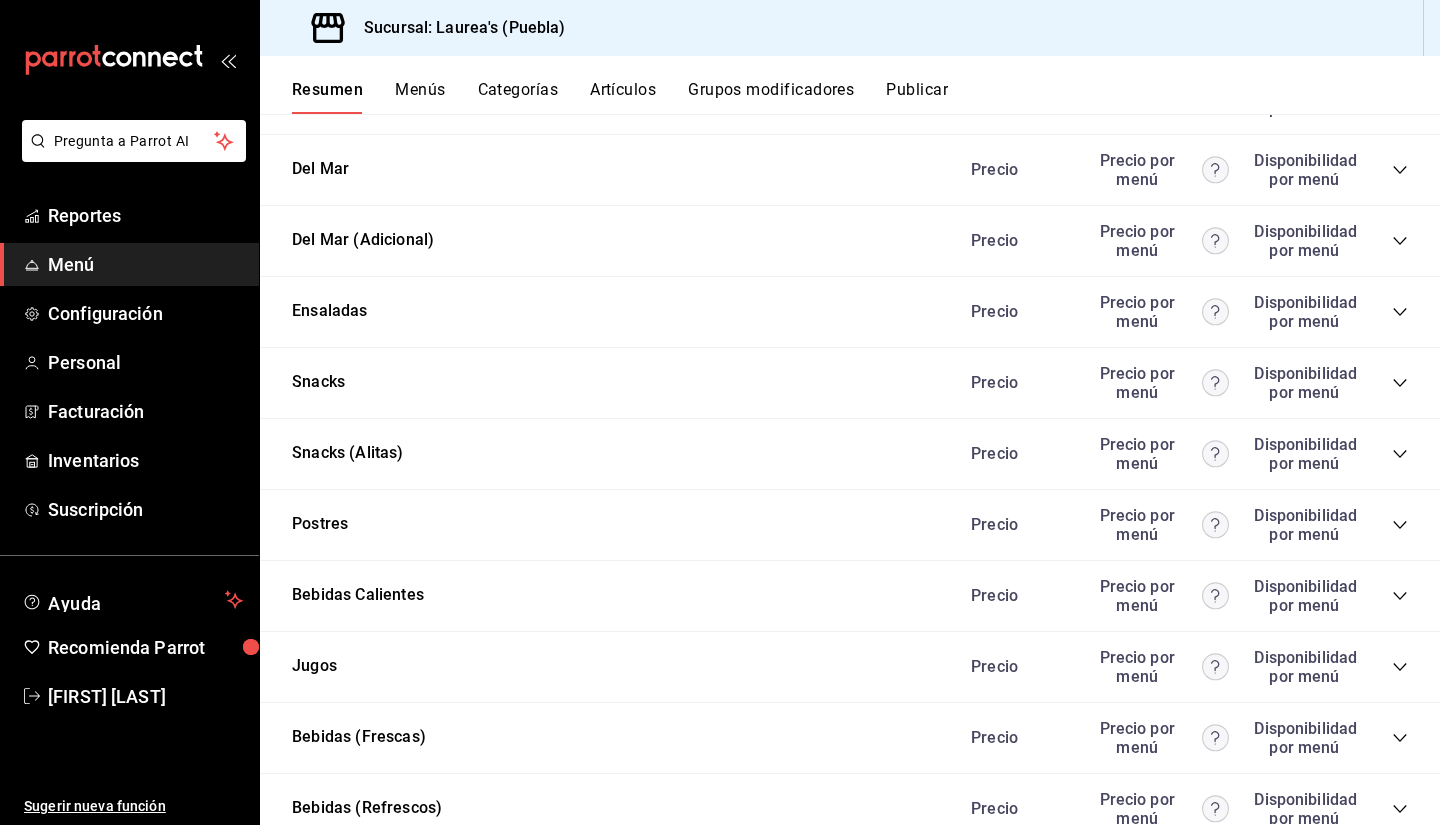 click 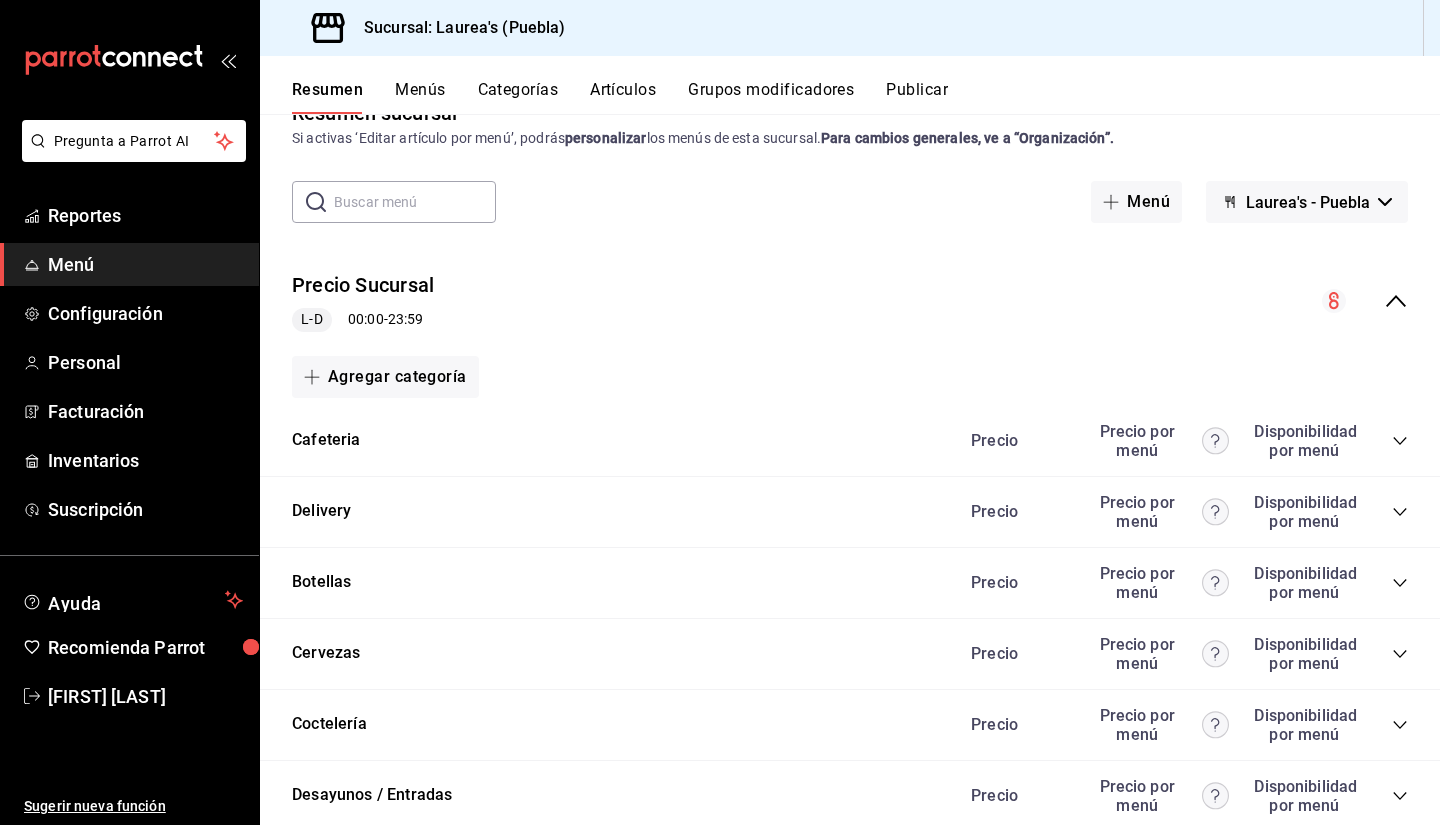 scroll, scrollTop: 0, scrollLeft: 0, axis: both 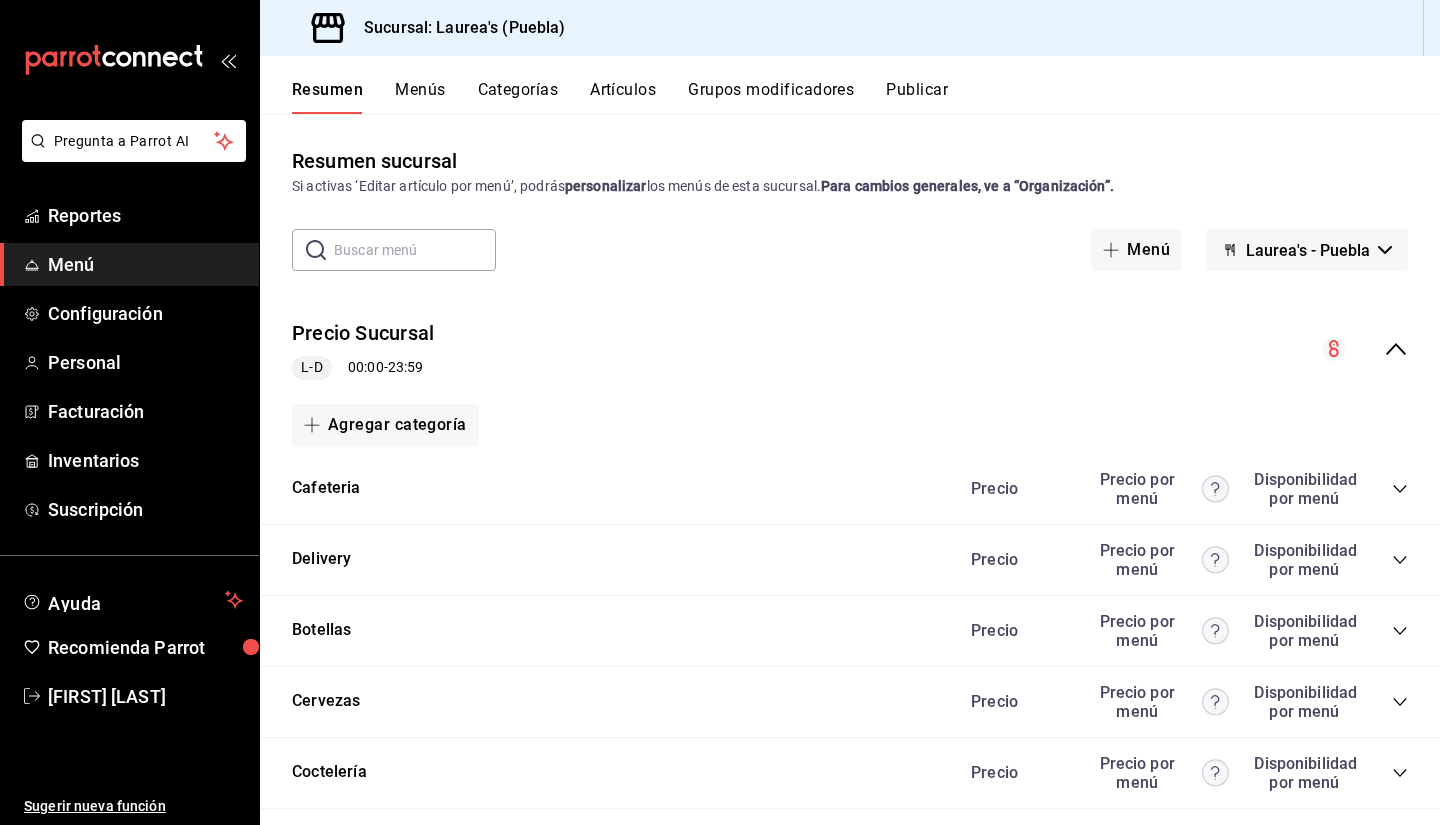 click at bounding box center [415, 250] 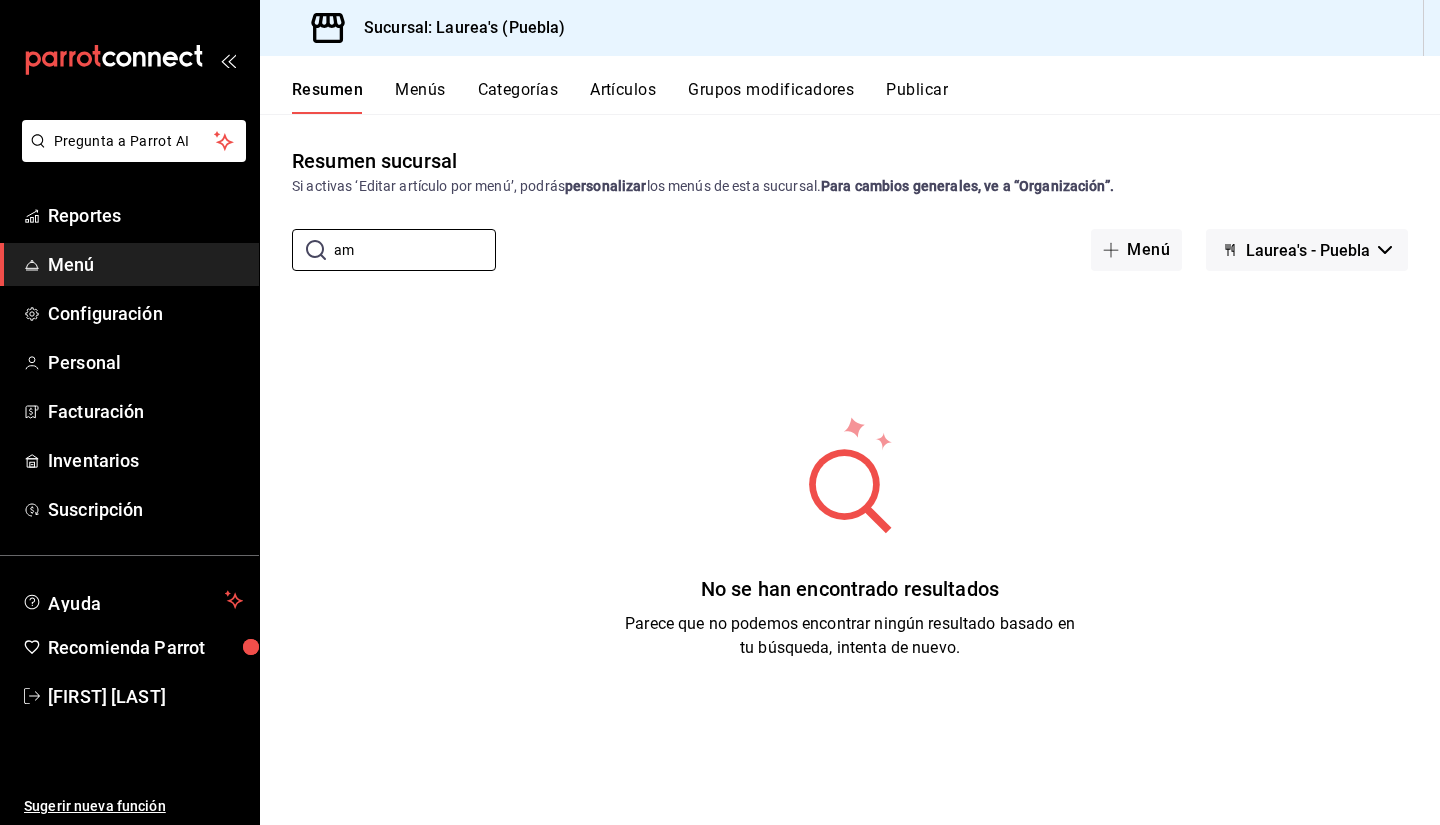 type on "a" 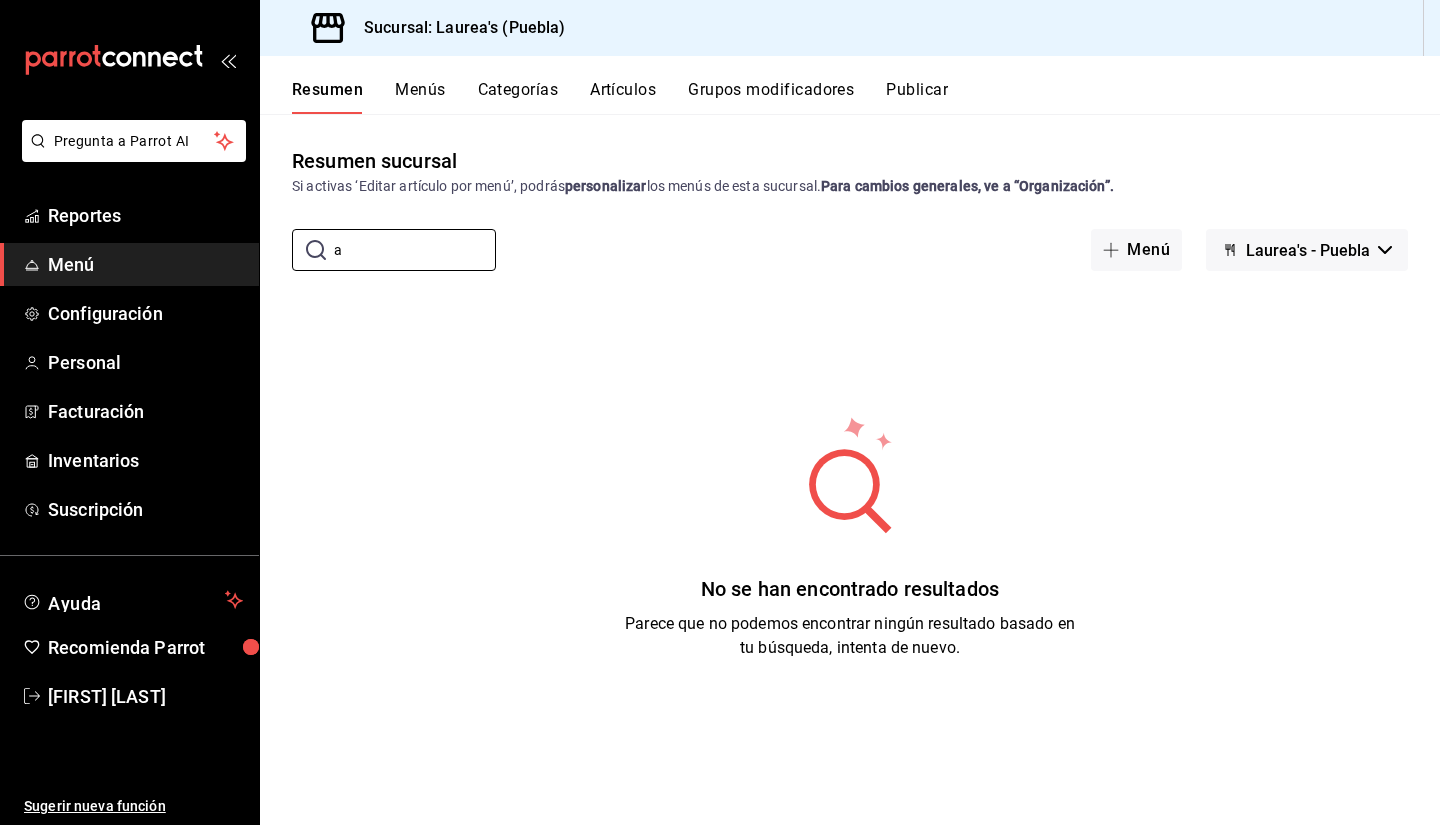 type 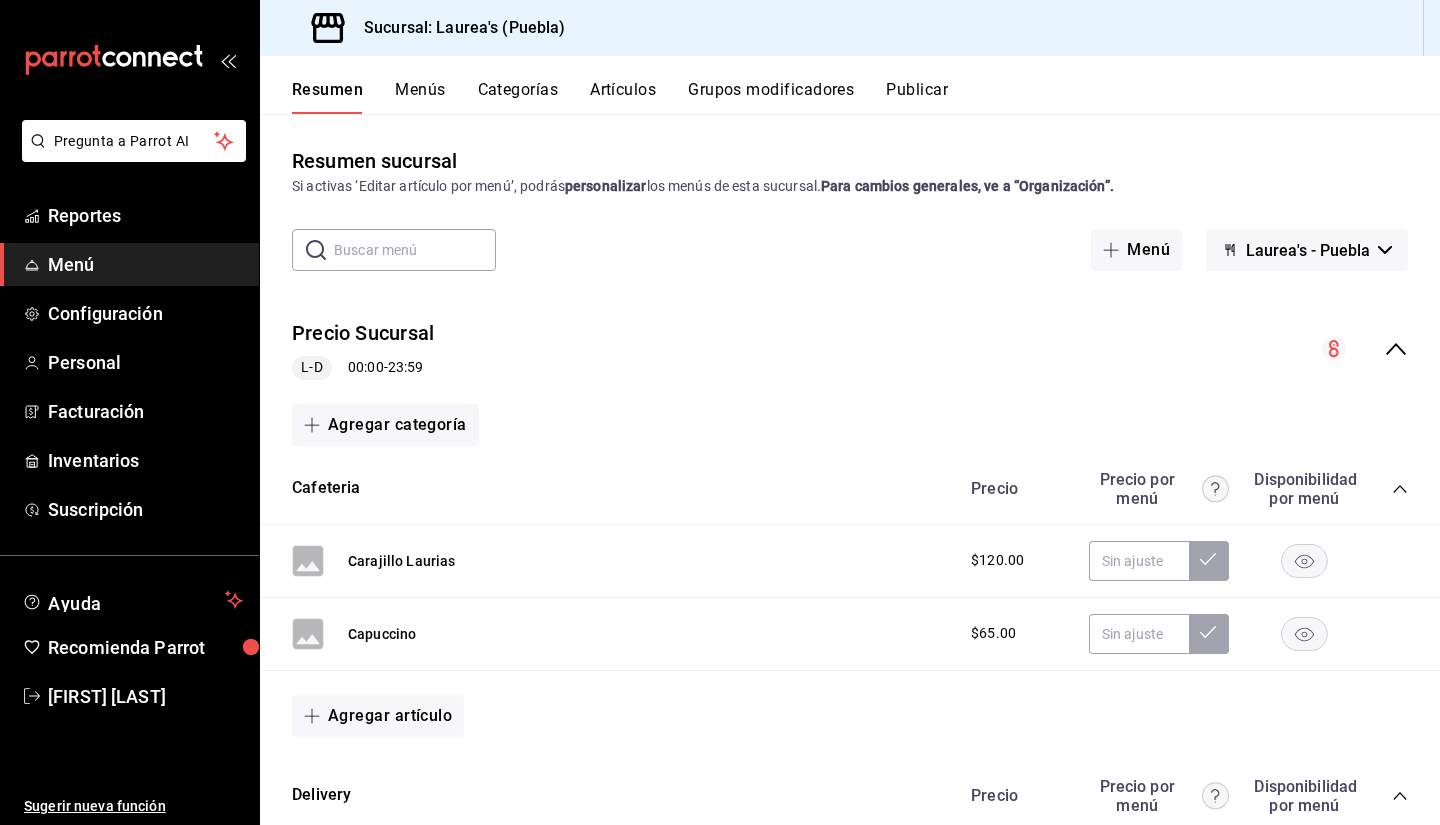 click on "Menús" at bounding box center (420, 97) 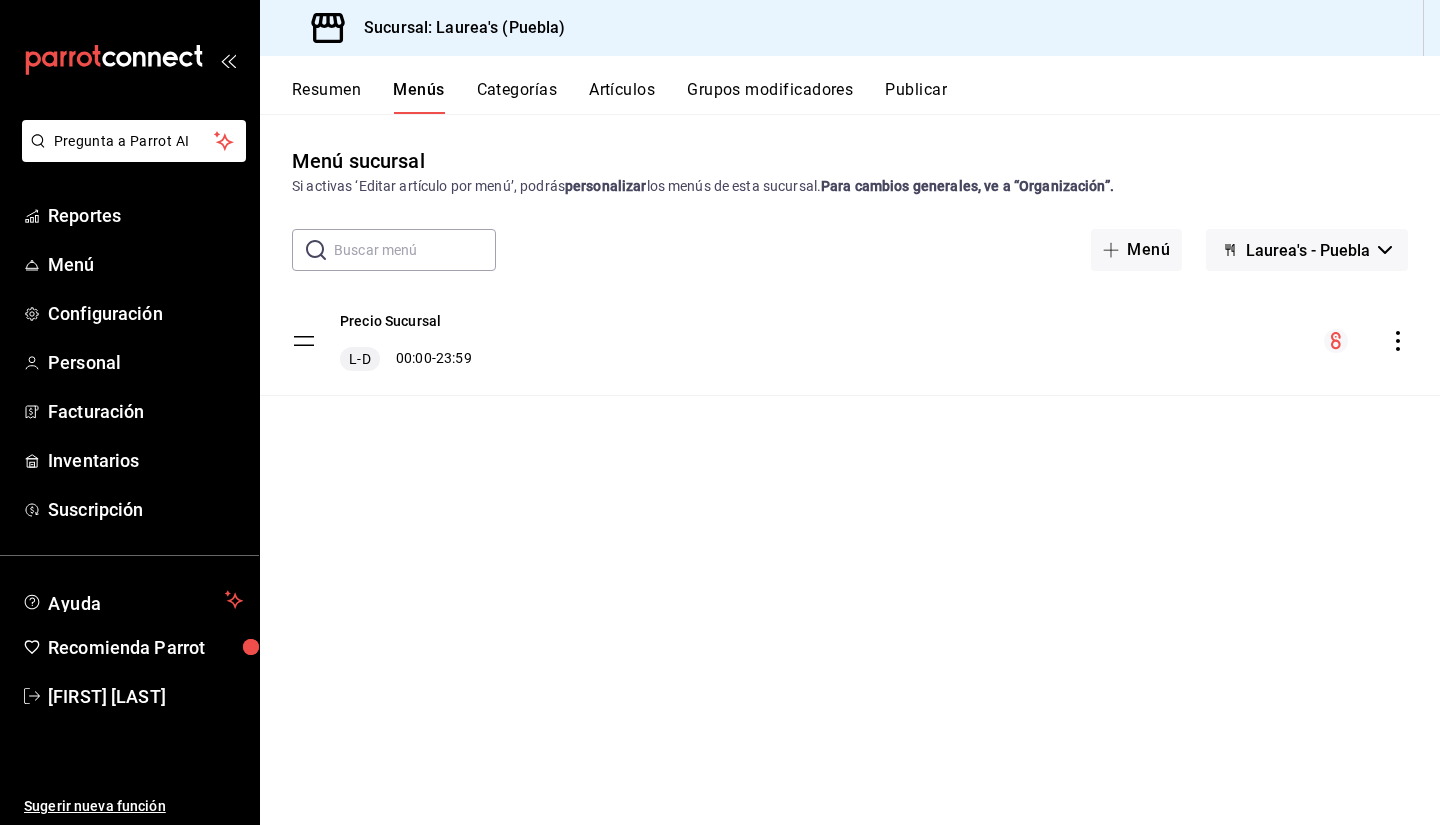 click on "Categorías" at bounding box center (517, 97) 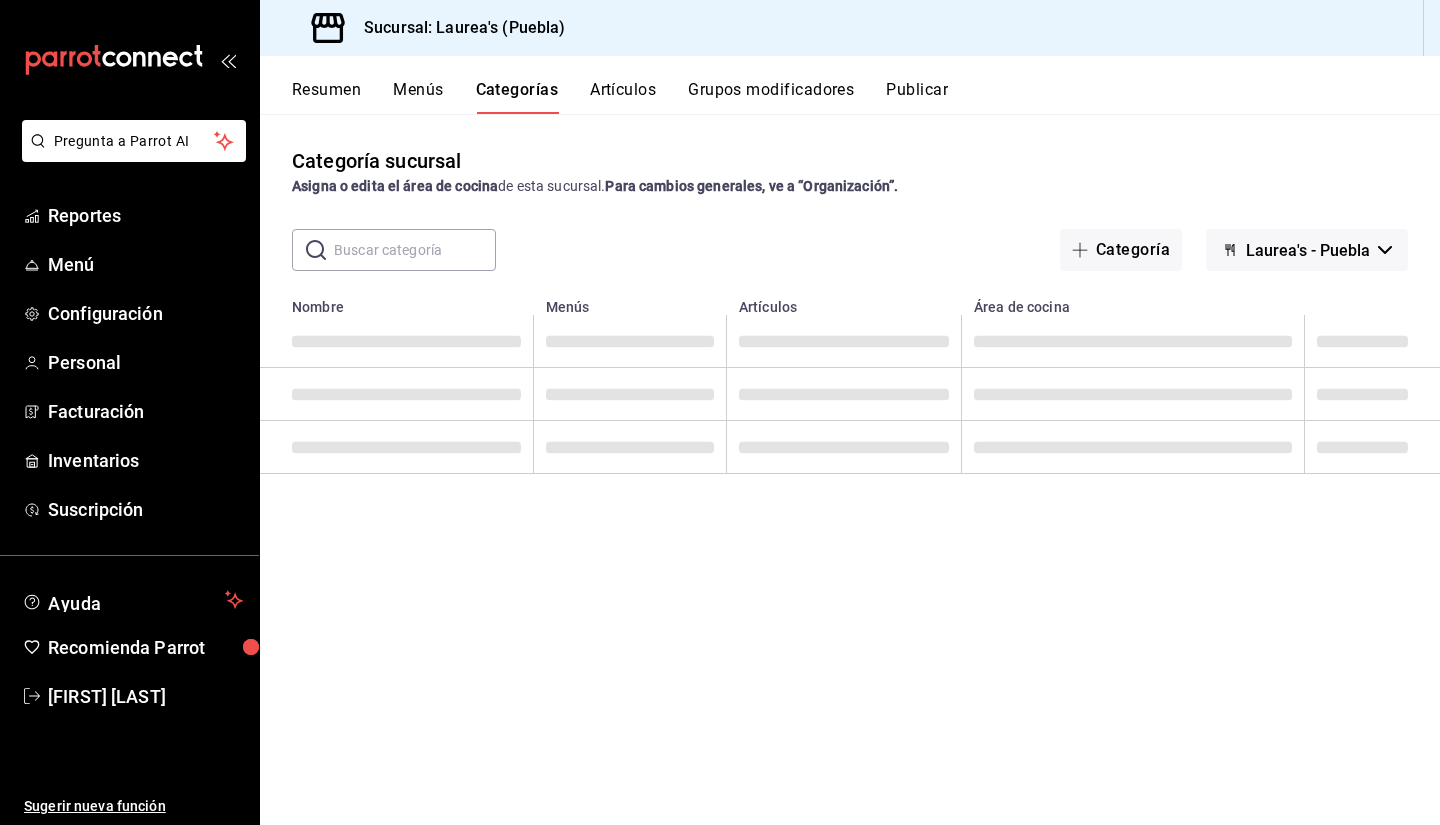 click on "Artículos" at bounding box center [623, 97] 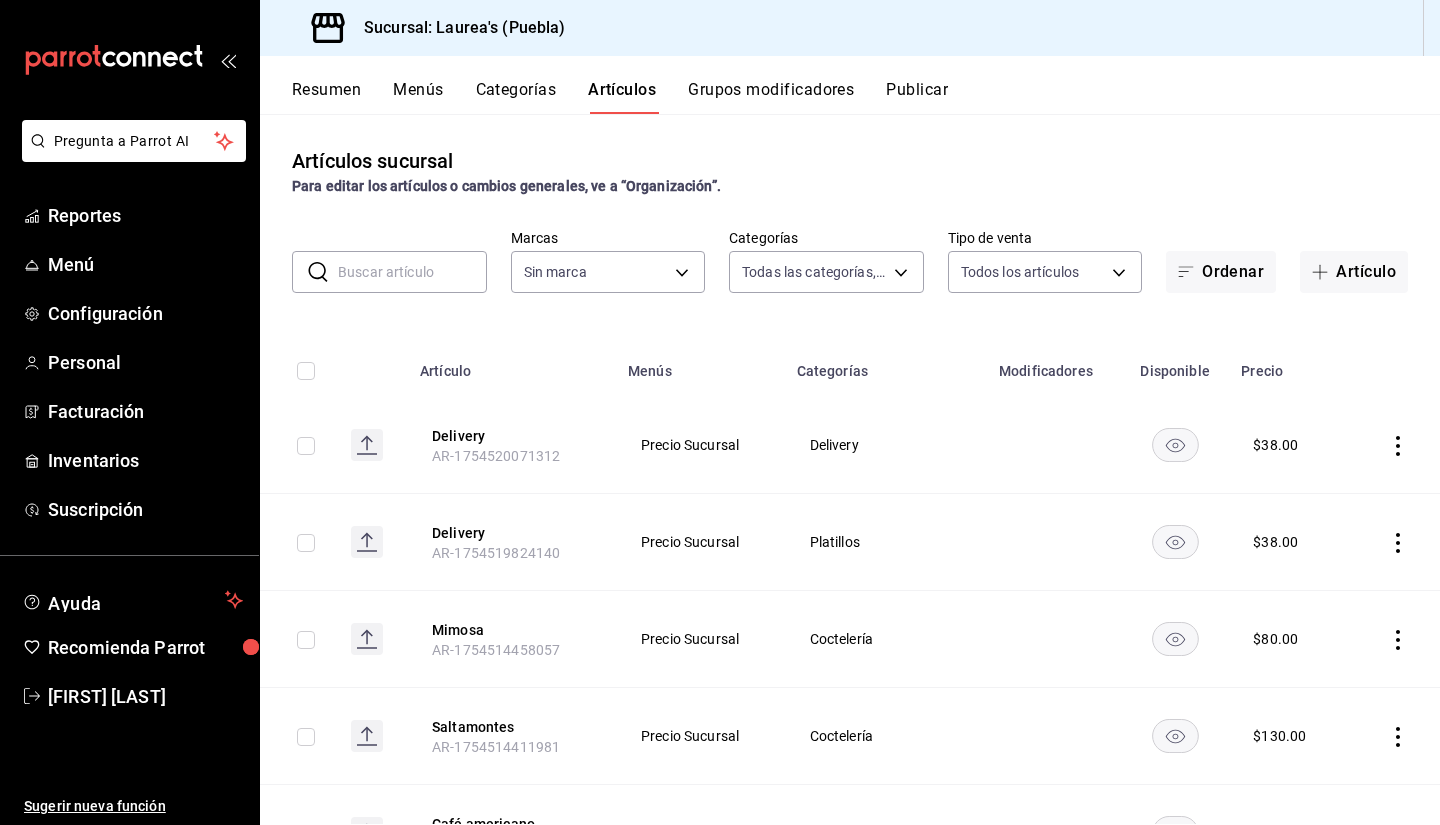type on "74bb17ce-4fa8-4493-a958-960011de166e,25282086-e794-4fd0-af5e-eff6311da0c8,63684eec-a157-4192-b5f1-ee9495547d00,edc6107f-2152-455a-a074-3301ce1945c0,5e38650b-1e6a-4397-8905-7dbd945ff1ff,d6be5238-c06b-48a0-a4a3-6e86547f25b3,dfaf750f-6111-4ef9-ada3-2b96a16cfb4c,20e1731f-0511-4676-a1a1-415e88f11c83,7a71bbca-e9ba-4a38-9191-9271796c83fa,7a8185f7-70df-4f4d-b102-c5d27ed5989c,ebfec1b6-b89d-4afc-82b5-6ab0eb71fa4e,110f46db-fcdd-491e-8a44-032418a3c4f1,11498f1f-8c2e-4fe1-817f-77f28ac16638,e871adfd-c7ec-4128-9ccb-a634e50dd84d,b043866e-0539-4408-acb0-4155bcadba23,b1d8b97f-e4a8-4527-8e06-626ba09eac35,5d13dfb4-c469-4286-a3b9-a674506255ff,e5757026-d557-4a05-bdb6-56891a8c39f8,a76b8205-e2b5-414e-b375-c55e55c88b4d,a6e73c9f-93c0-4103-97b5-96e0d298c67e,a35c5aa2-9e0a-4786-bd99-10e6153d6c13,426c1481-424b-4444-8df6-493494e90c82" 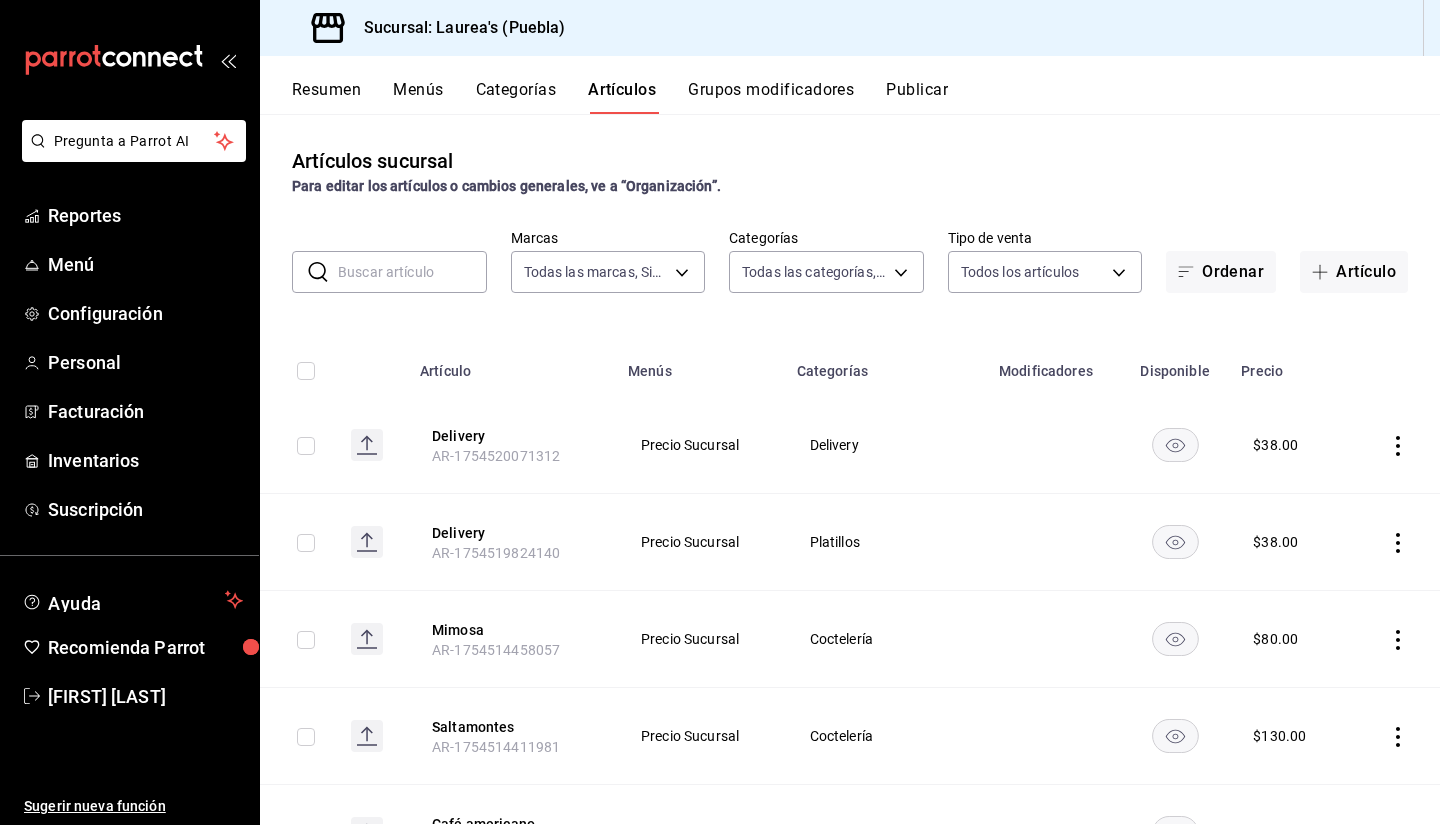 click at bounding box center [412, 272] 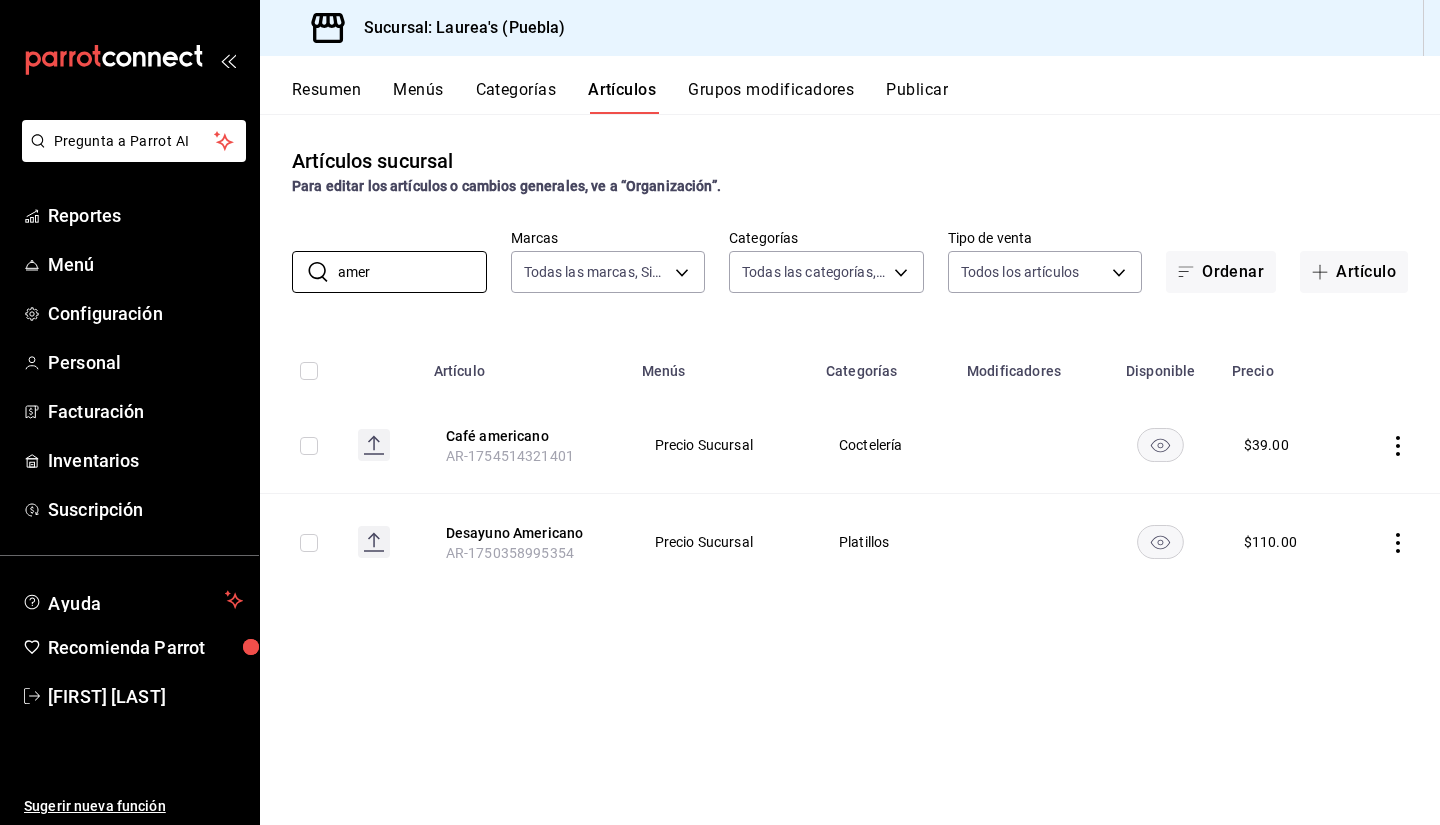 type on "amer" 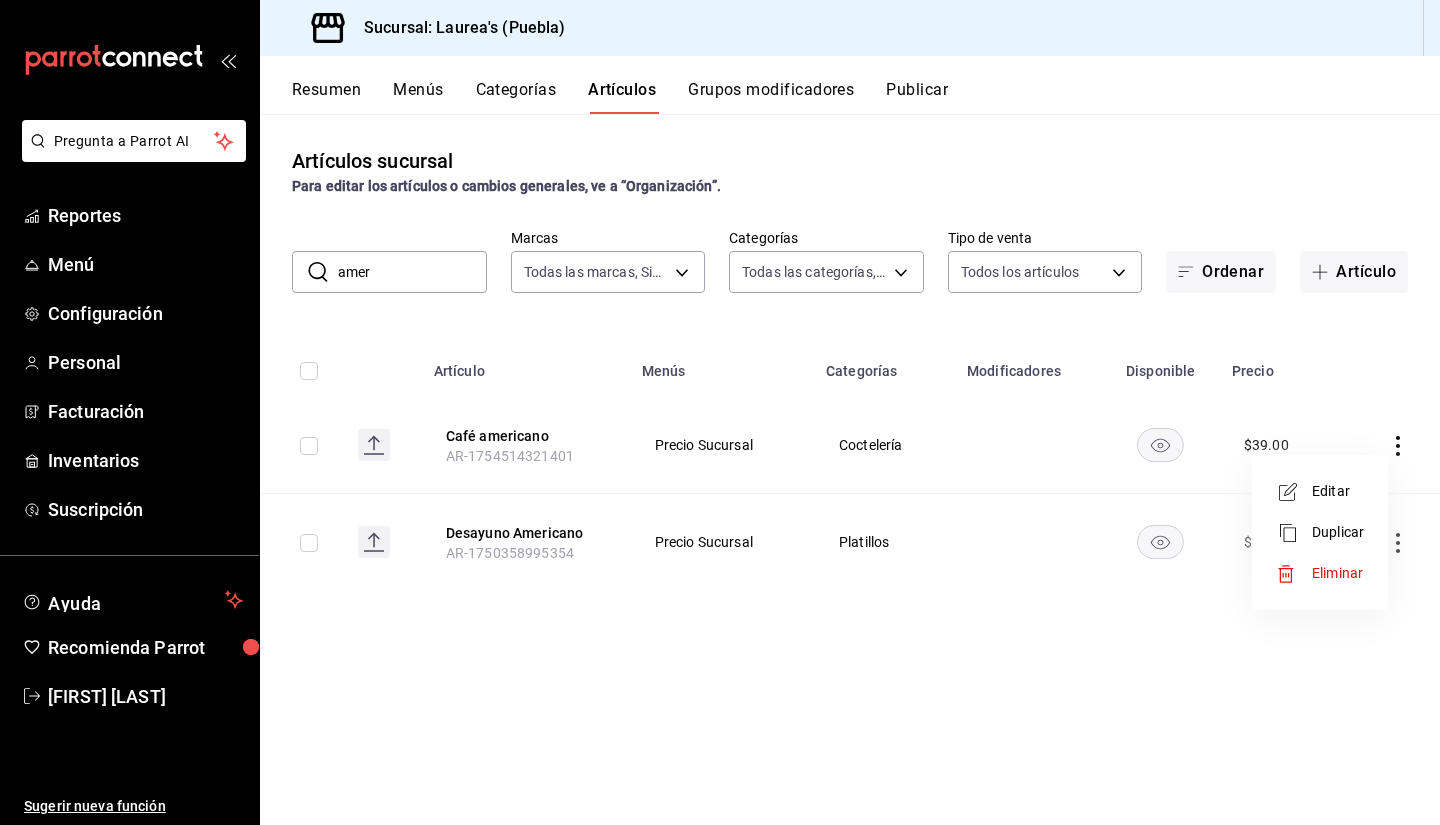 click on "Editar" at bounding box center (1320, 491) 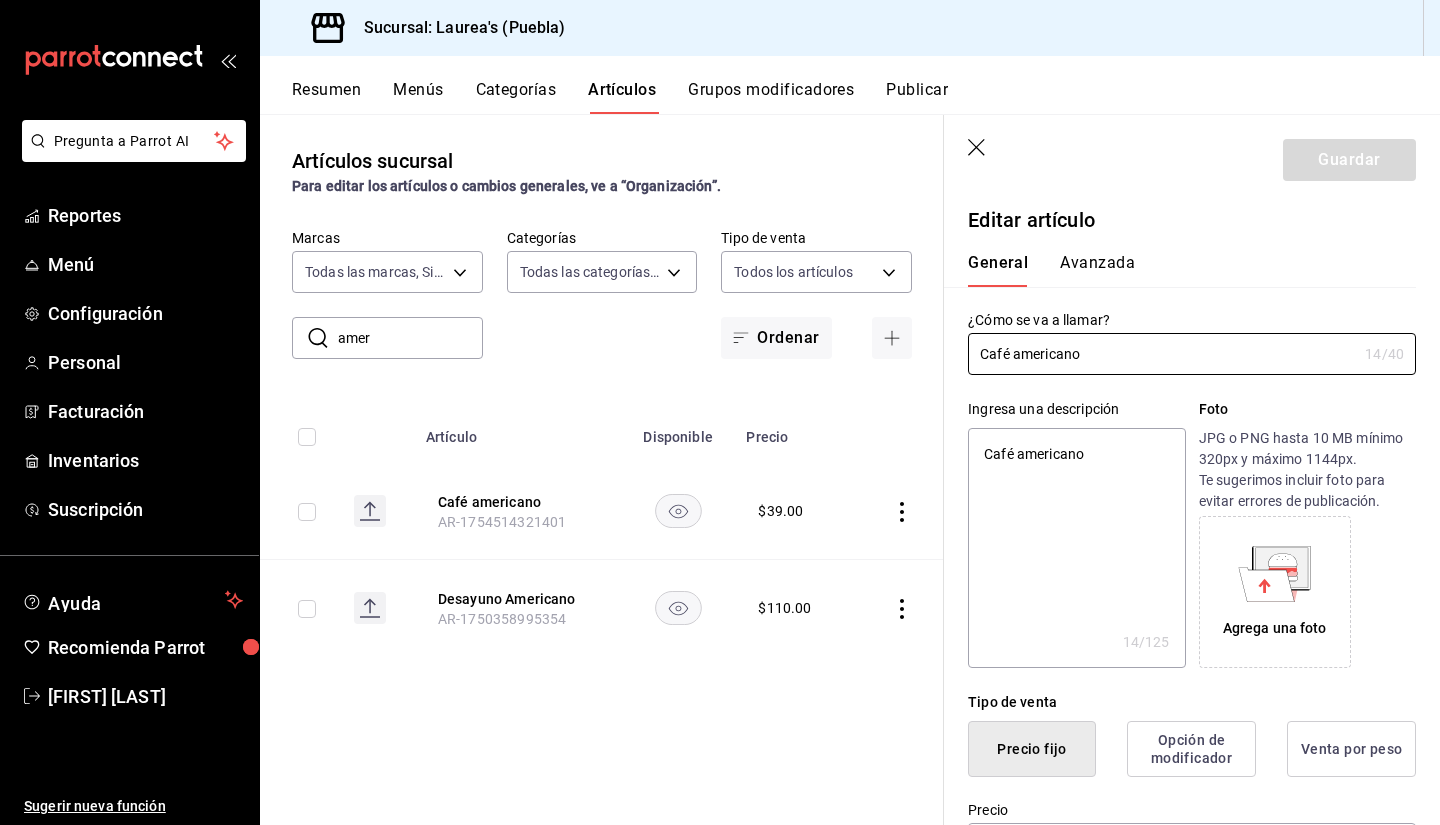 type on "x" 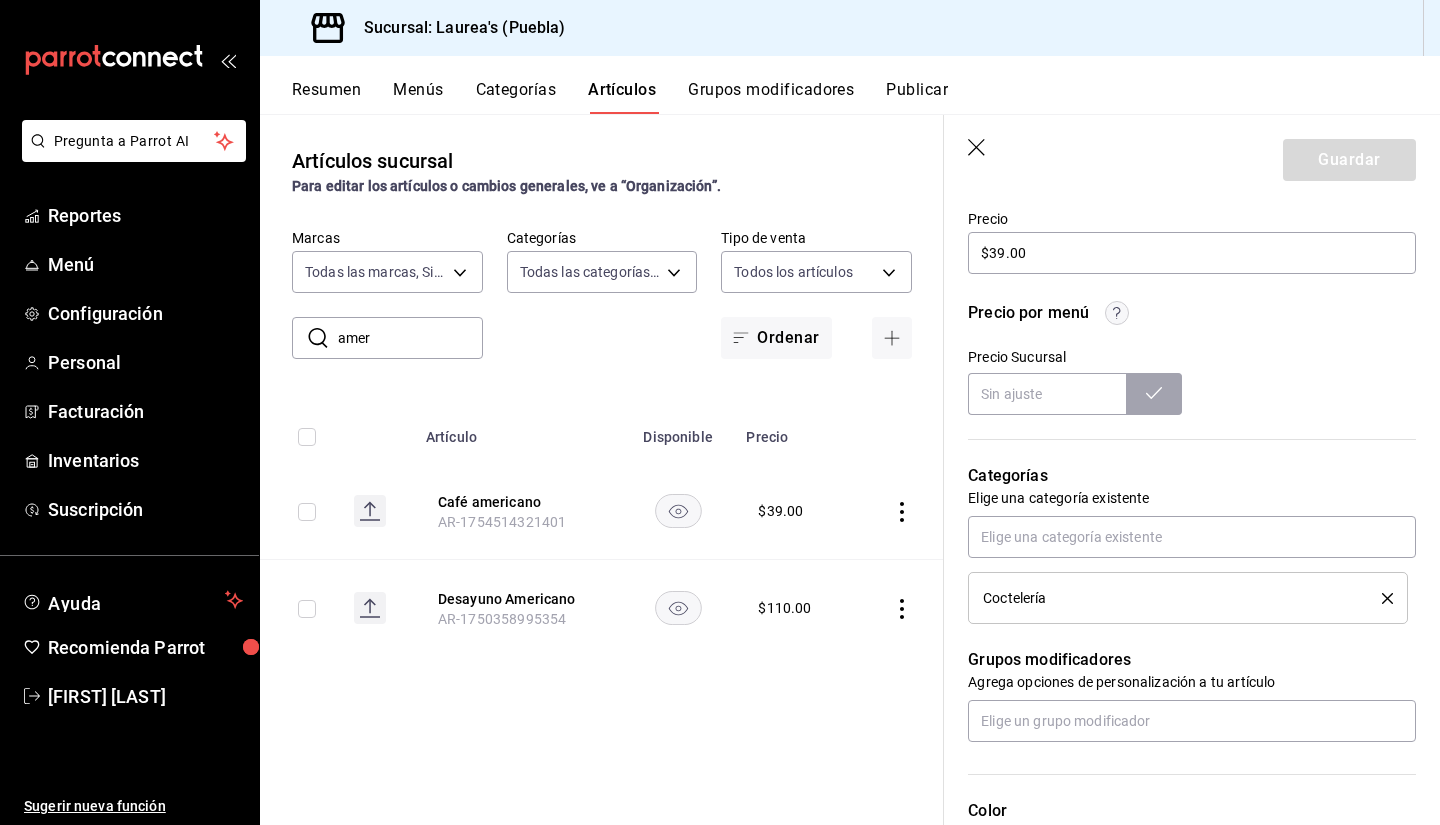 scroll, scrollTop: 600, scrollLeft: 0, axis: vertical 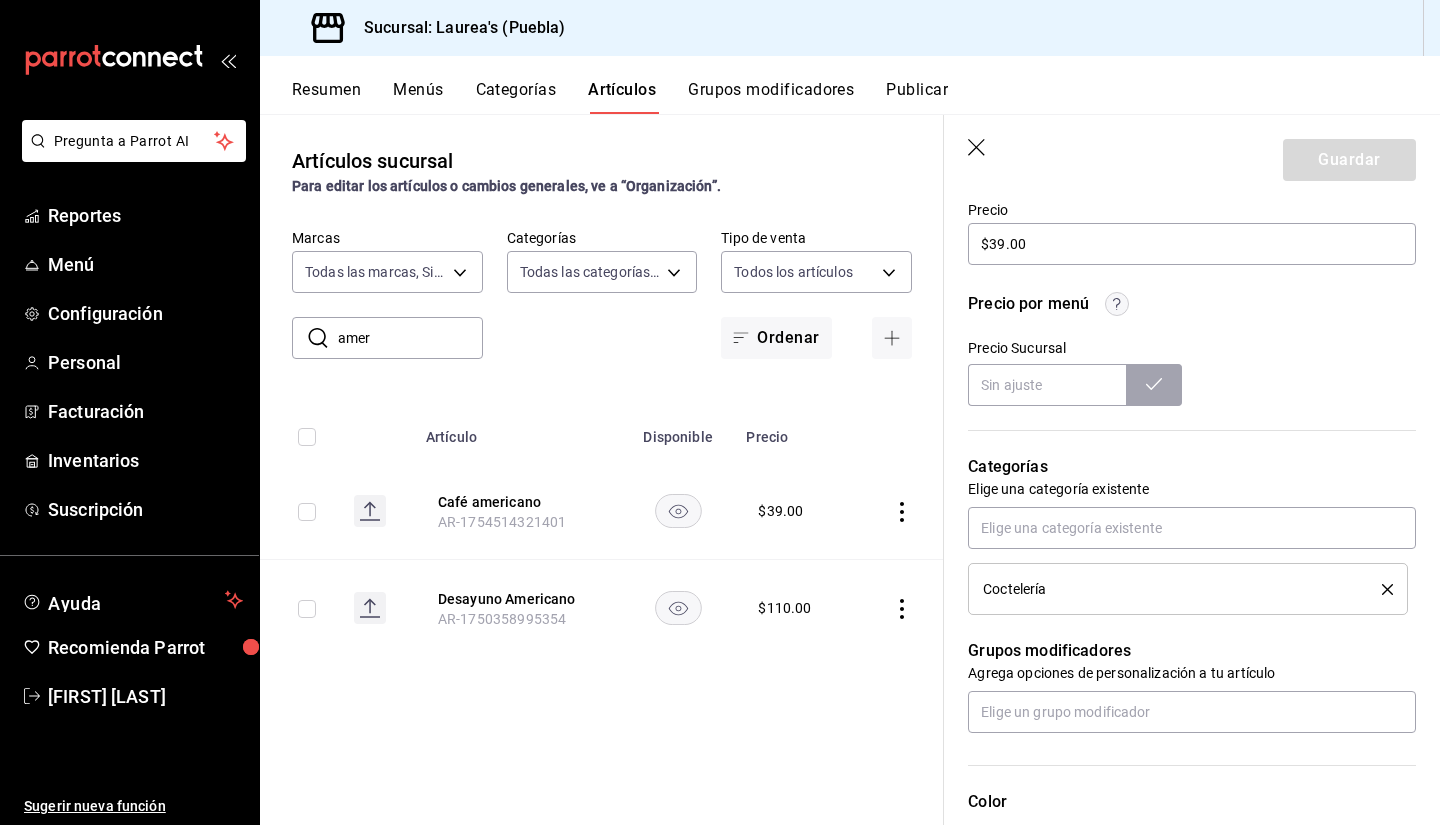 click on "Coctelería" at bounding box center (1167, 589) 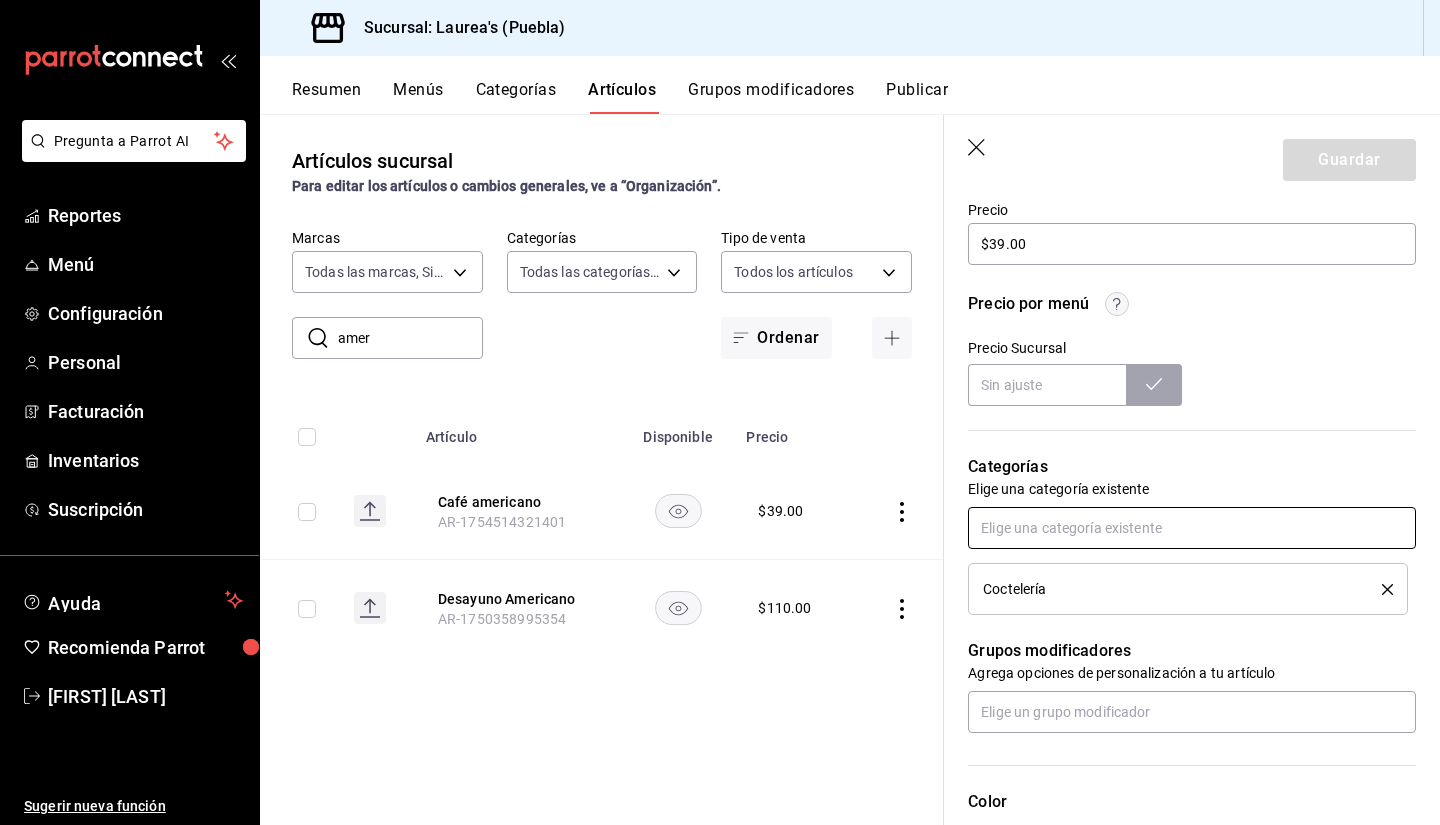 click at bounding box center [1192, 528] 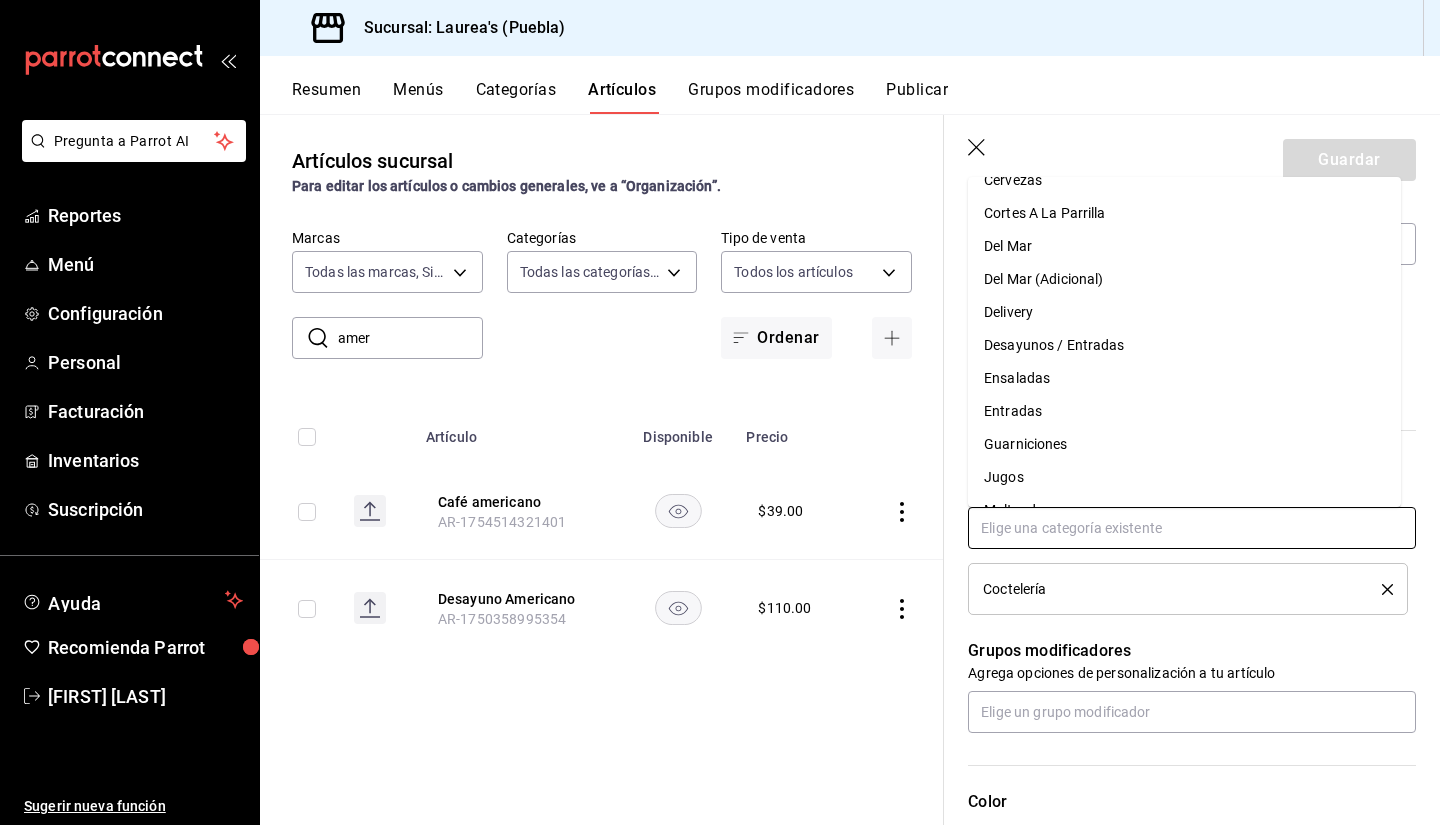 scroll, scrollTop: 0, scrollLeft: 0, axis: both 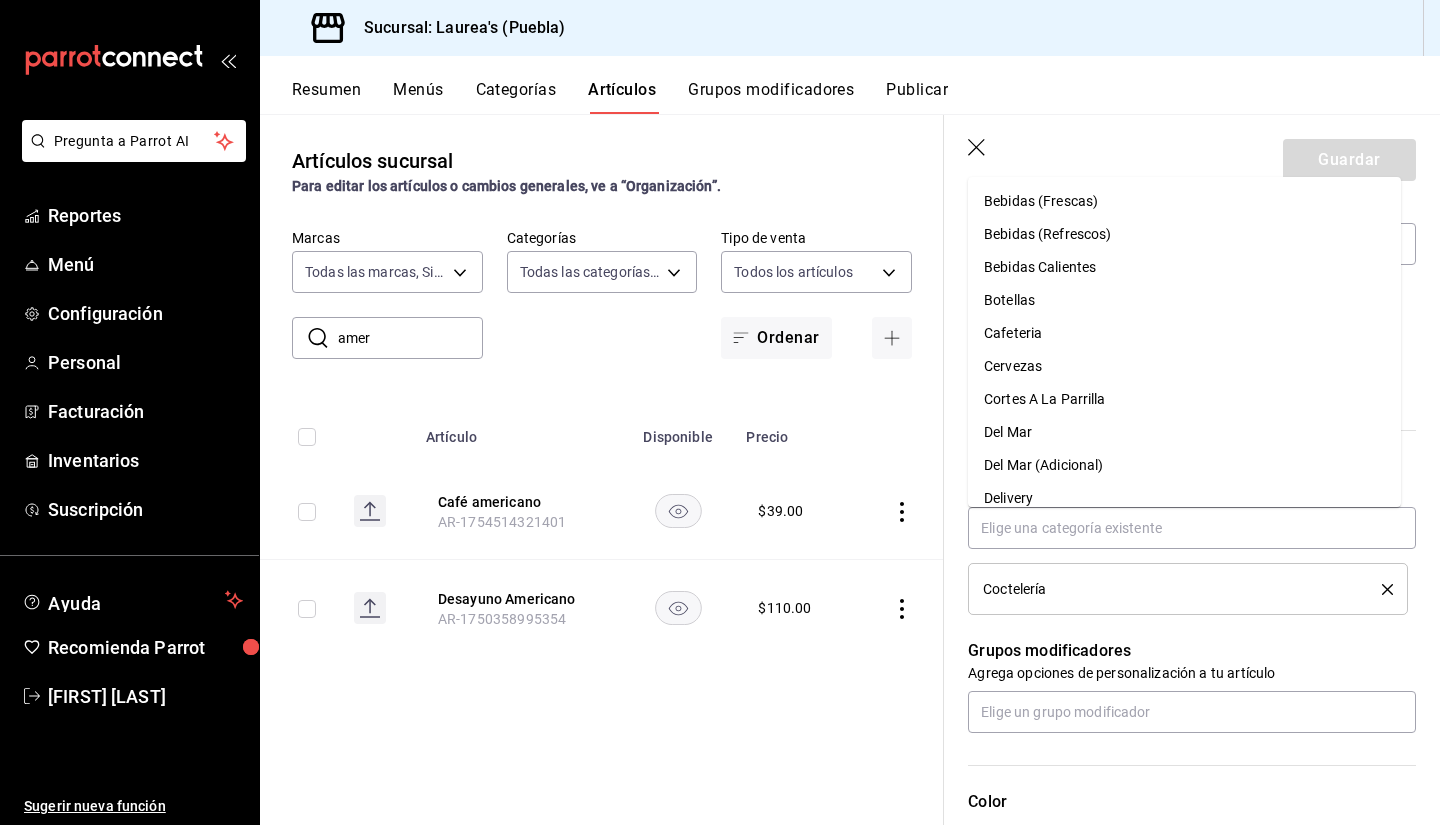 click on "Guardar" at bounding box center [1192, 156] 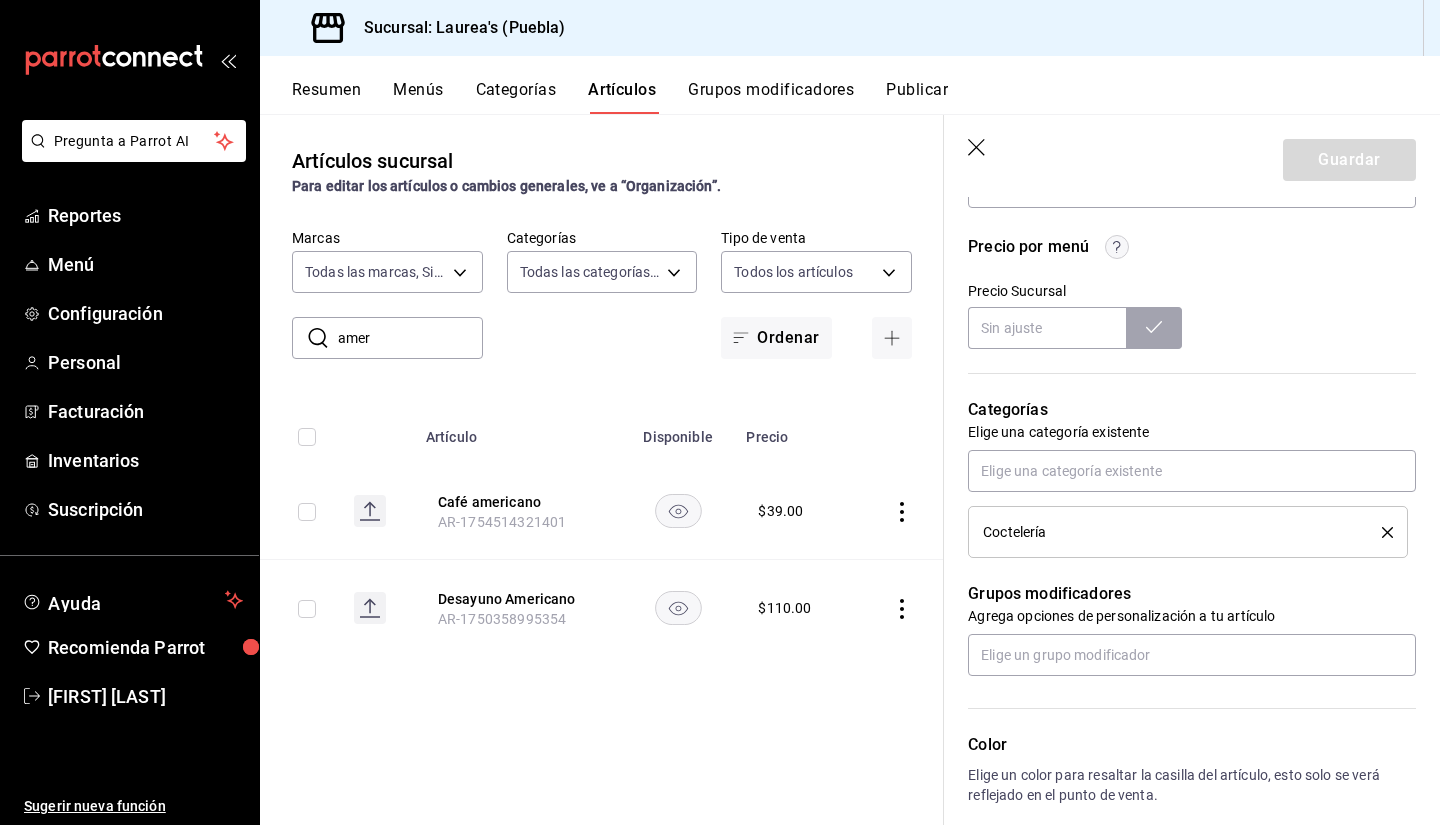 scroll, scrollTop: 700, scrollLeft: 0, axis: vertical 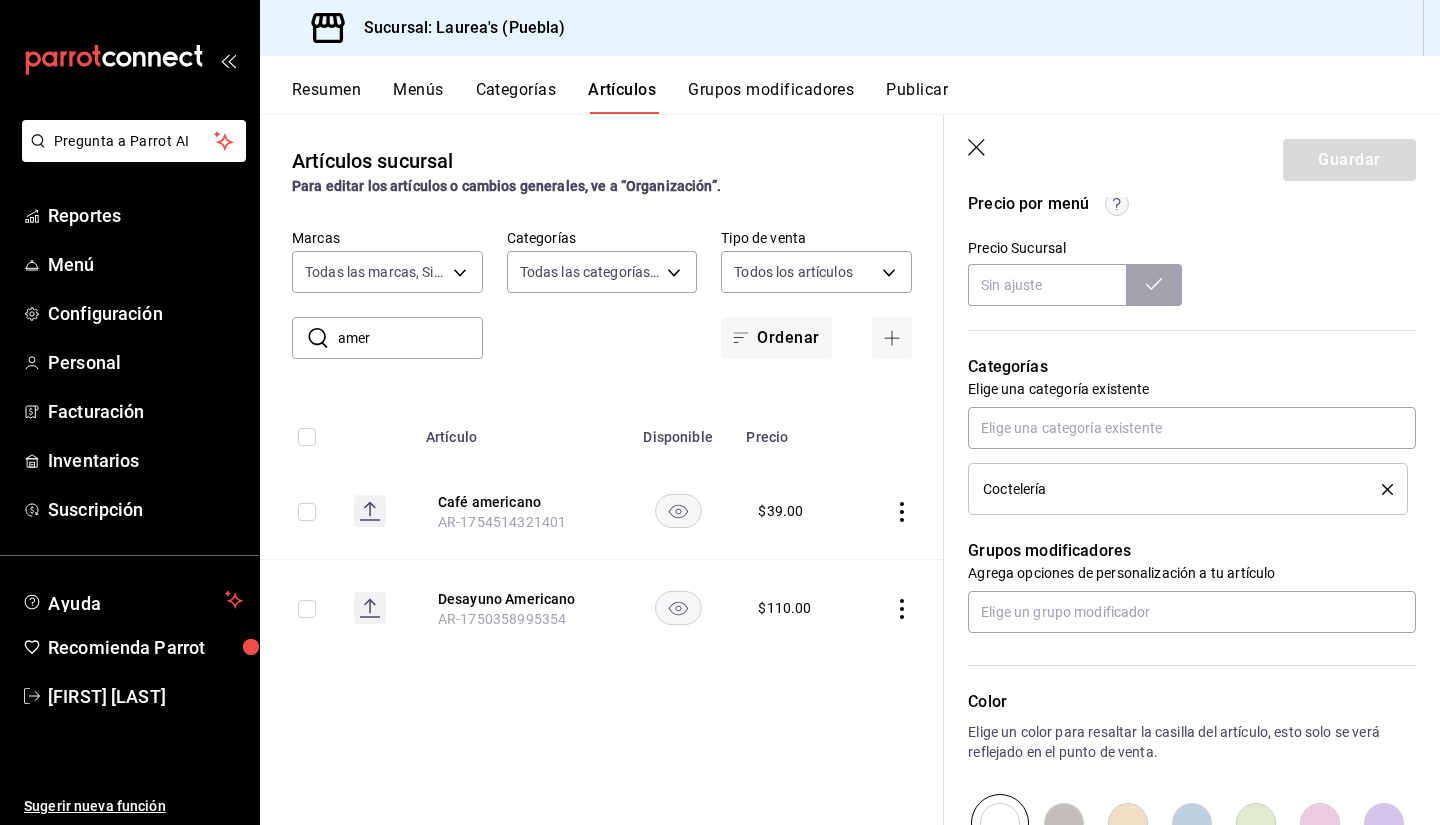 click on "Coctelería" at bounding box center [1188, 489] 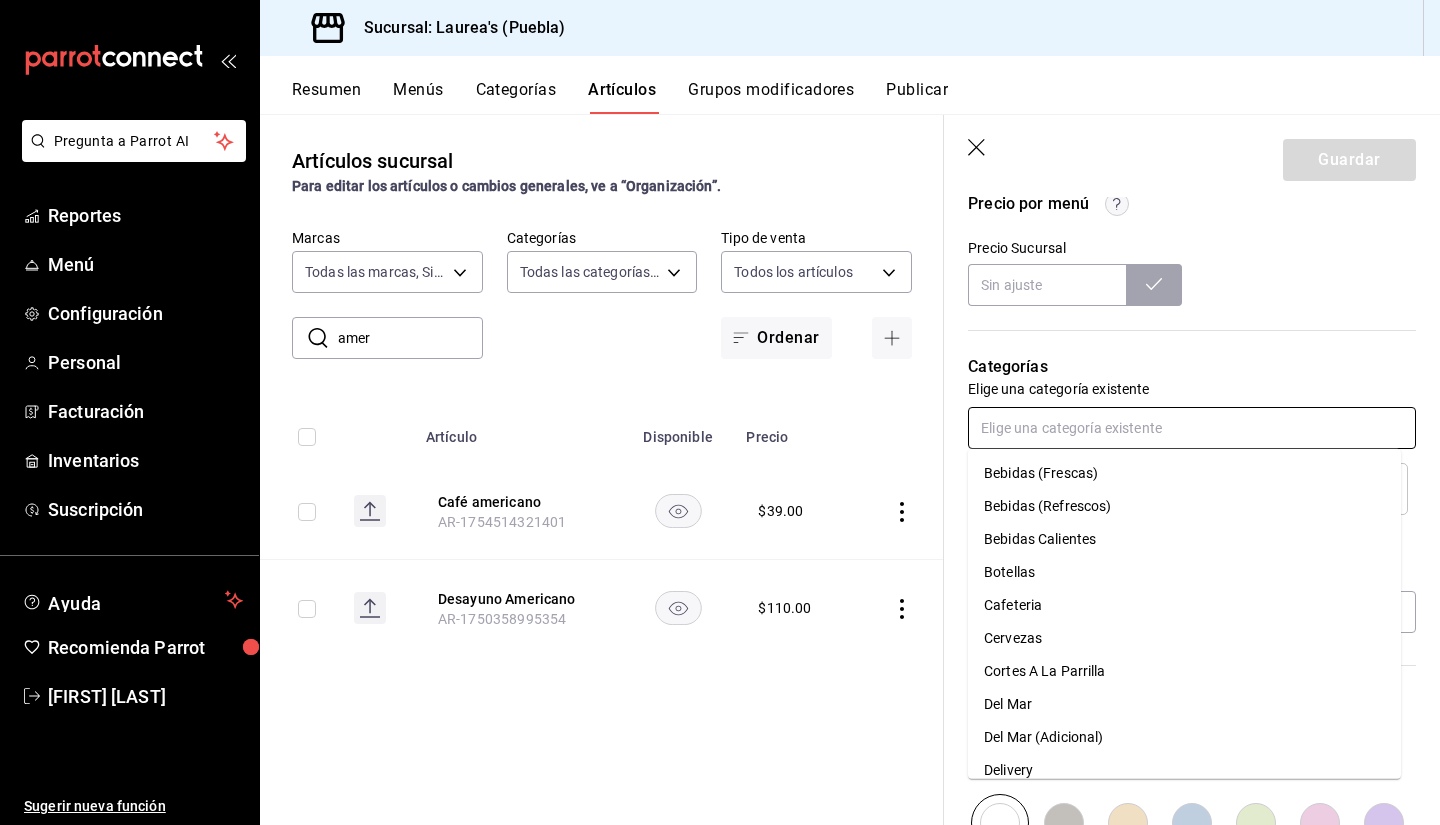 click at bounding box center [1192, 428] 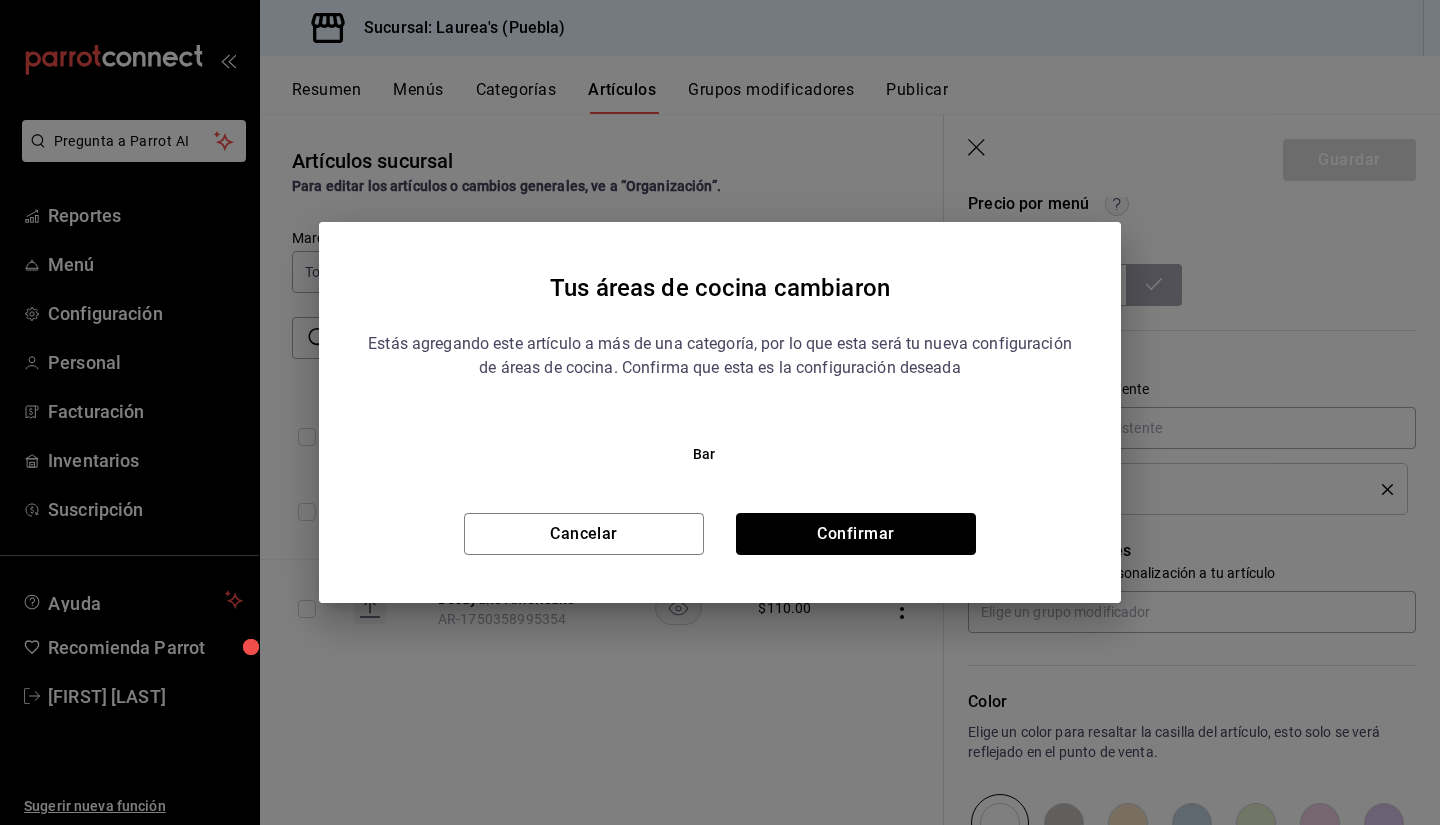 click on "Confirmar" at bounding box center (856, 534) 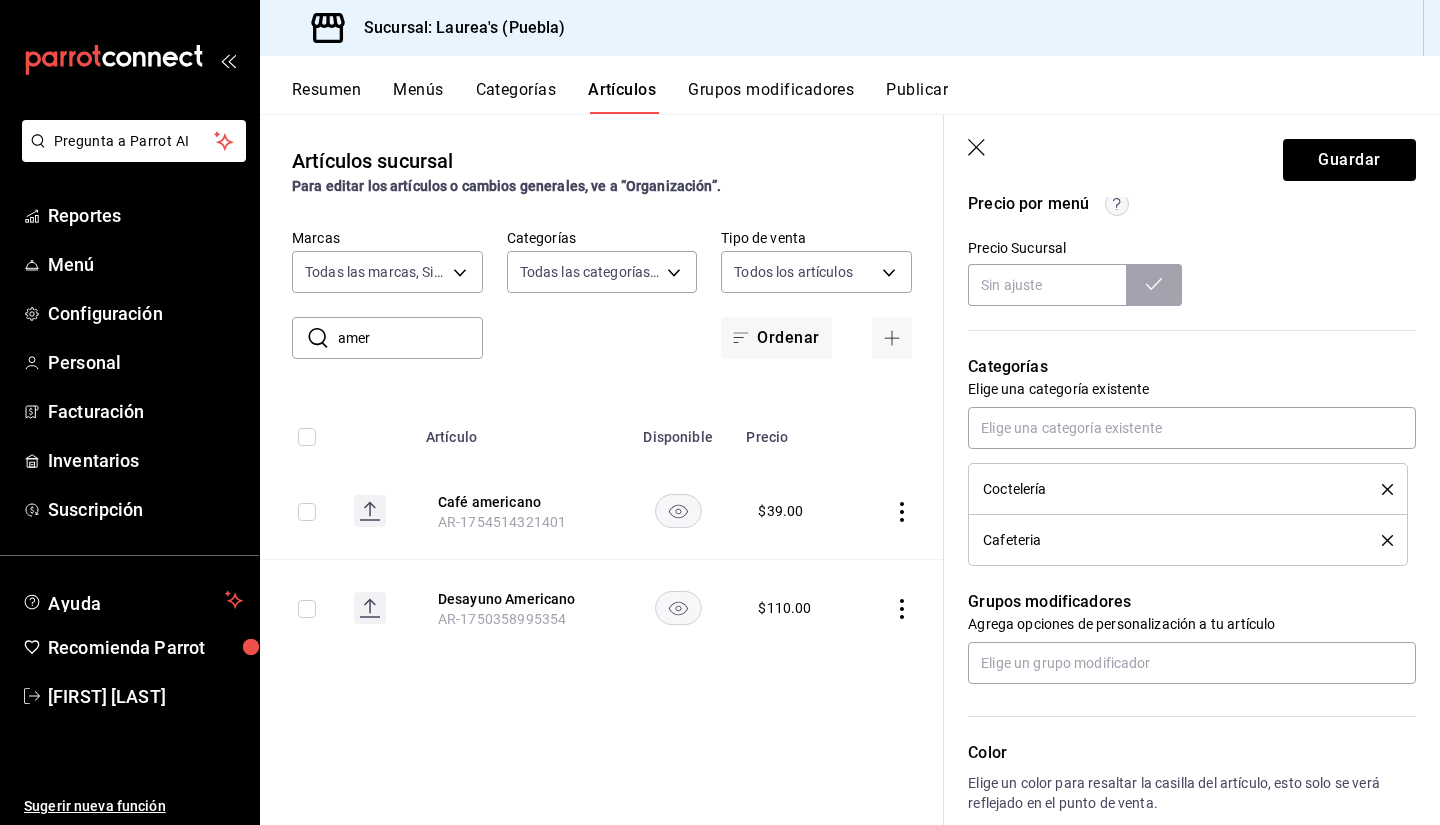 click 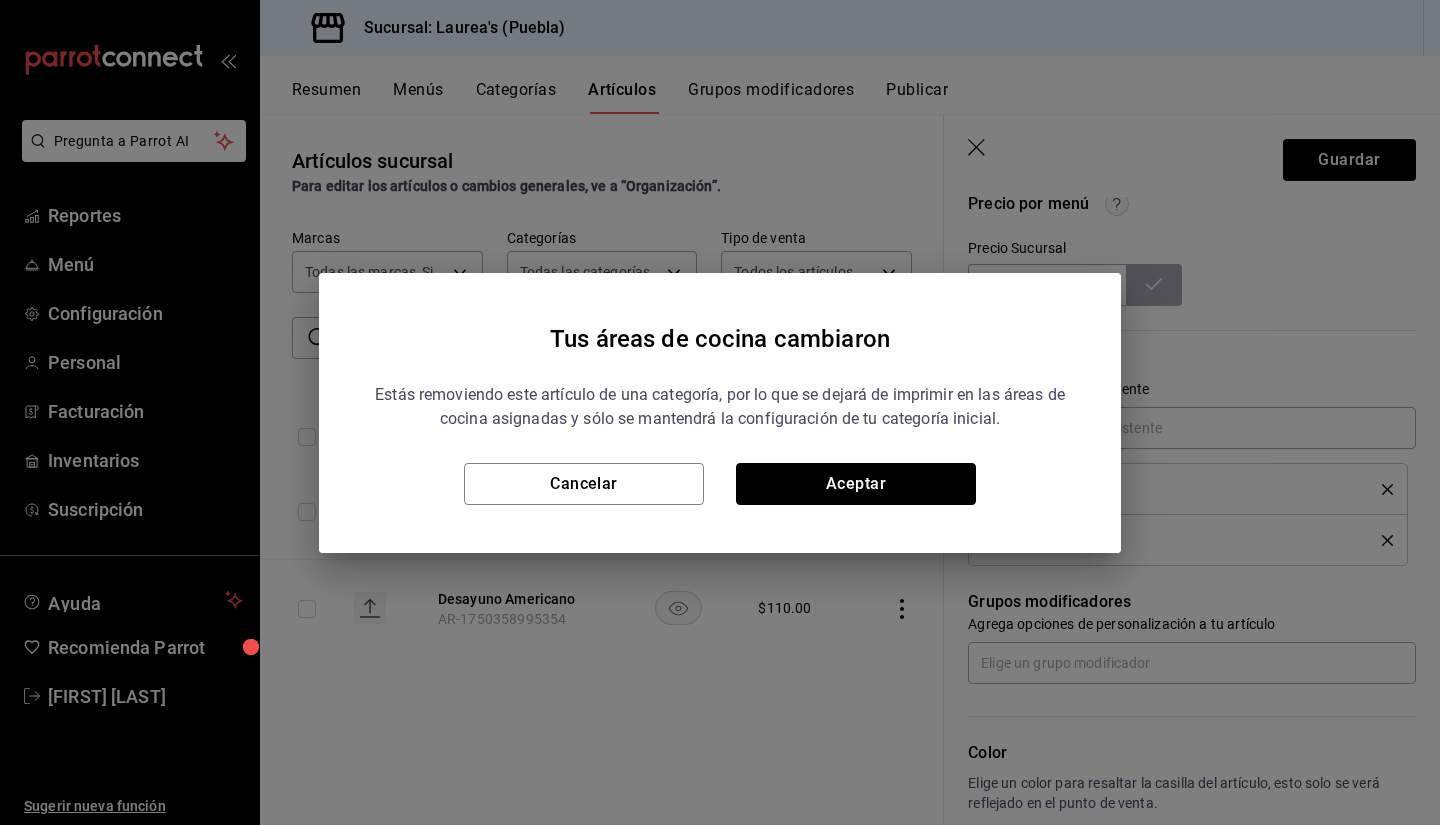 click on "Aceptar" at bounding box center (856, 484) 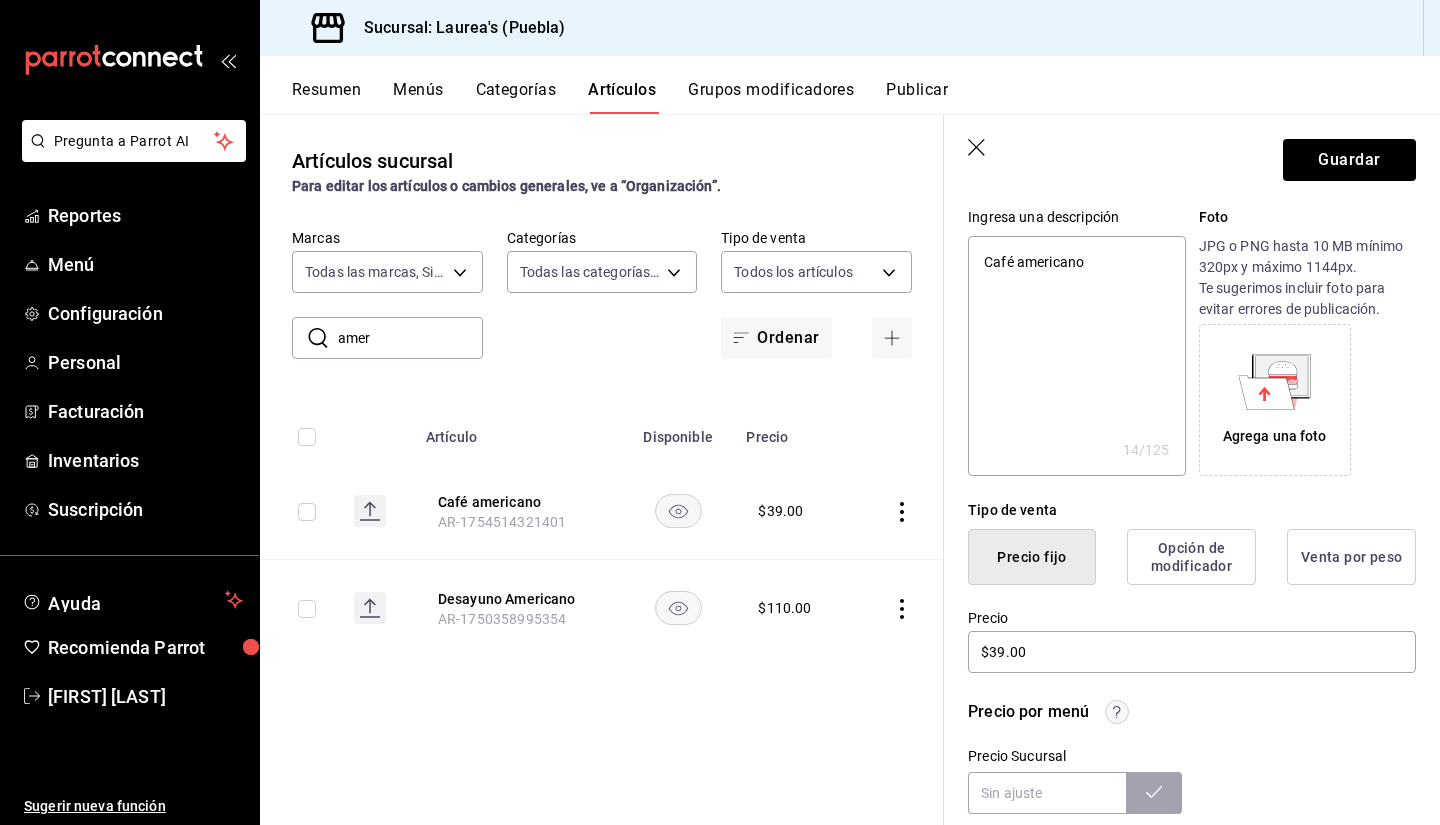 scroll, scrollTop: 200, scrollLeft: 0, axis: vertical 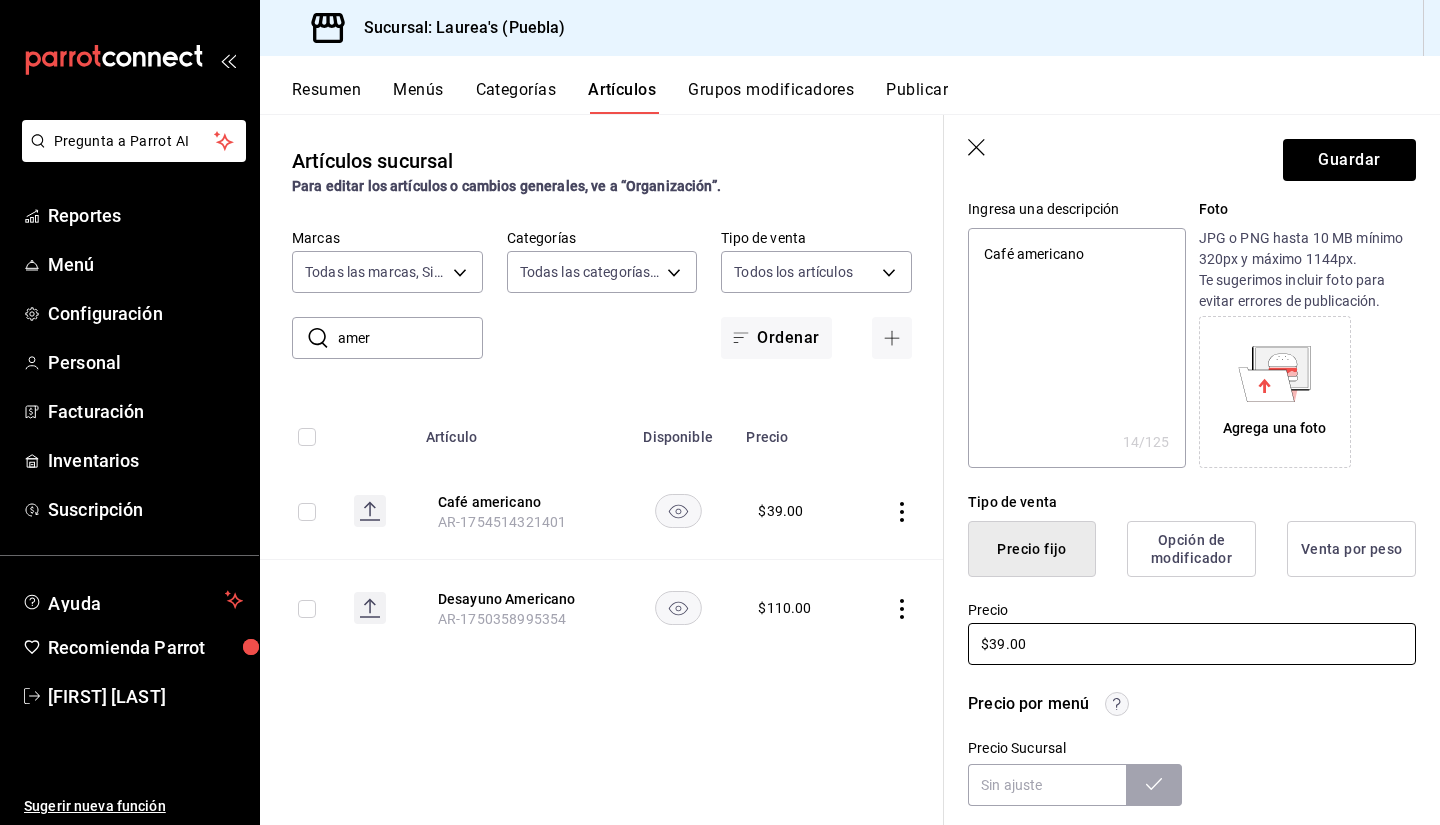 drag, startPoint x: 1045, startPoint y: 655, endPoint x: 961, endPoint y: 658, distance: 84.05355 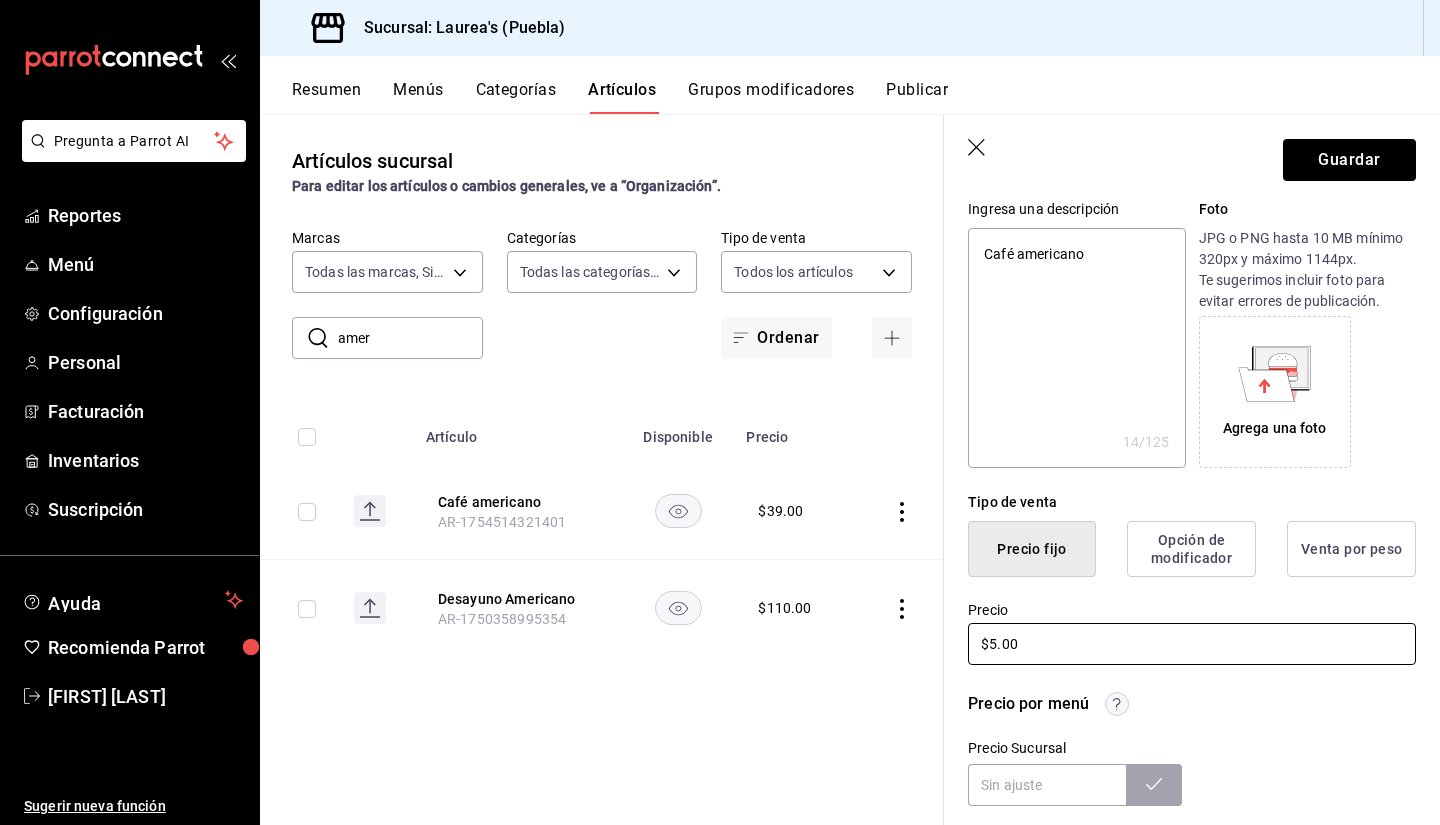 type on "x" 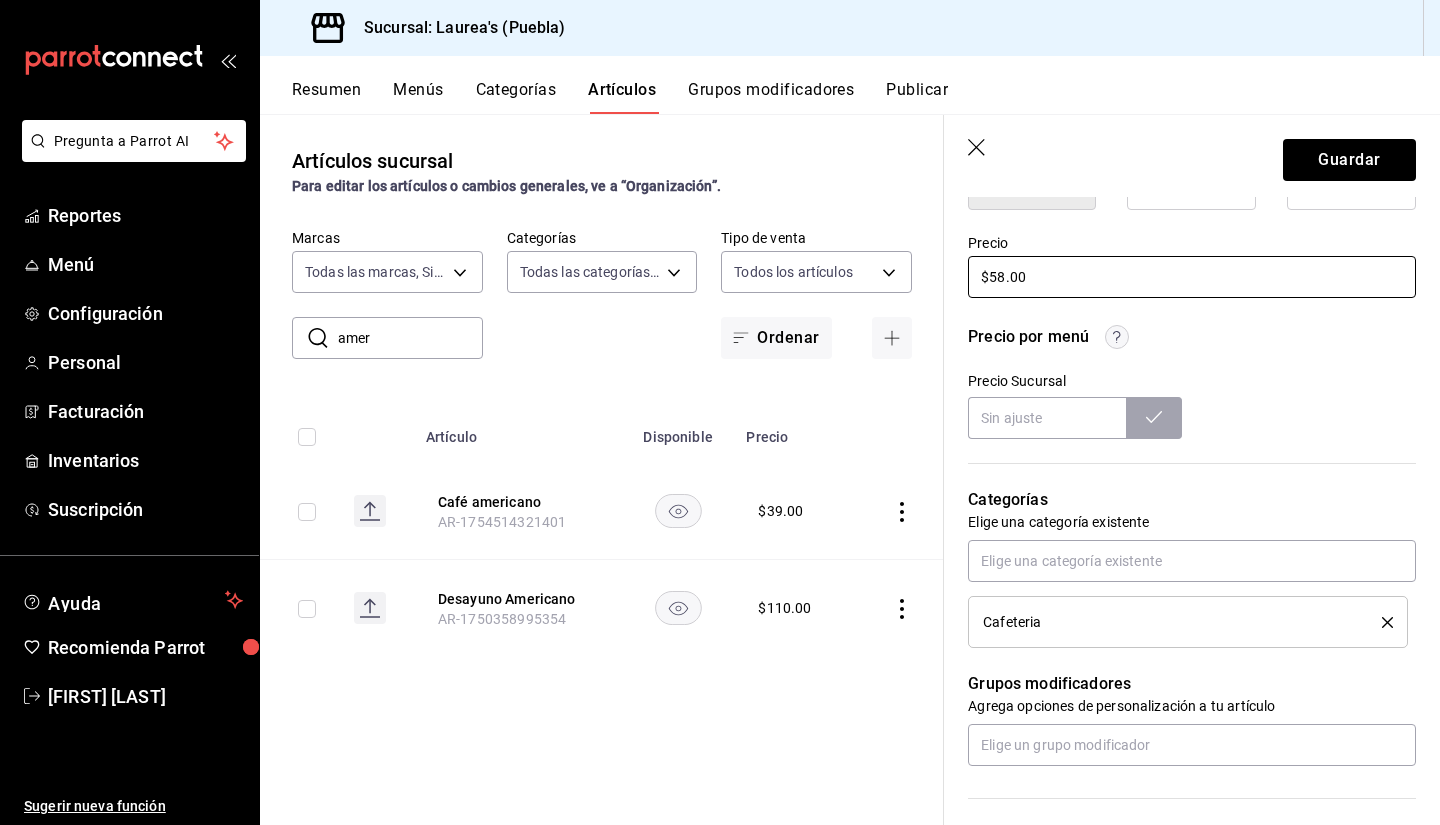 scroll, scrollTop: 600, scrollLeft: 0, axis: vertical 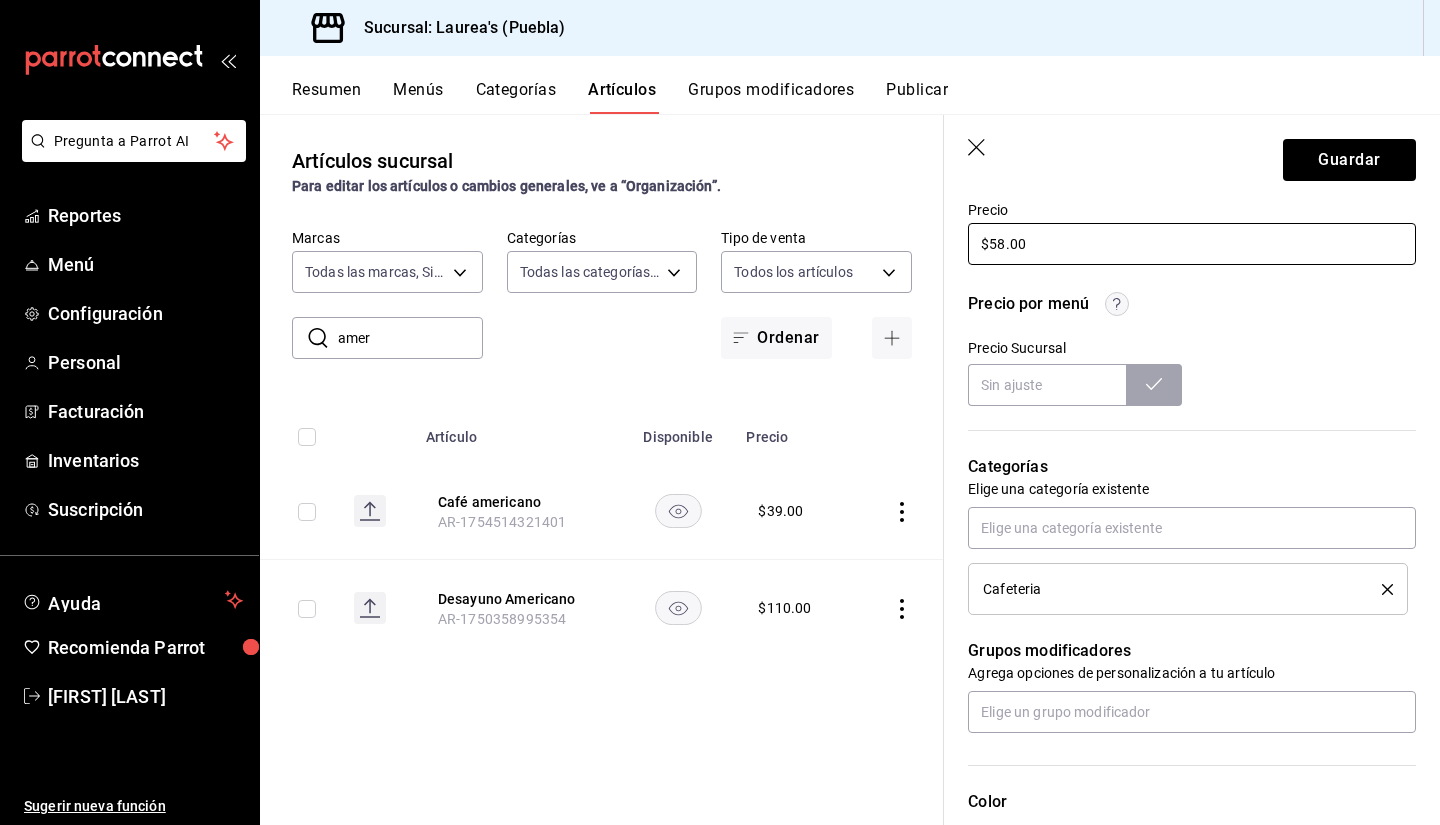 type on "$58.00" 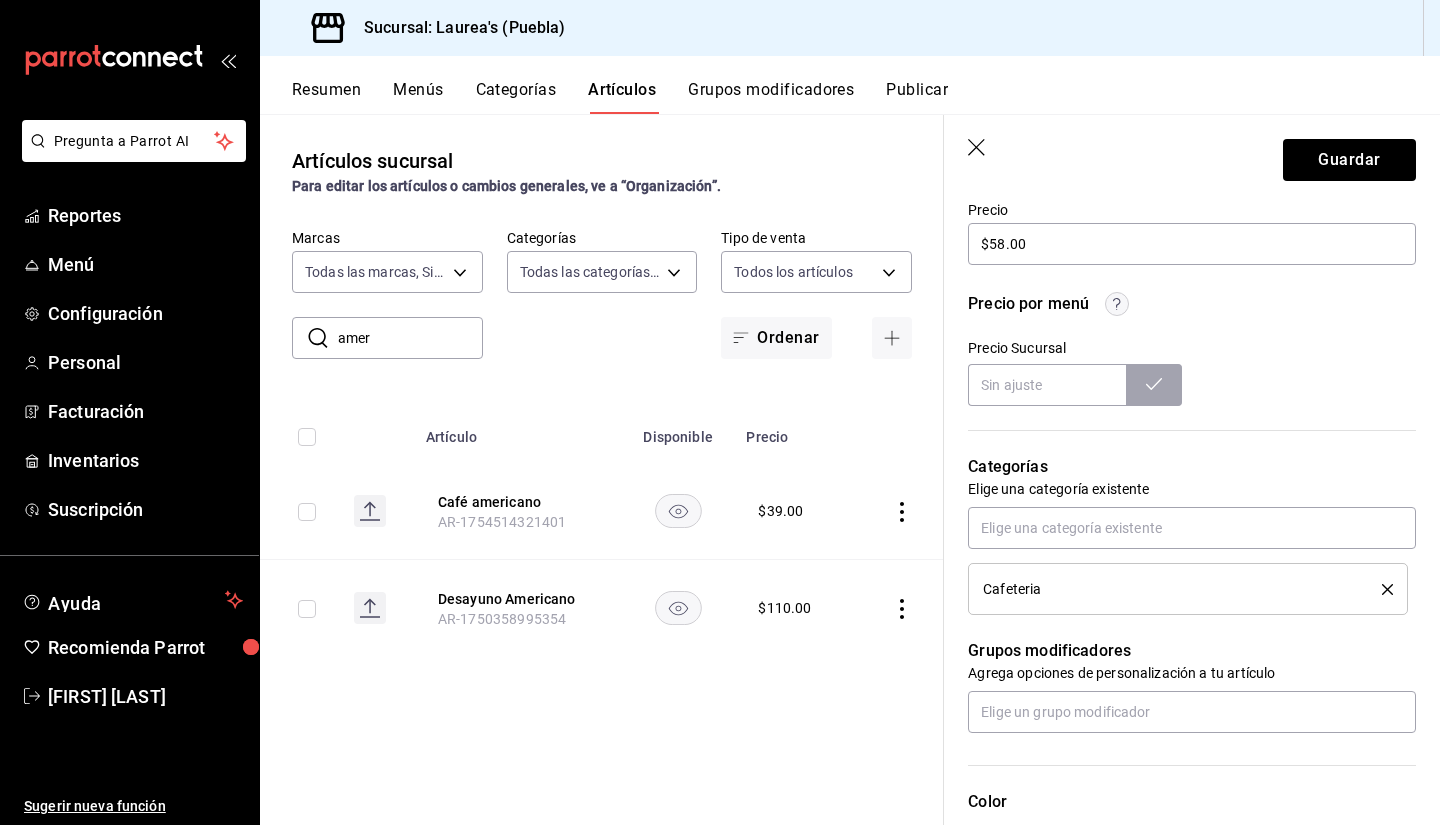 click on "Precio Sucursal" at bounding box center (1192, 373) 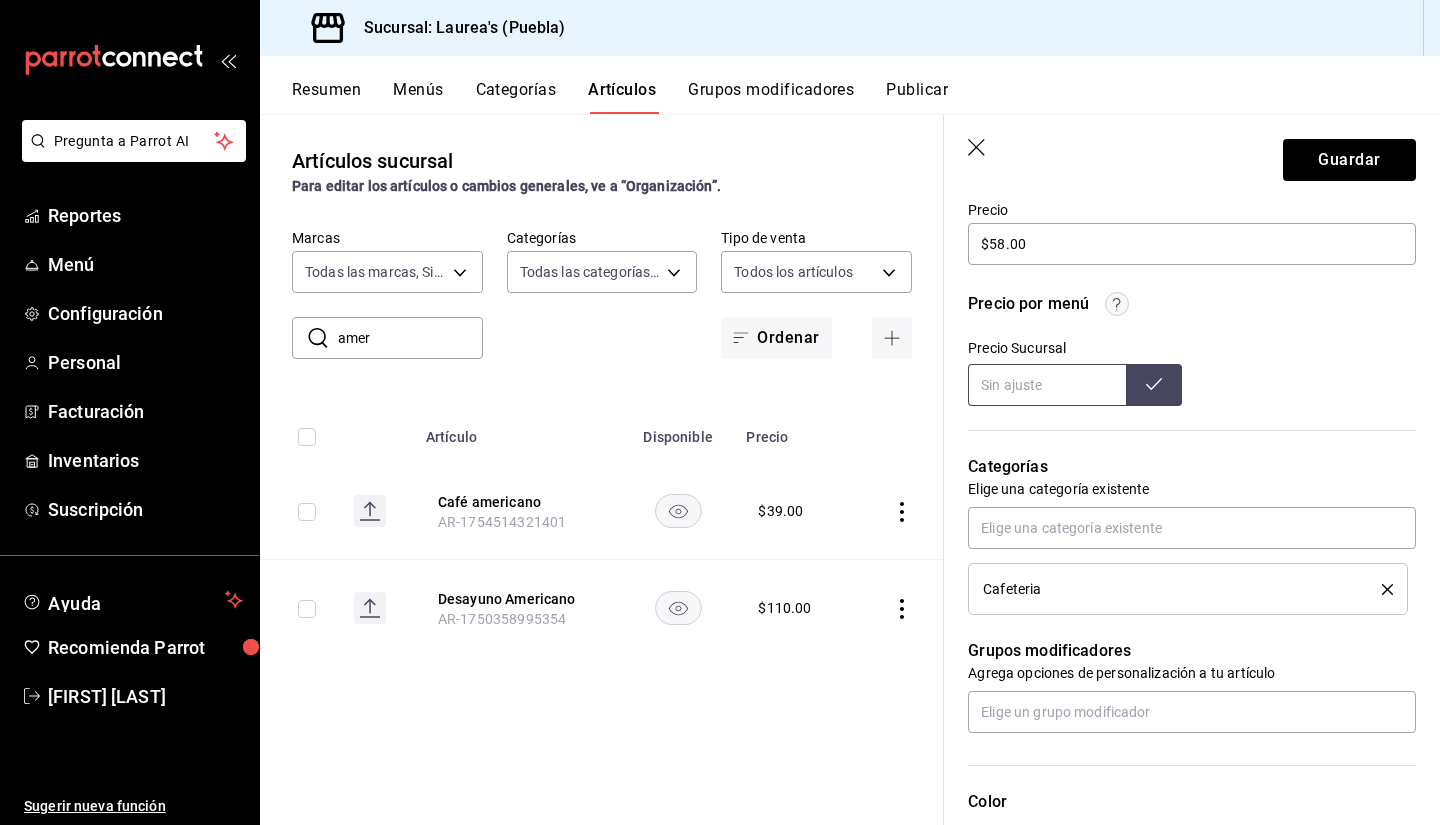 click at bounding box center [1154, 385] 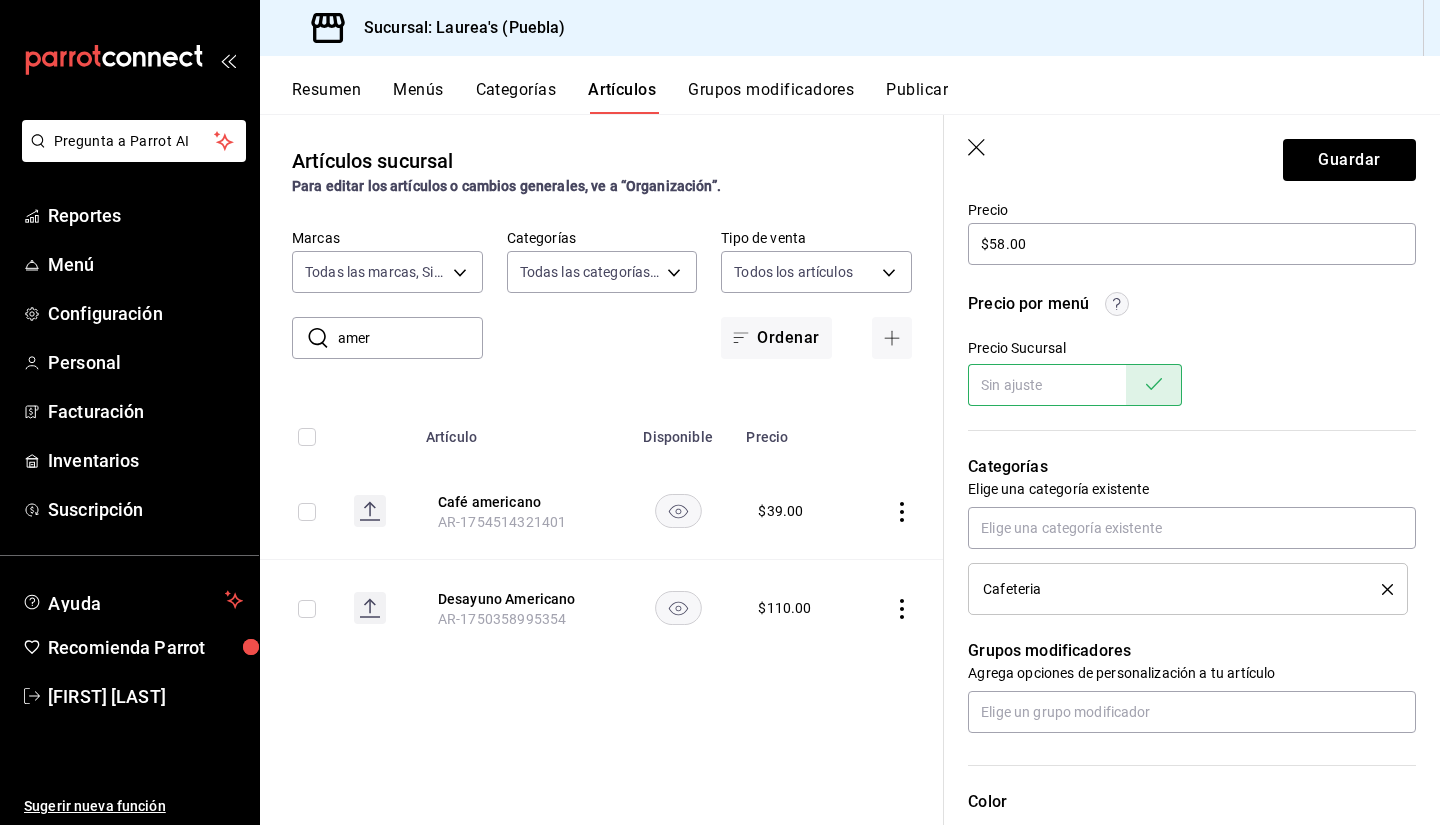 click 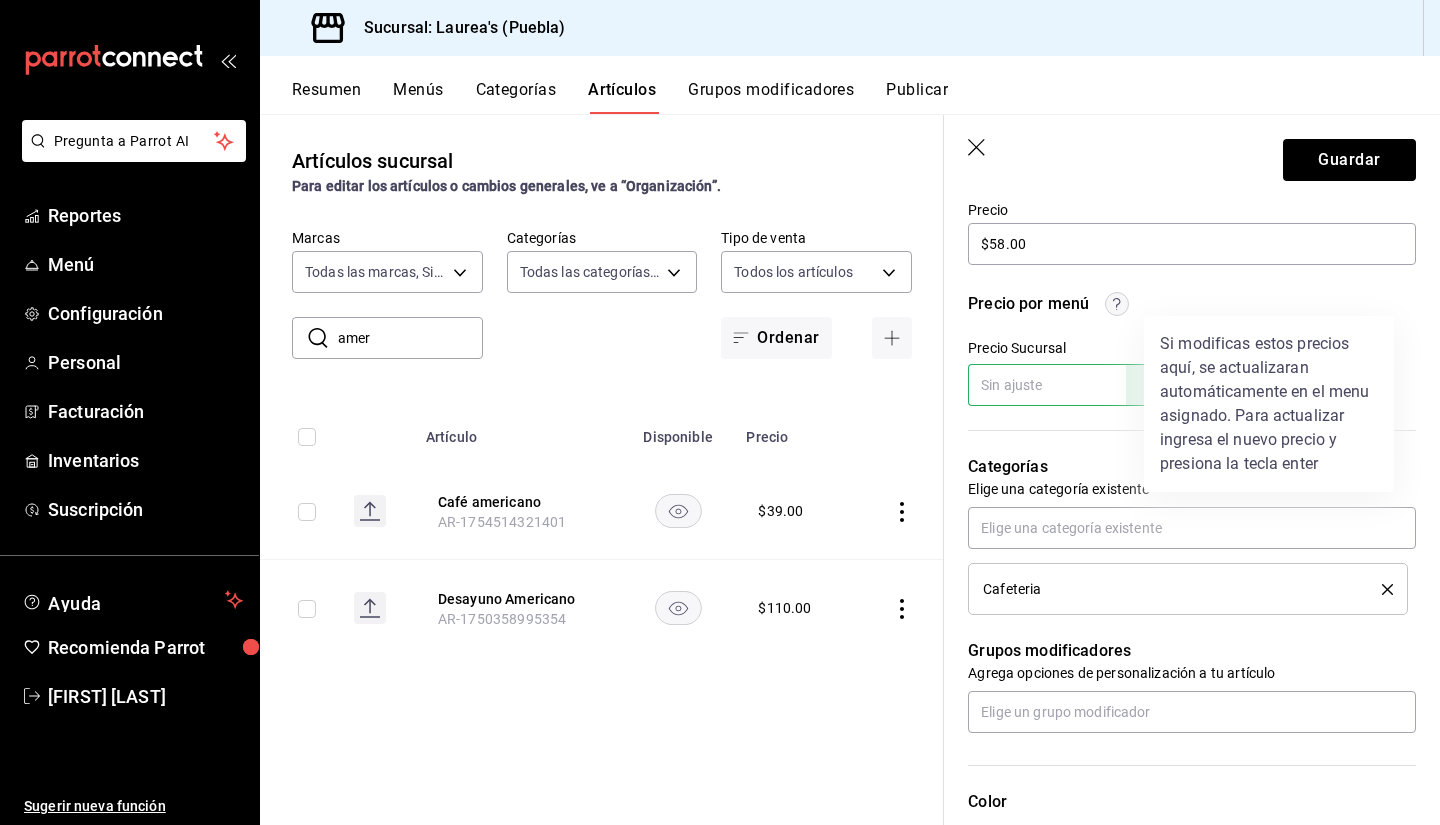 click on "Si modificas estos precios aquí, se actualizaran automáticamente en el menu asignado. Para actualizar ingresa el nuevo precio y presiona la tecla enter" at bounding box center (1269, 404) 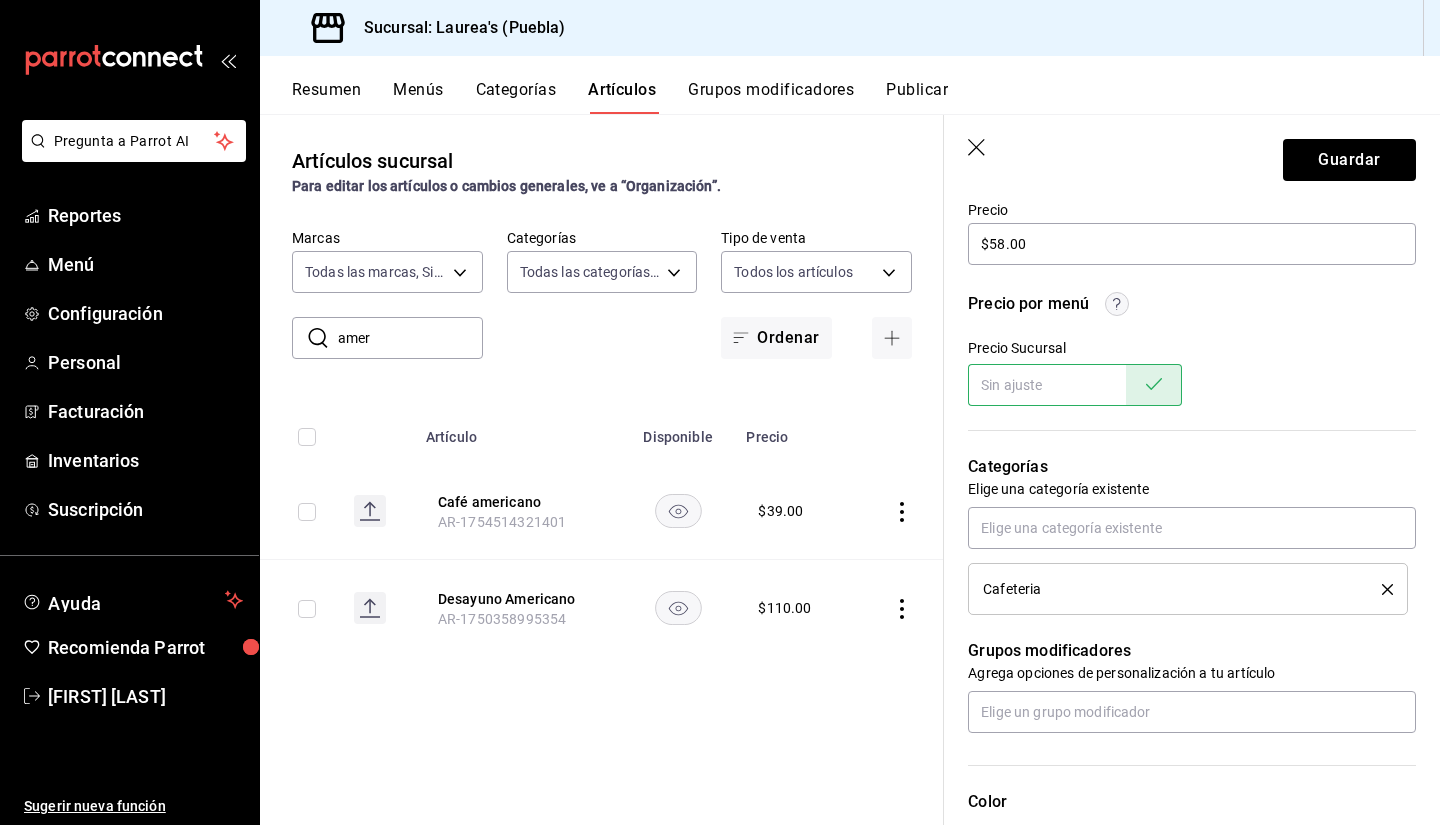 click at bounding box center (1154, 385) 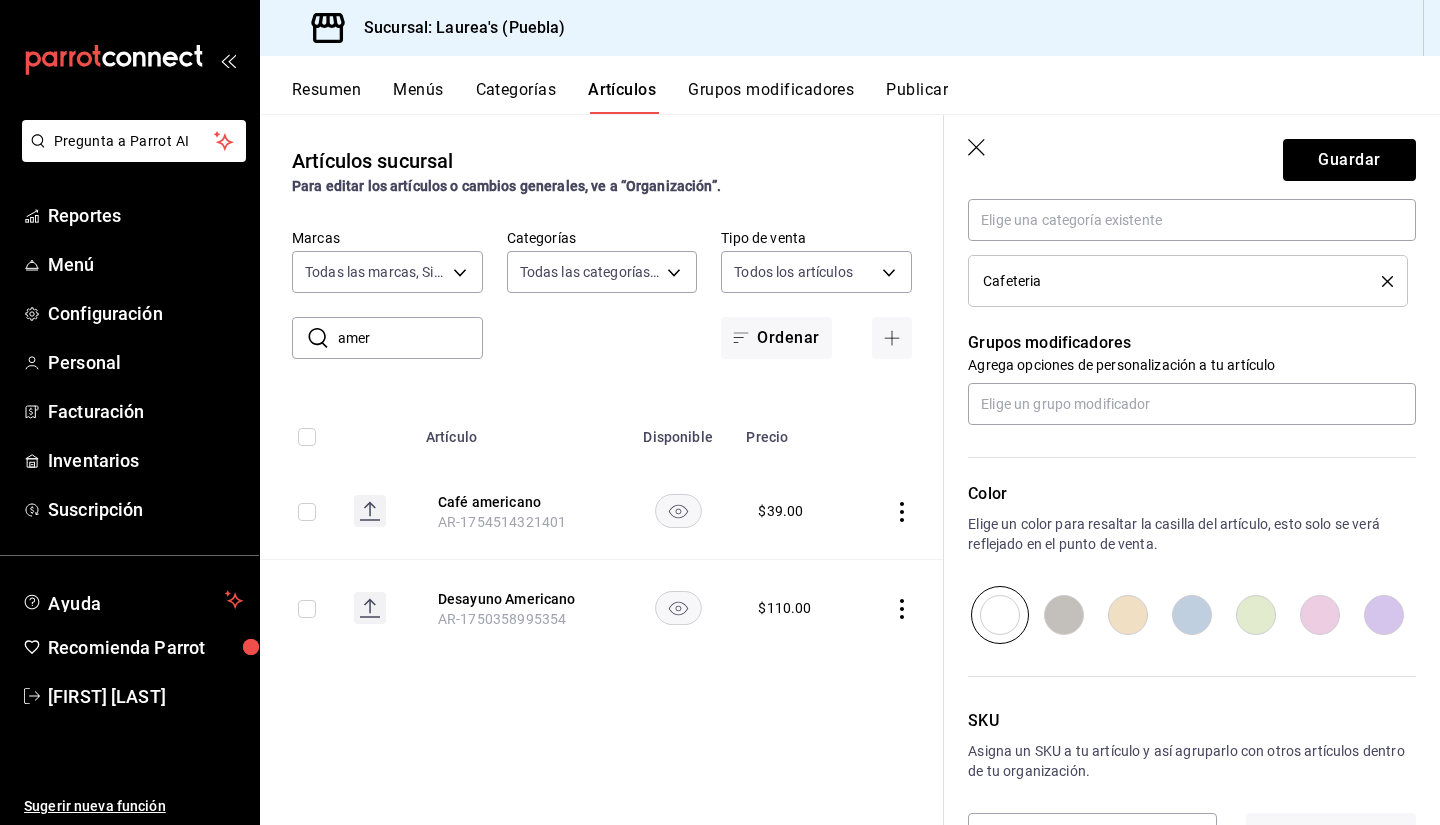 scroll, scrollTop: 976, scrollLeft: 0, axis: vertical 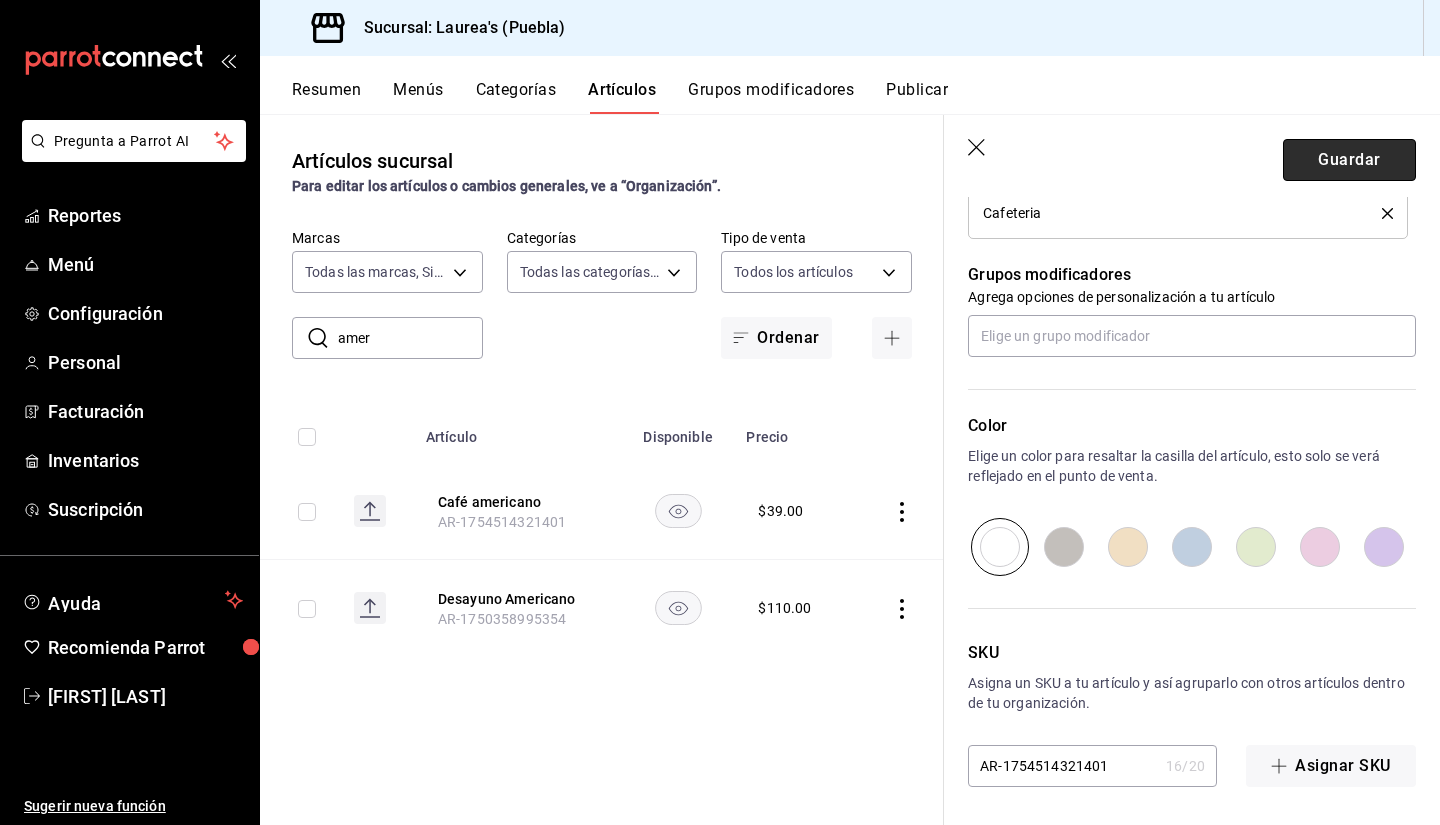click on "Guardar" at bounding box center (1349, 160) 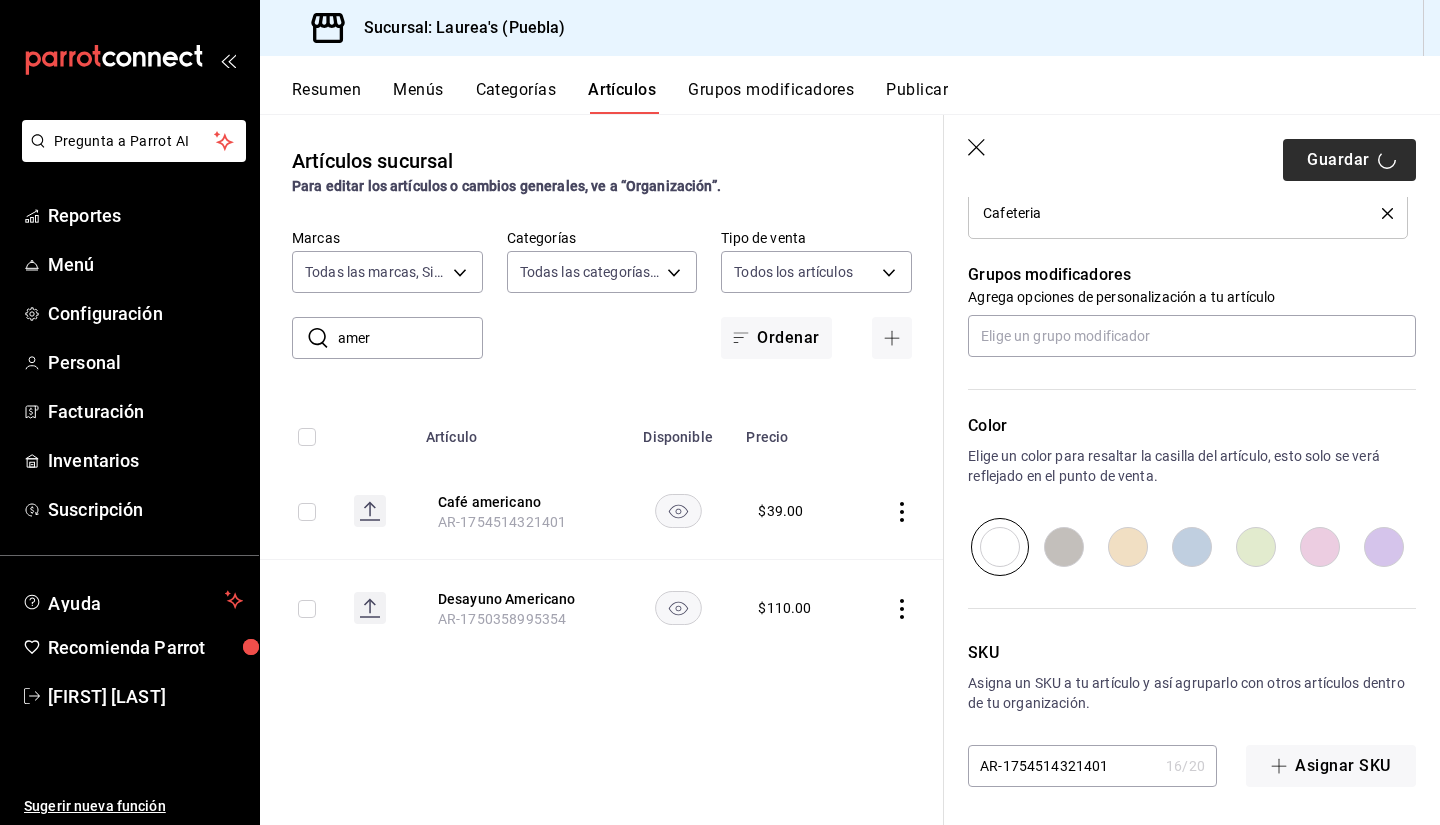 type on "x" 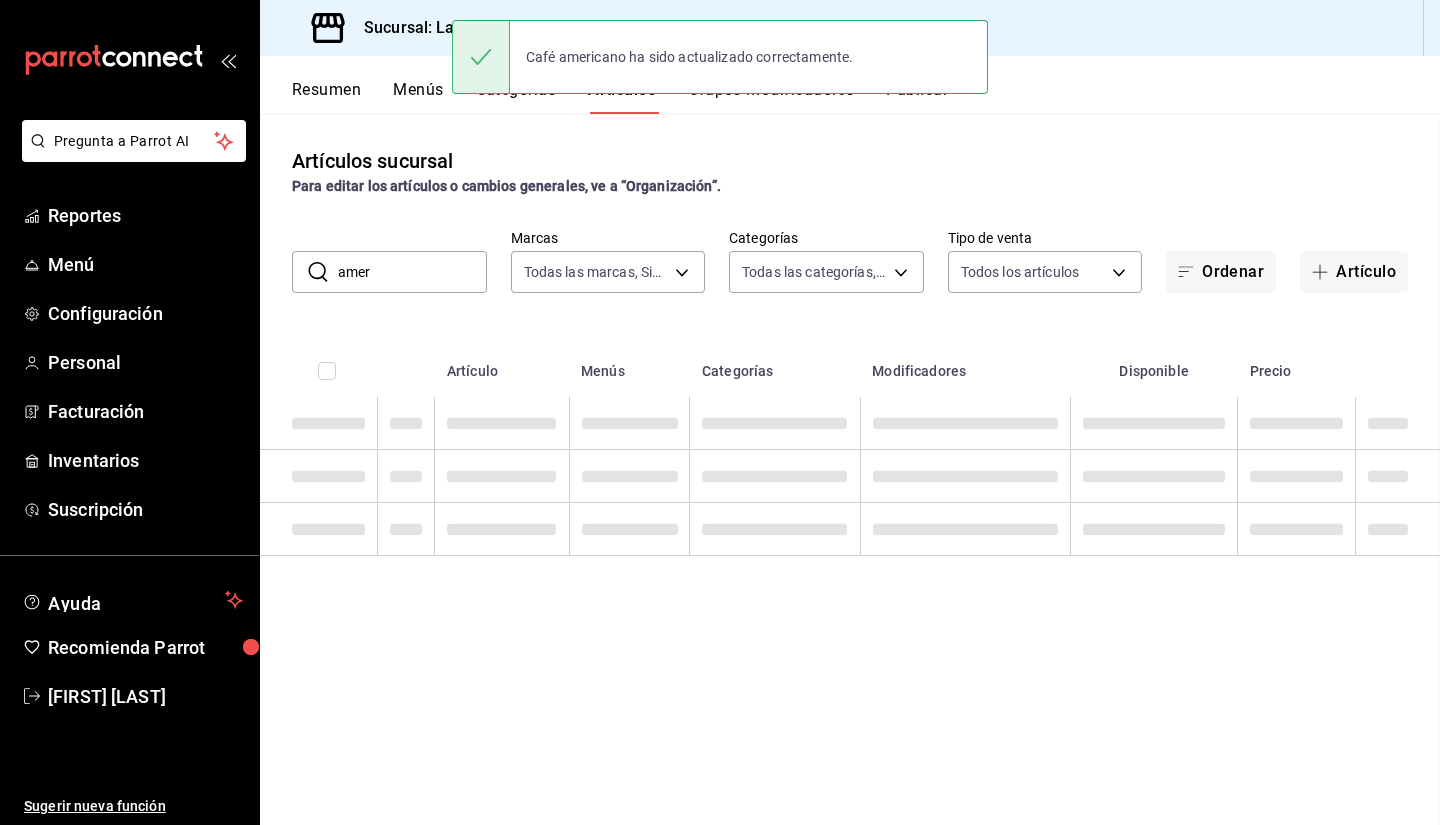 scroll, scrollTop: 0, scrollLeft: 0, axis: both 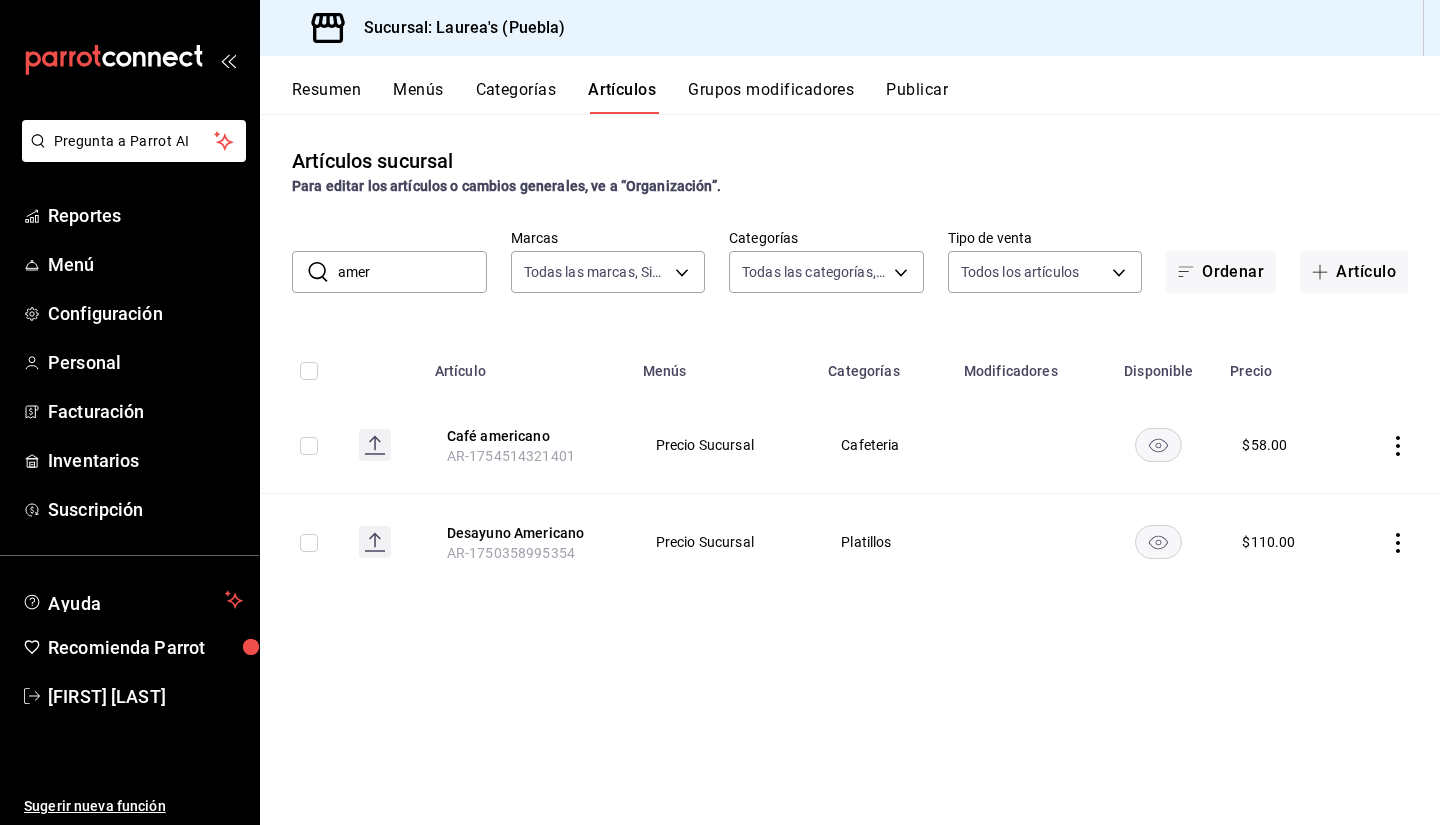 click on "Categorías" at bounding box center [516, 97] 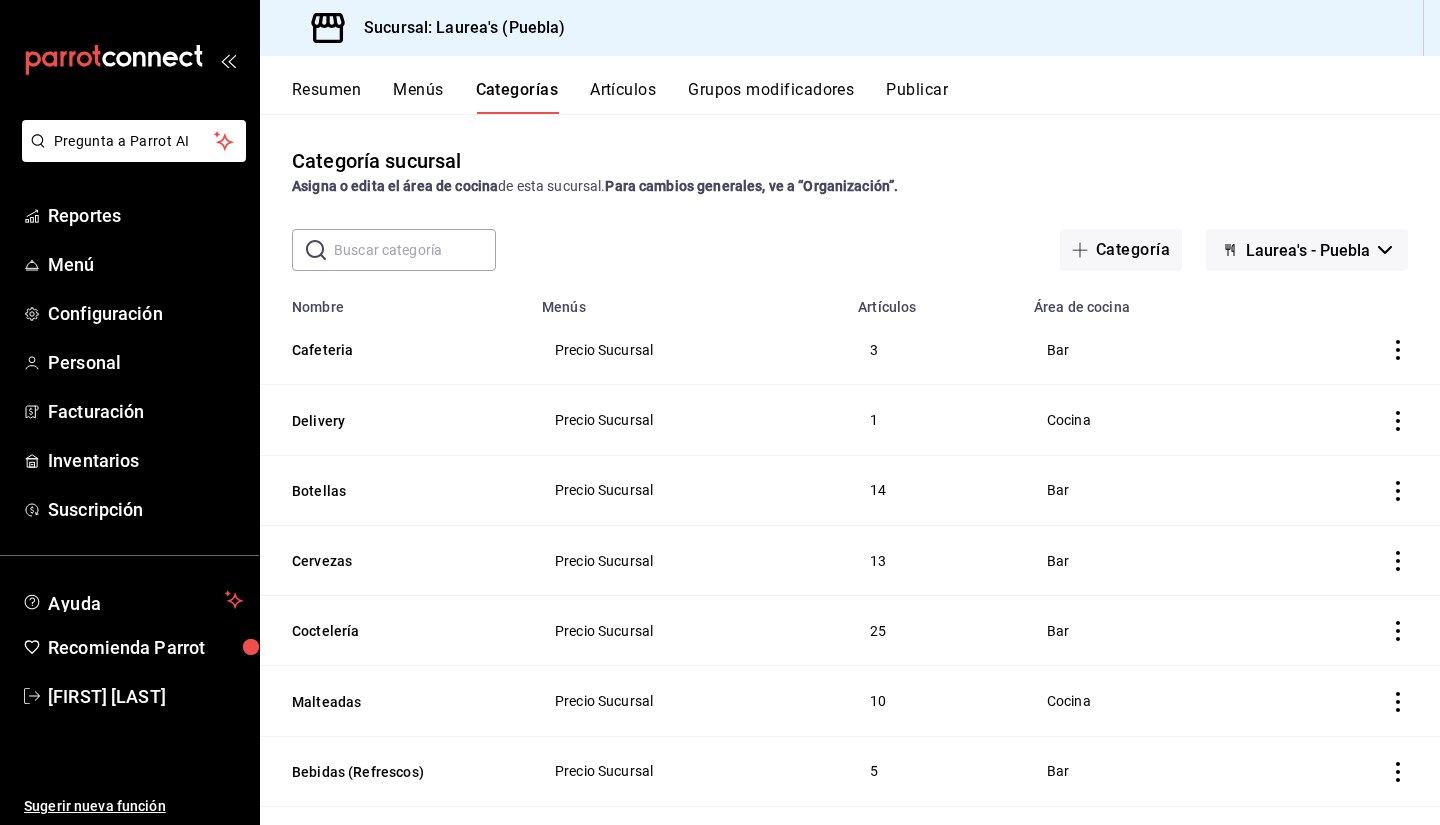 click on "Resumen" at bounding box center (326, 97) 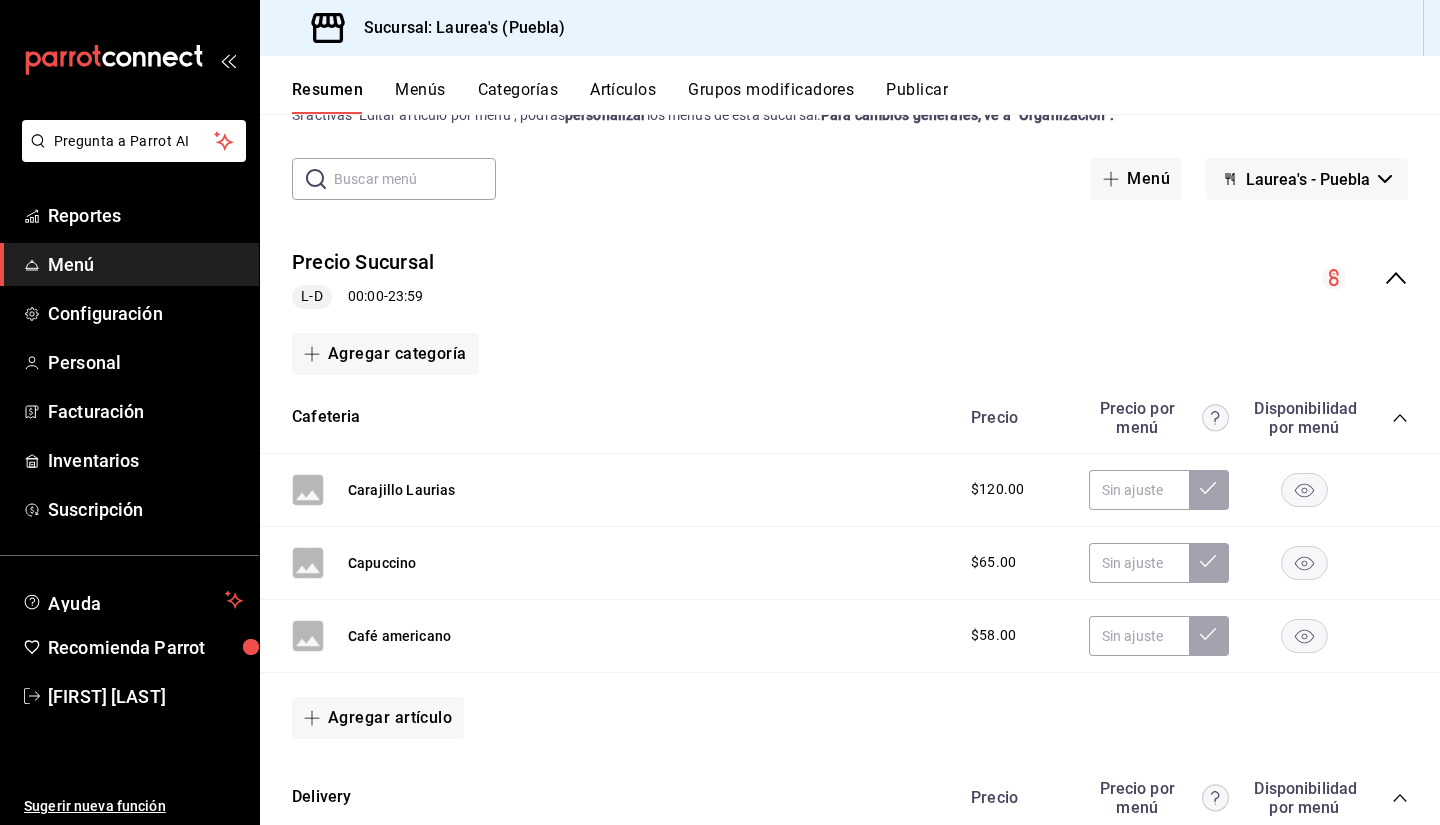 scroll, scrollTop: 100, scrollLeft: 0, axis: vertical 